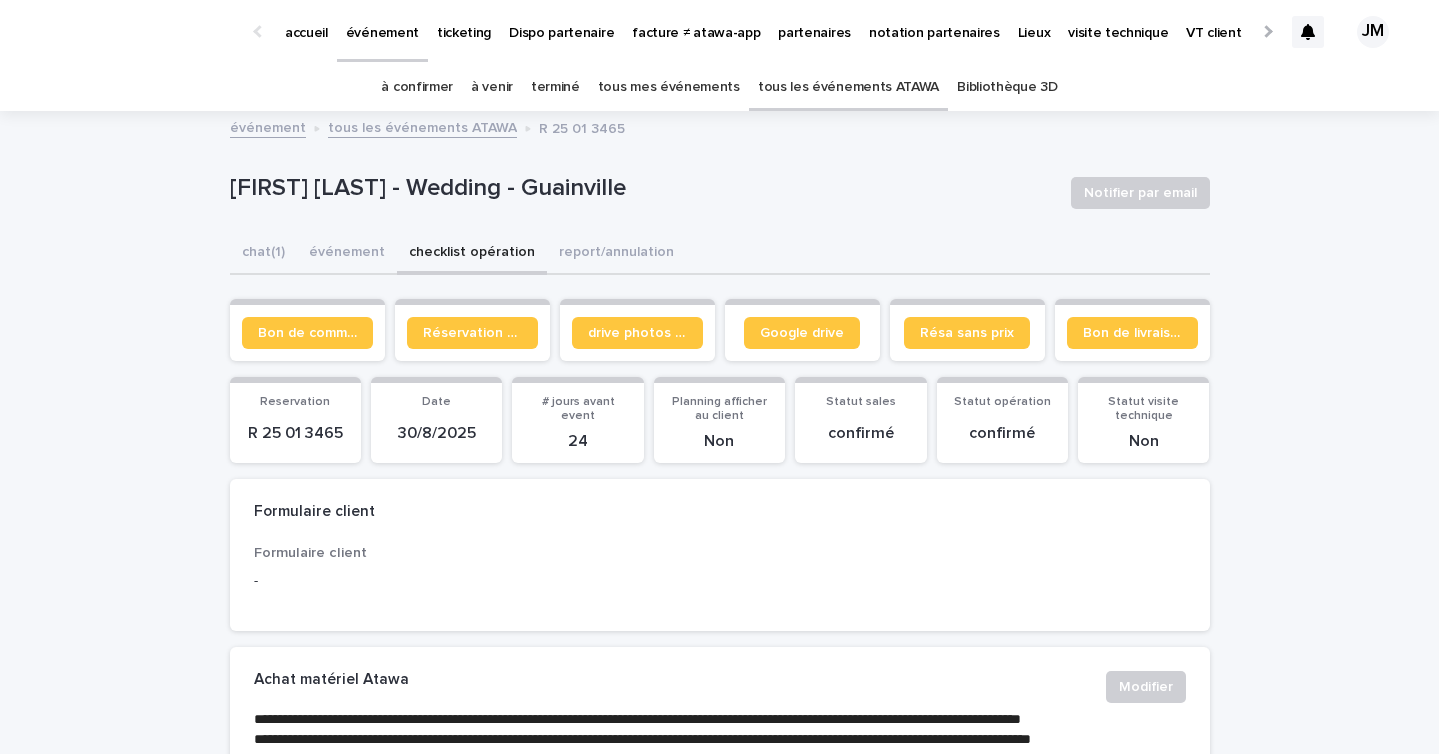 scroll, scrollTop: 0, scrollLeft: 0, axis: both 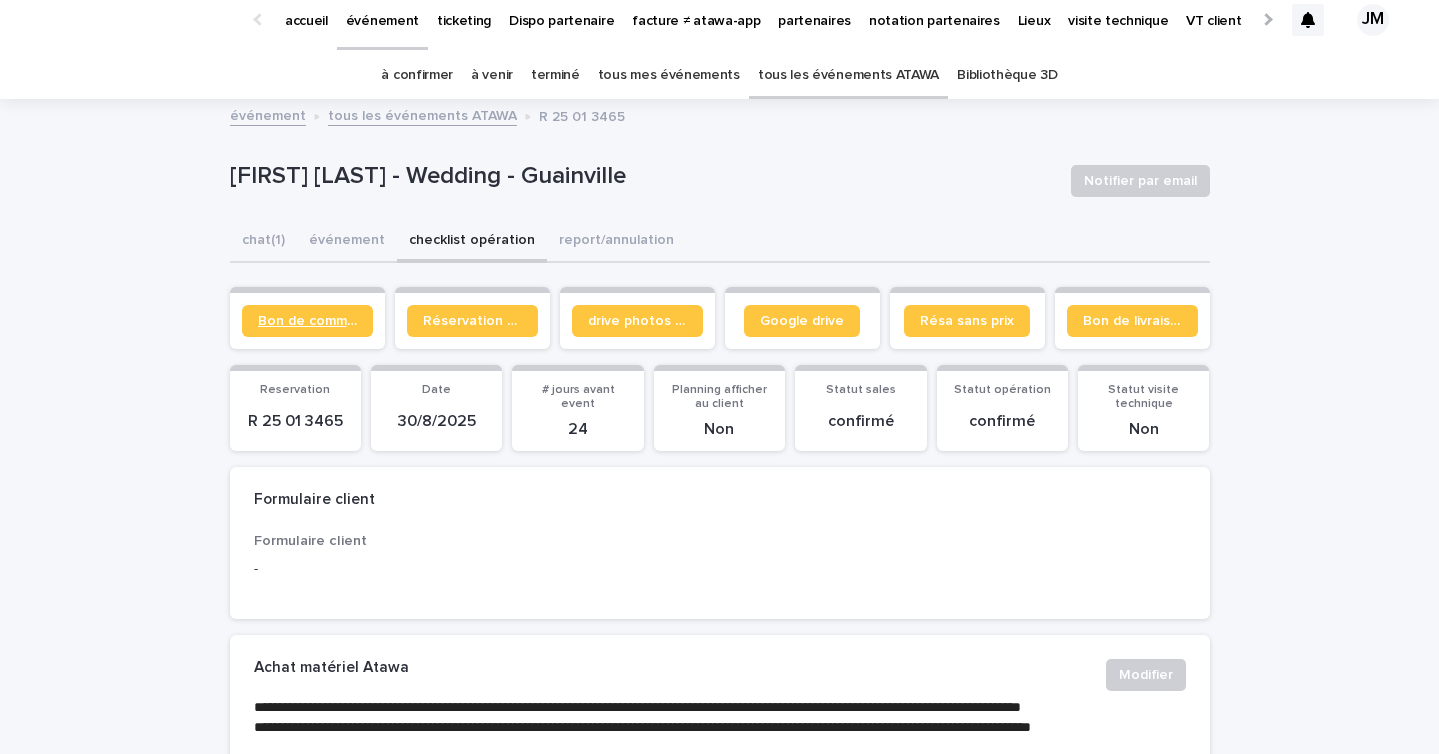 click on "Bon de commande" at bounding box center (307, 321) 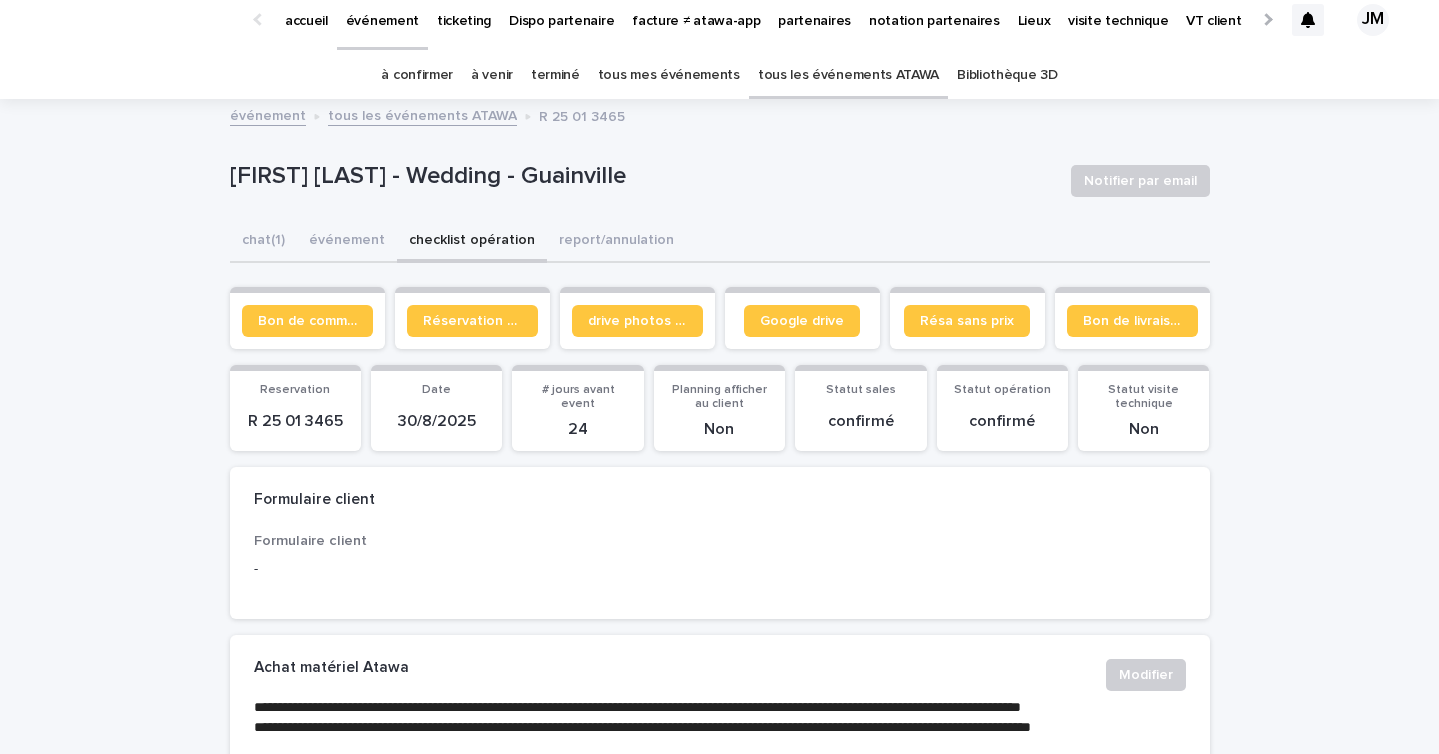 click on "partenaires" at bounding box center [814, 9] 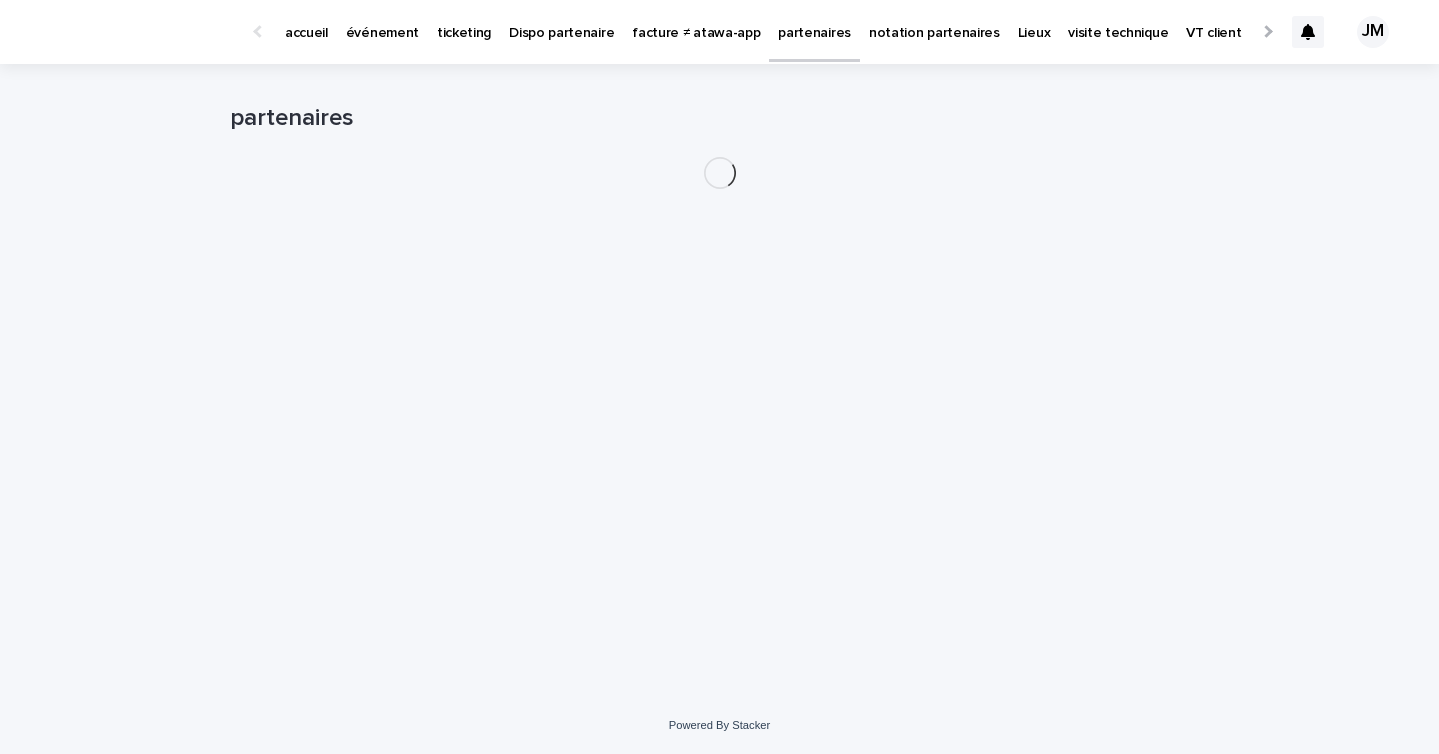 scroll, scrollTop: 0, scrollLeft: 0, axis: both 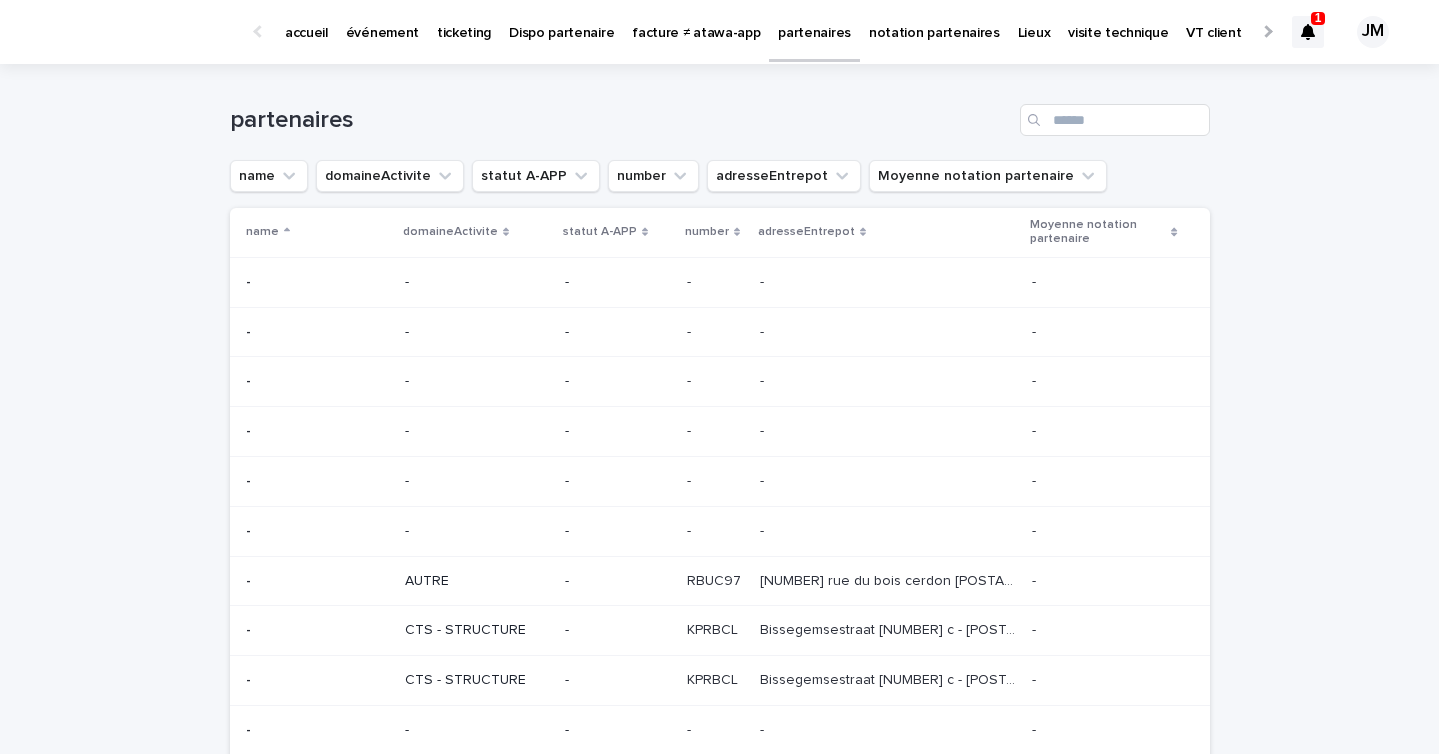 click on "1 JM" at bounding box center [1345, 32] 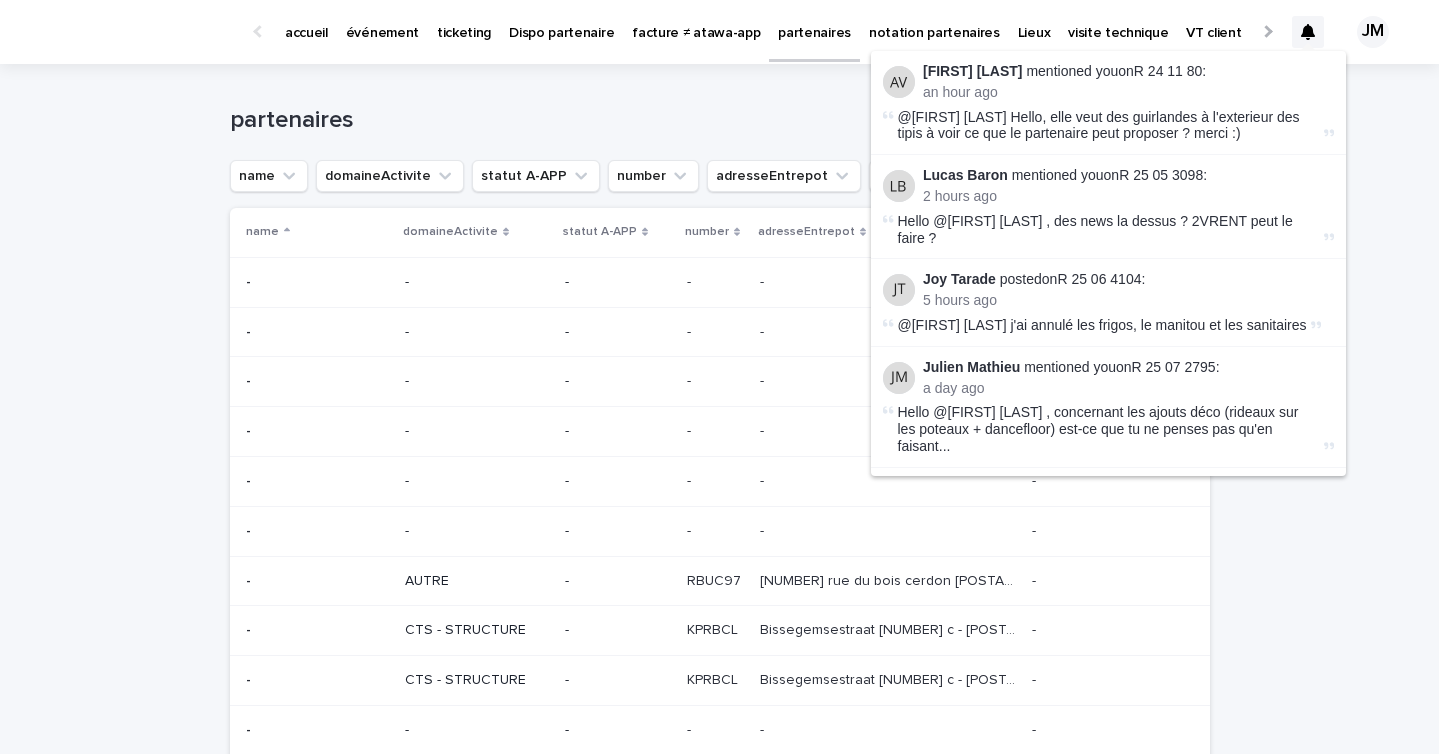 click at bounding box center (1308, 32) 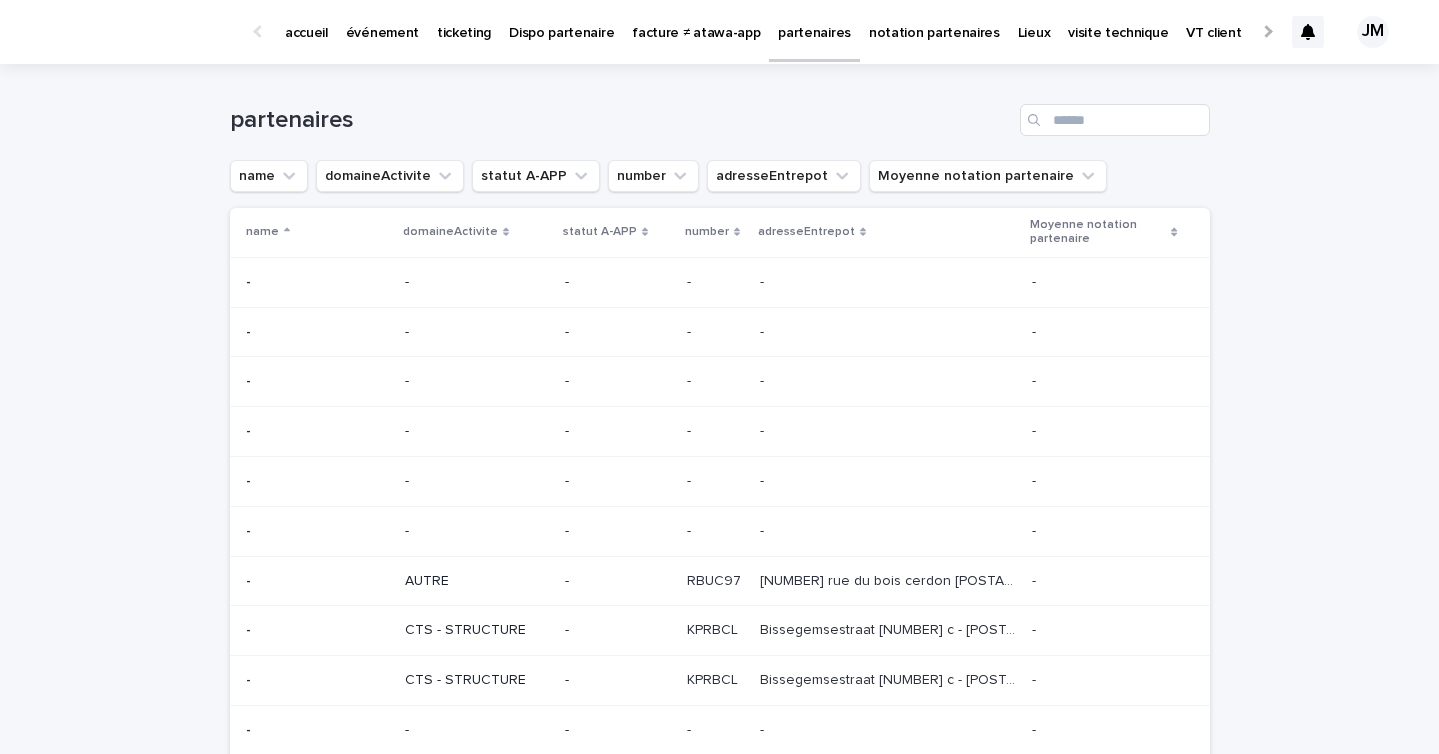 click at bounding box center (1036, 120) 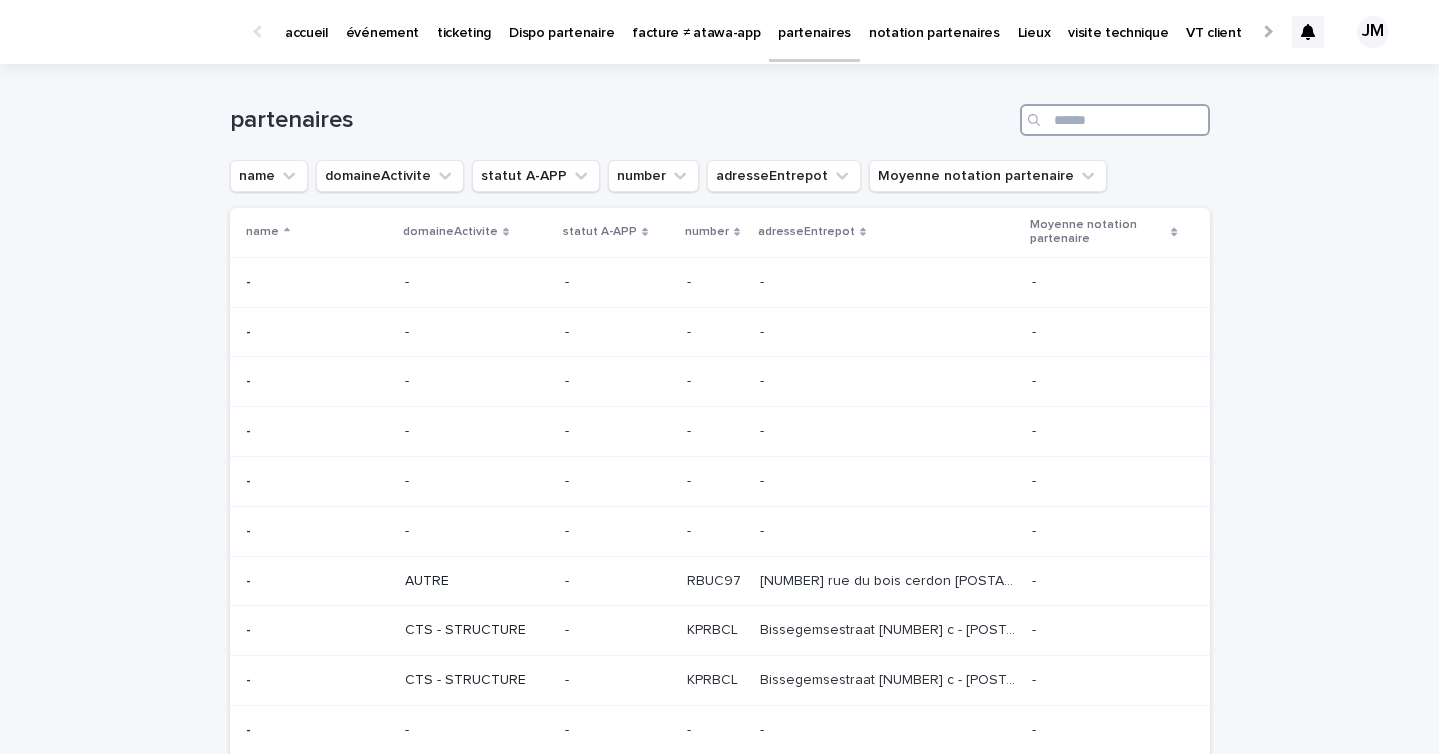 click at bounding box center (1115, 120) 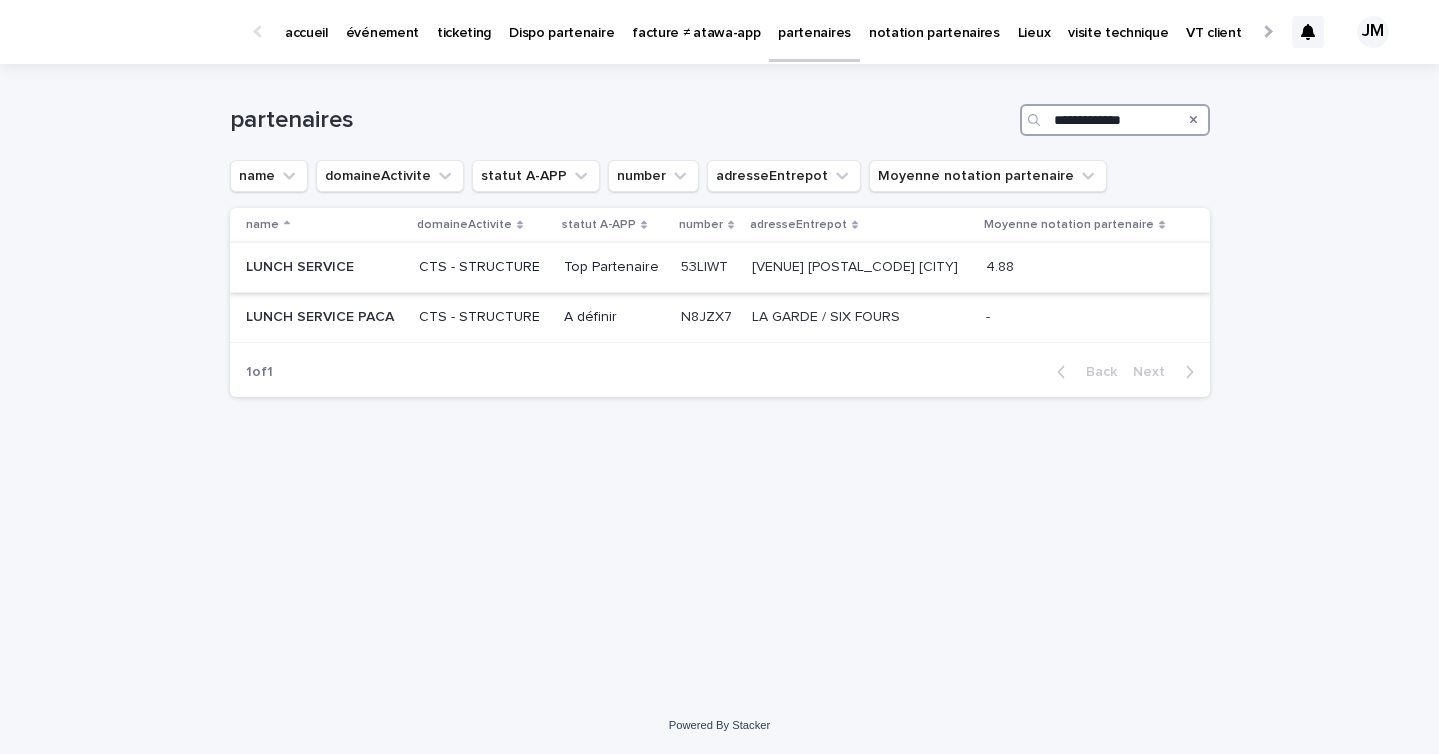type on "**********" 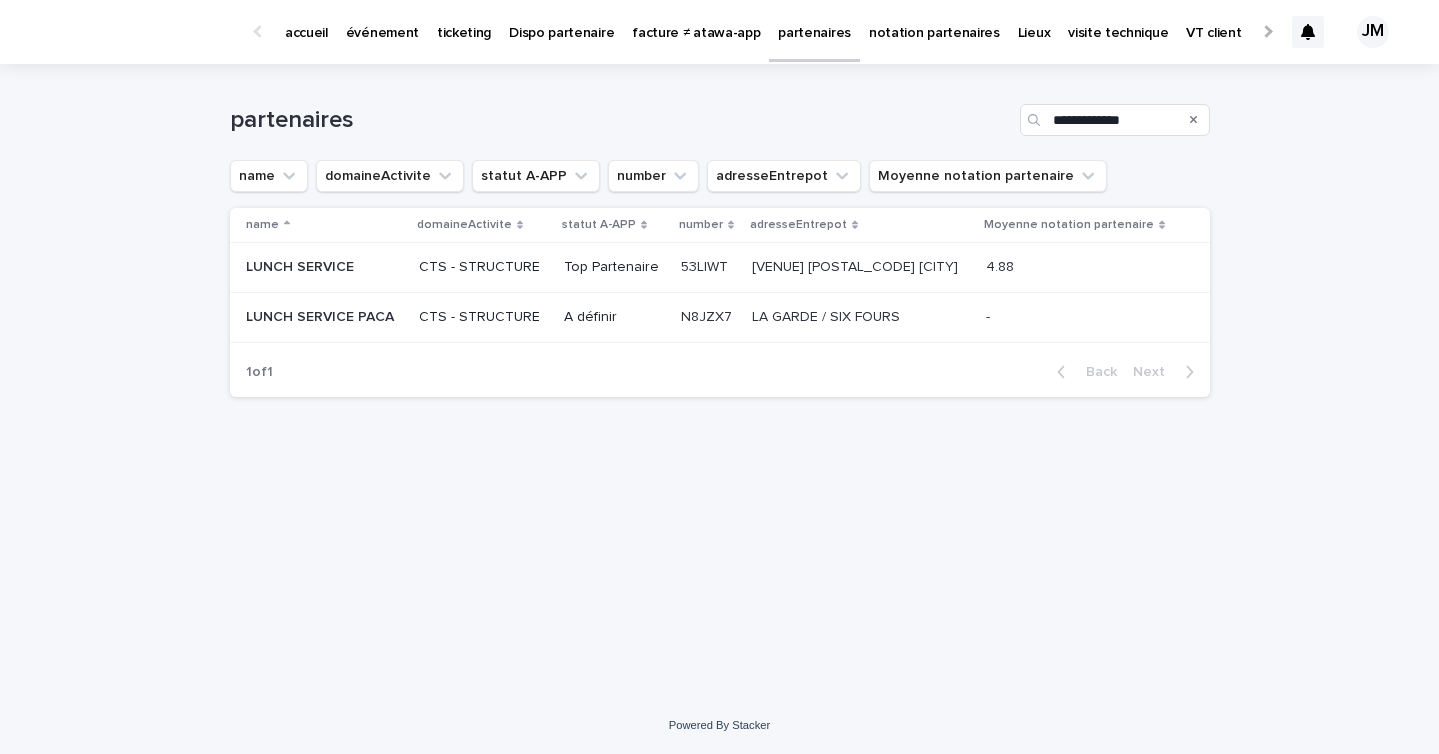 click on "Top Partenaire" at bounding box center [614, 267] 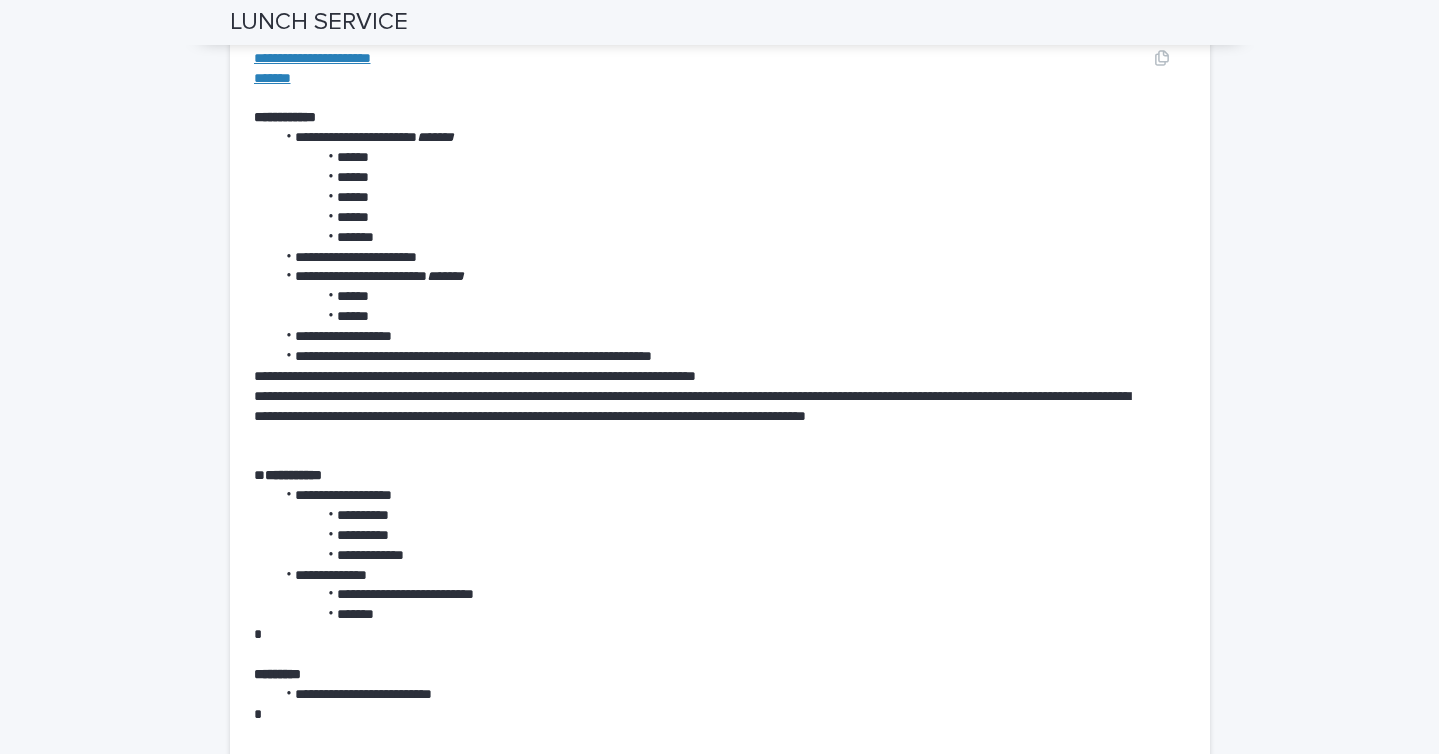 scroll, scrollTop: 2988, scrollLeft: 0, axis: vertical 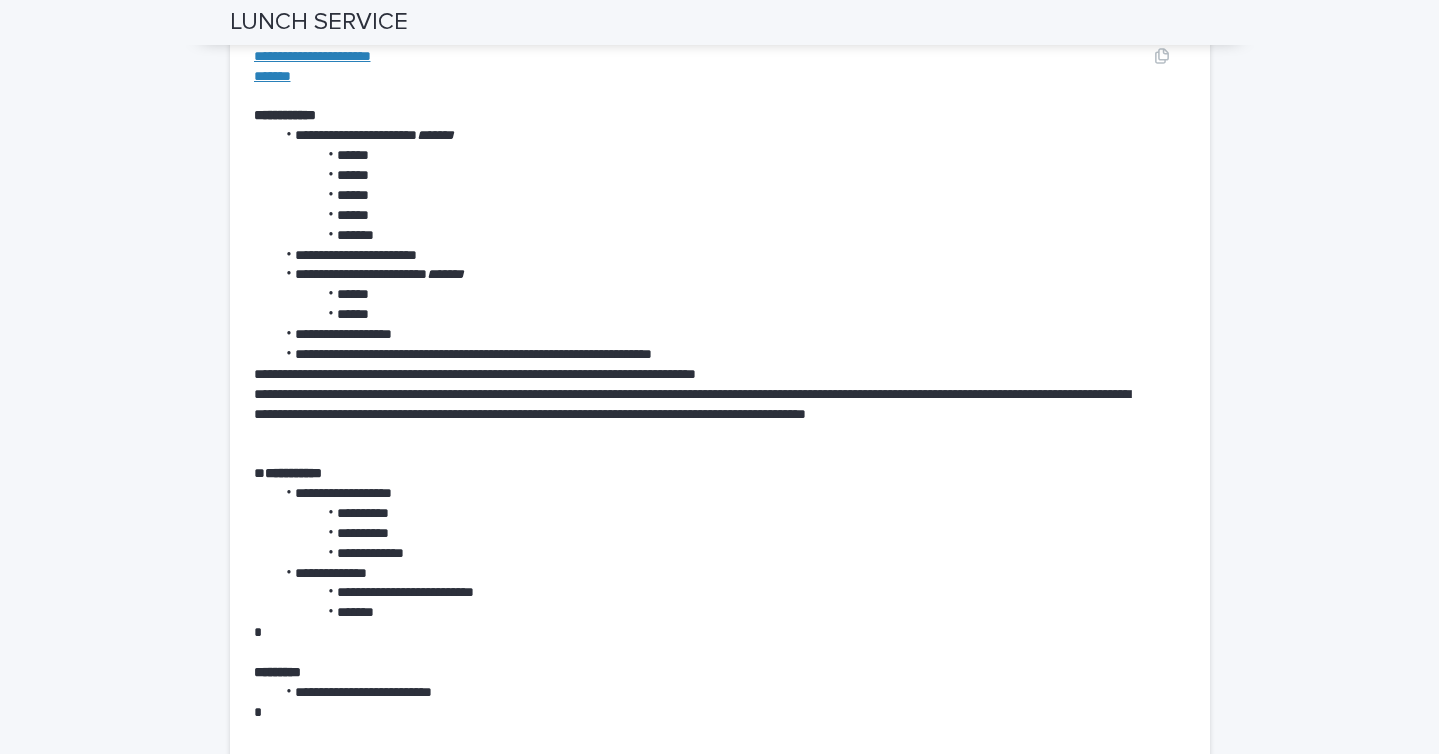 click on "**********" at bounding box center [312, 56] 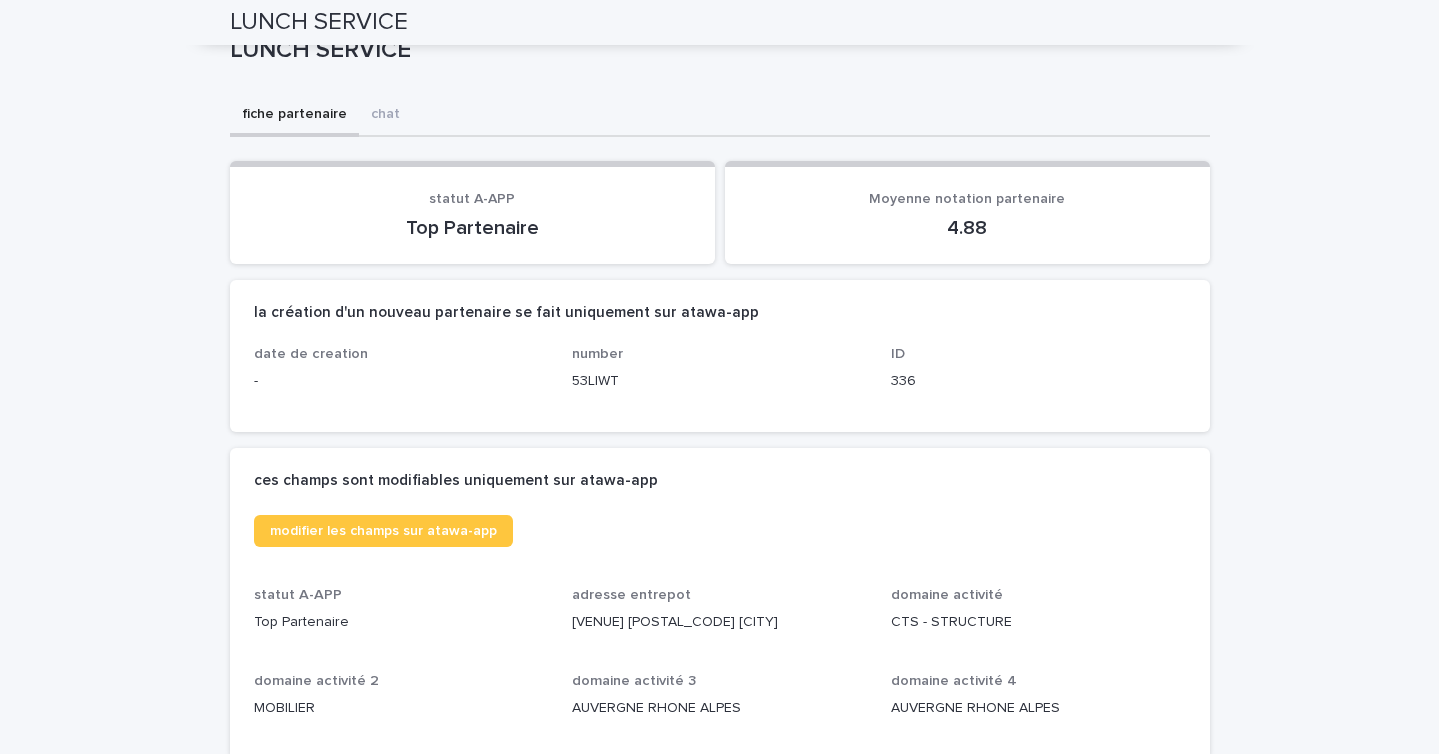 scroll, scrollTop: 0, scrollLeft: 0, axis: both 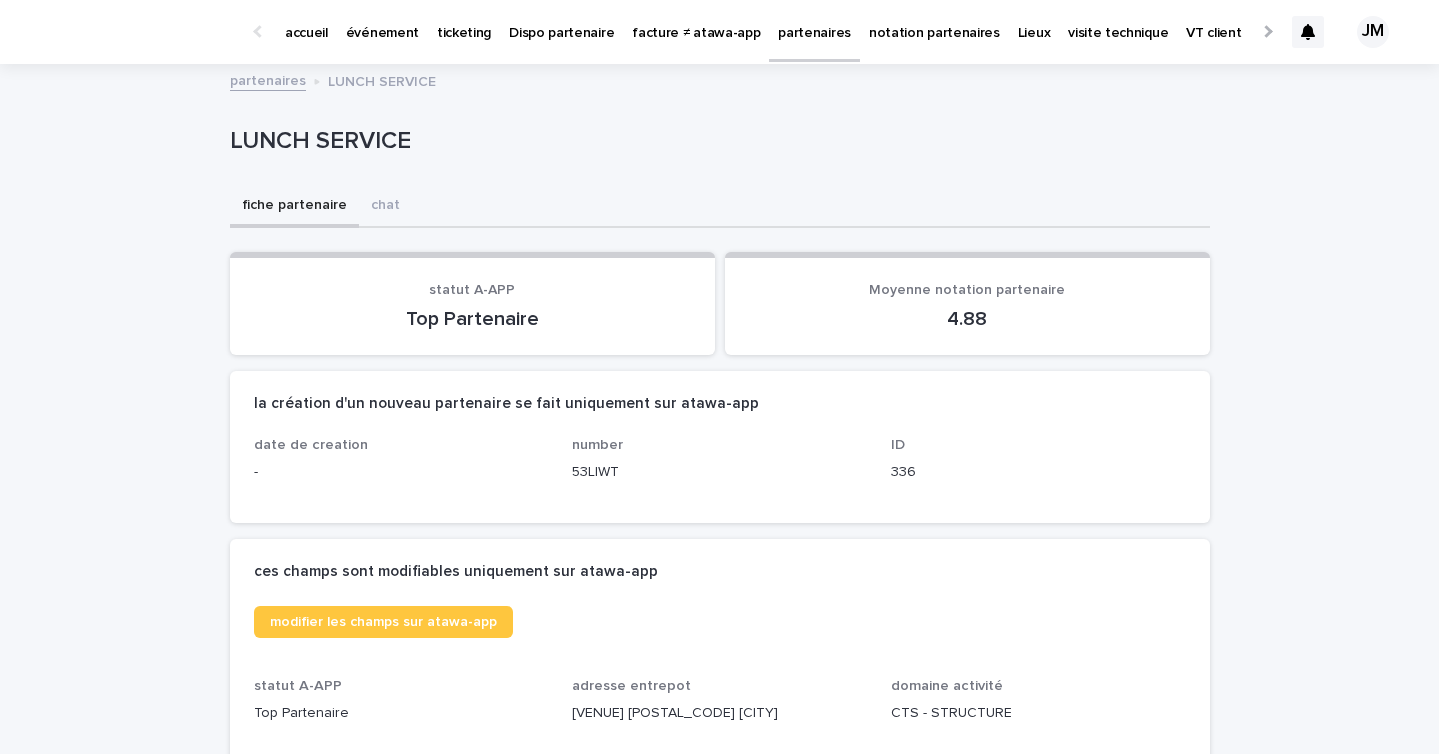 click on "partenaires" at bounding box center (814, 21) 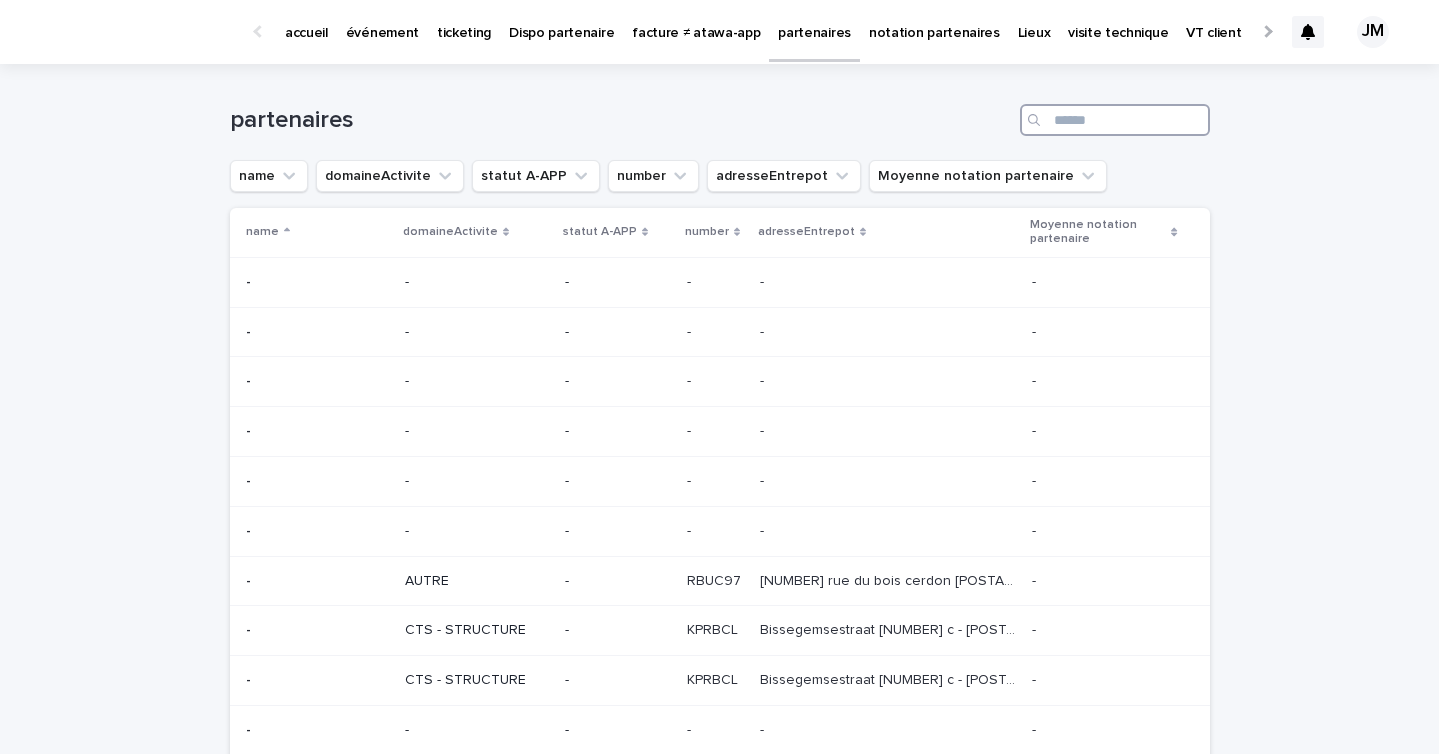 click at bounding box center (1115, 120) 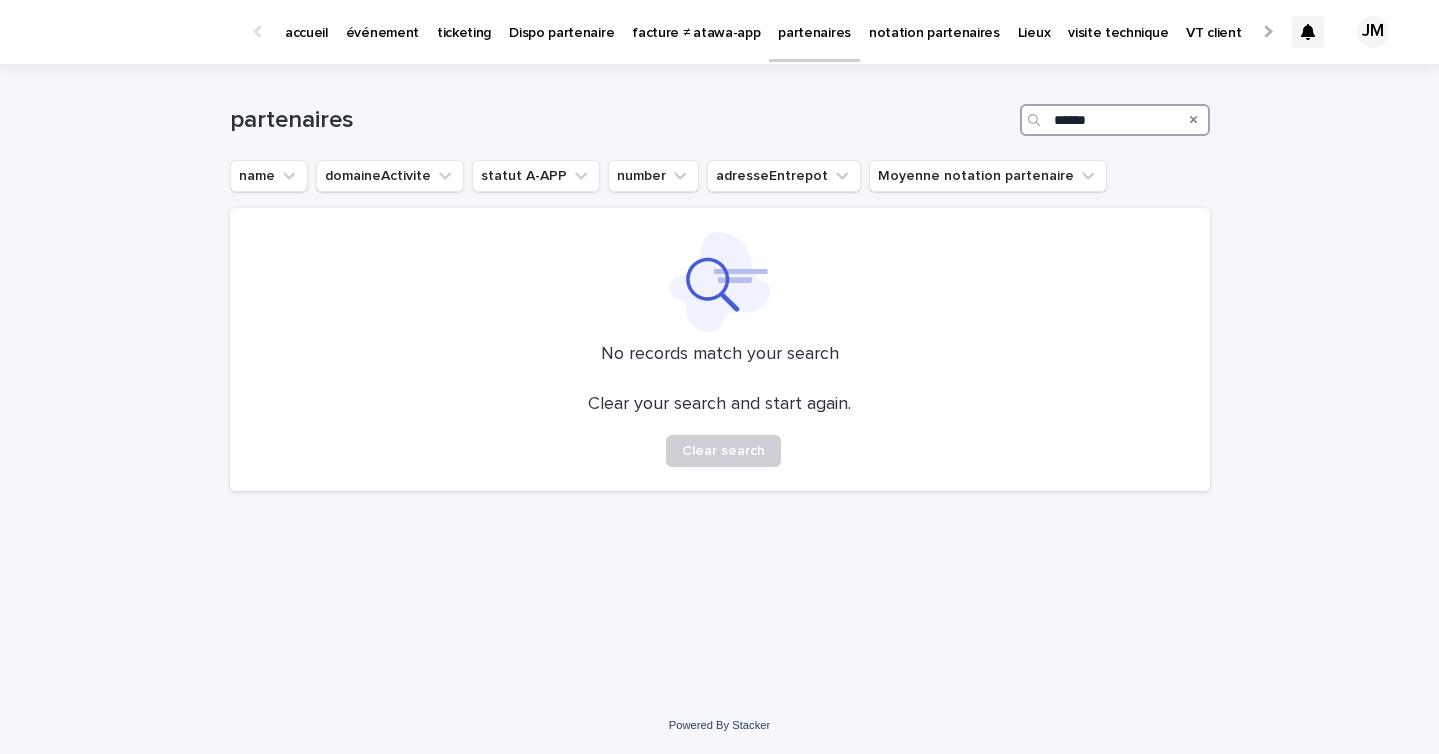 type on "******" 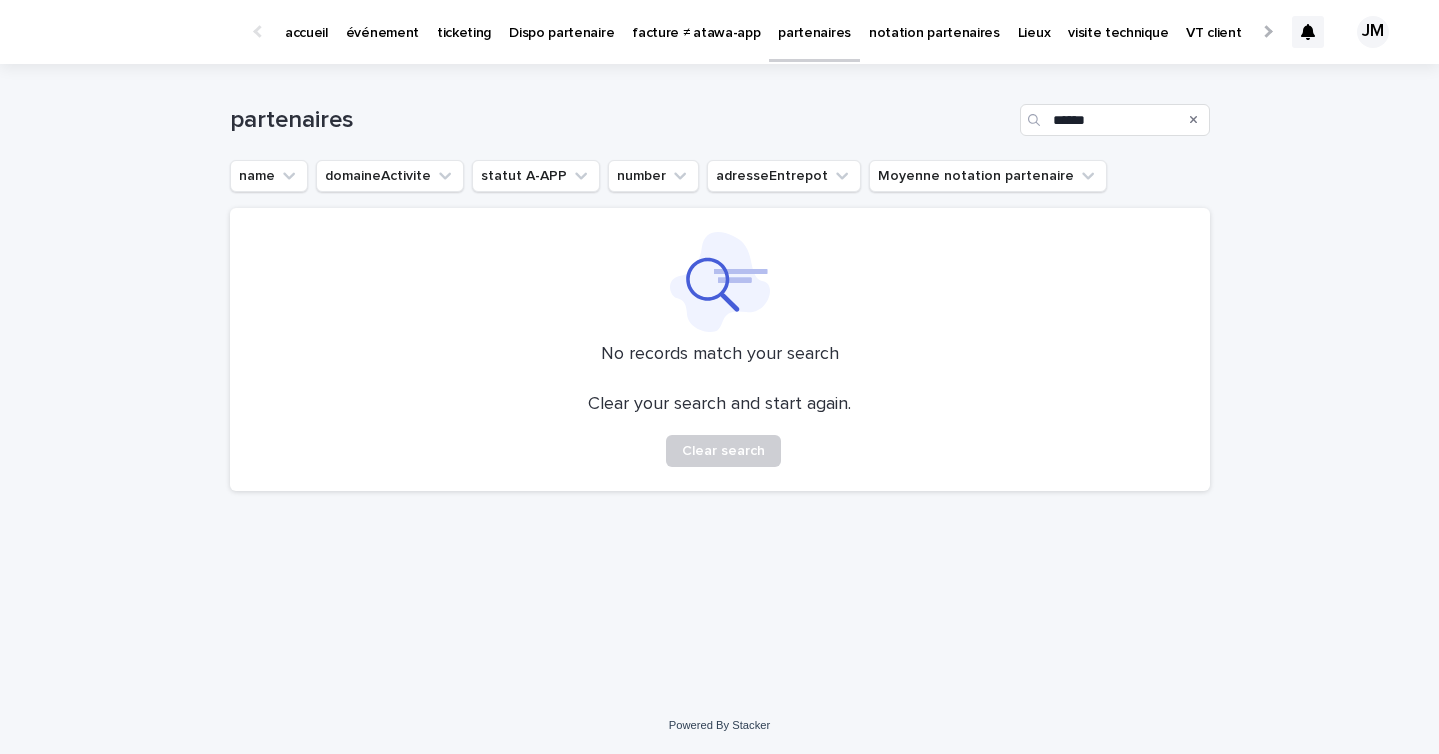 click on "événement" at bounding box center [382, 21] 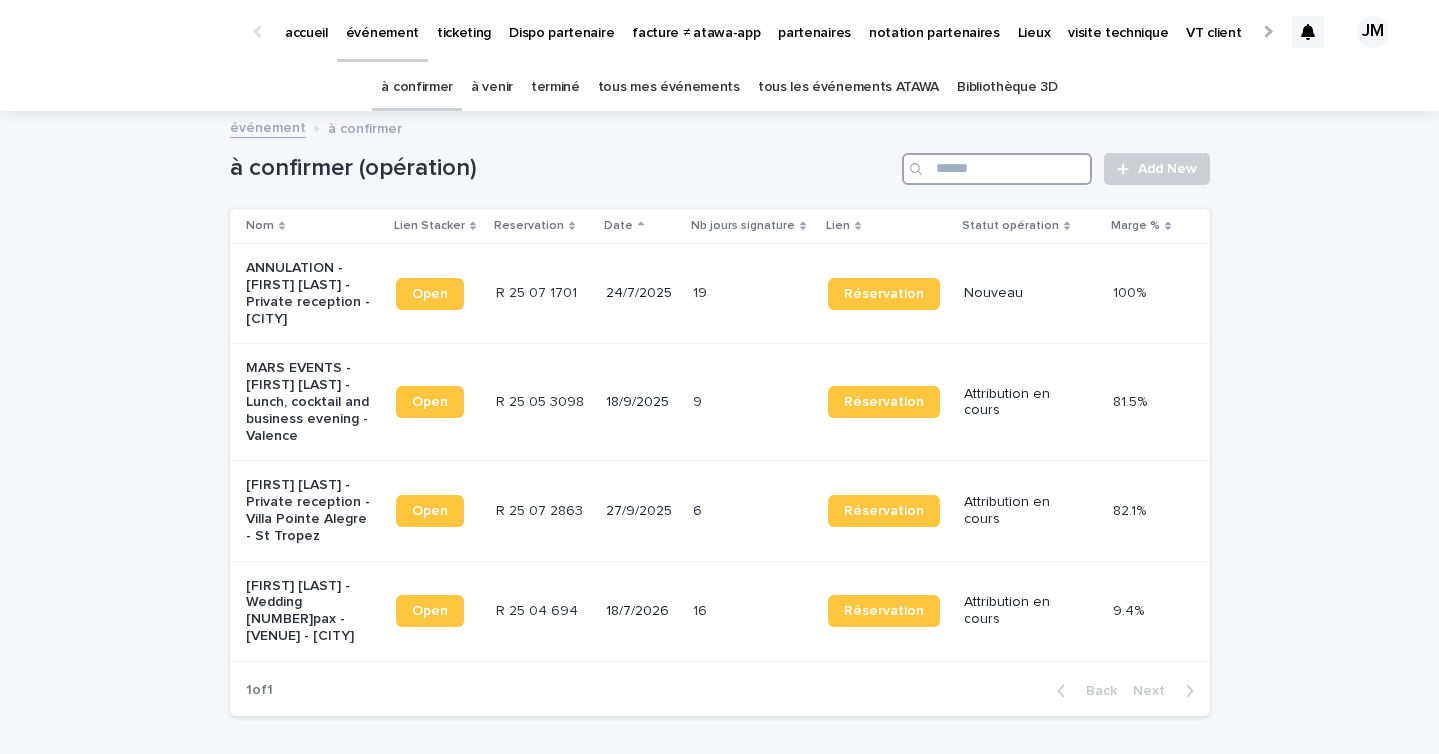 click at bounding box center [997, 169] 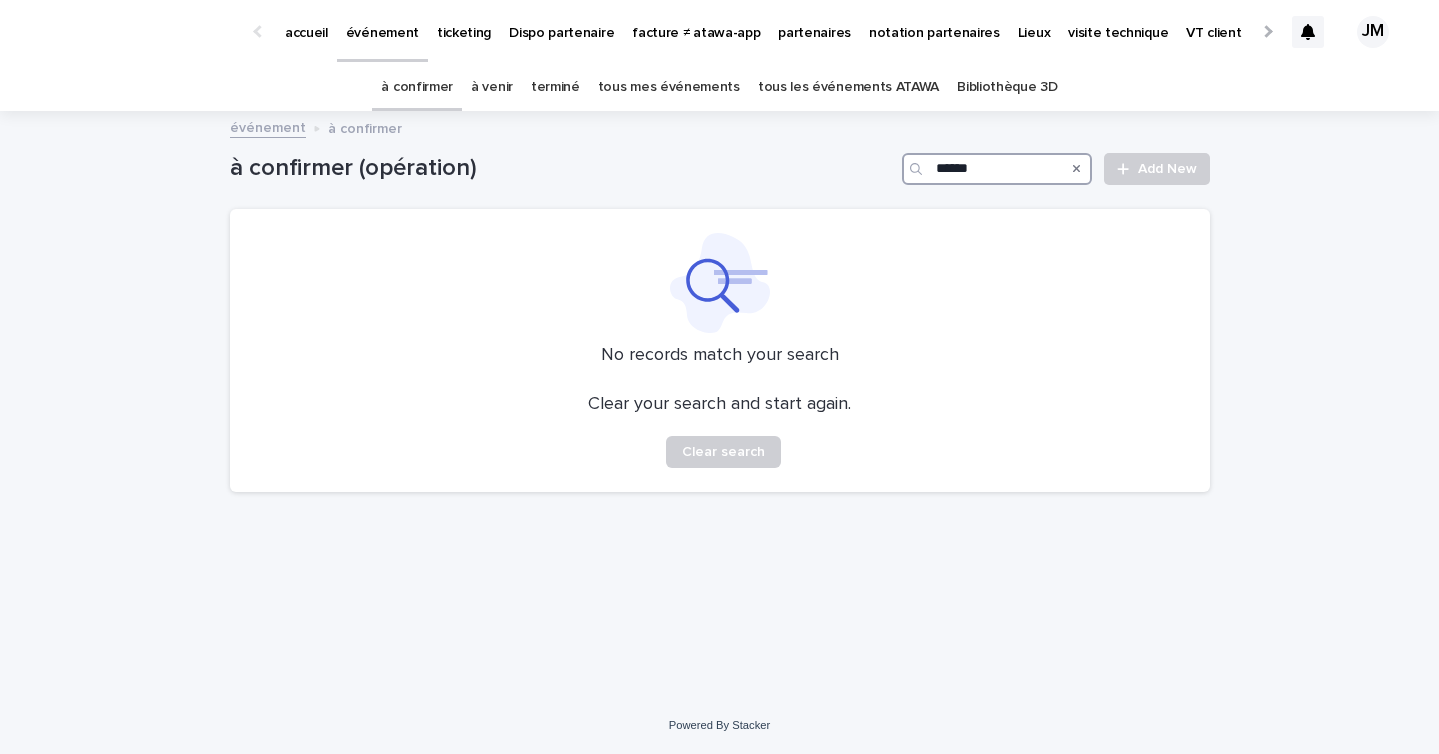 type on "******" 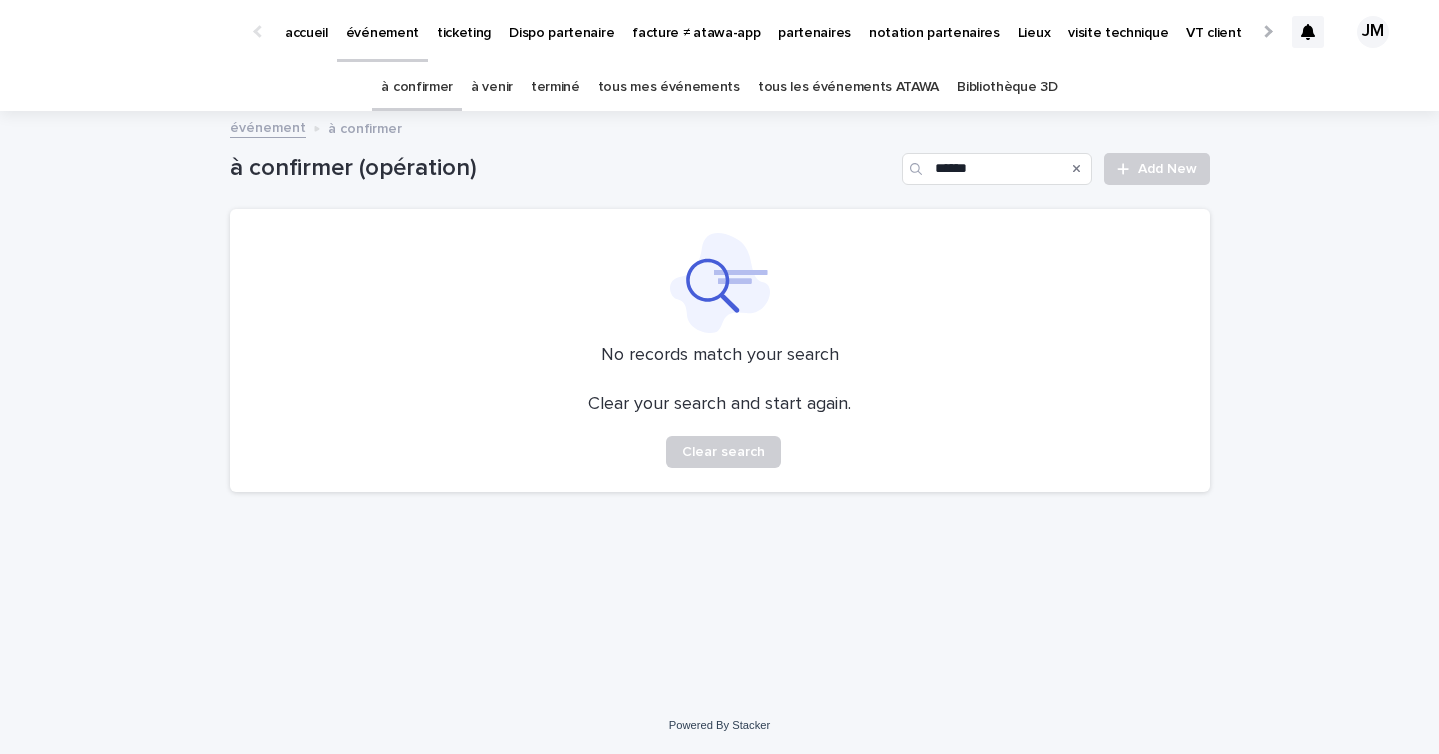 click on "tous mes événements" at bounding box center (669, 87) 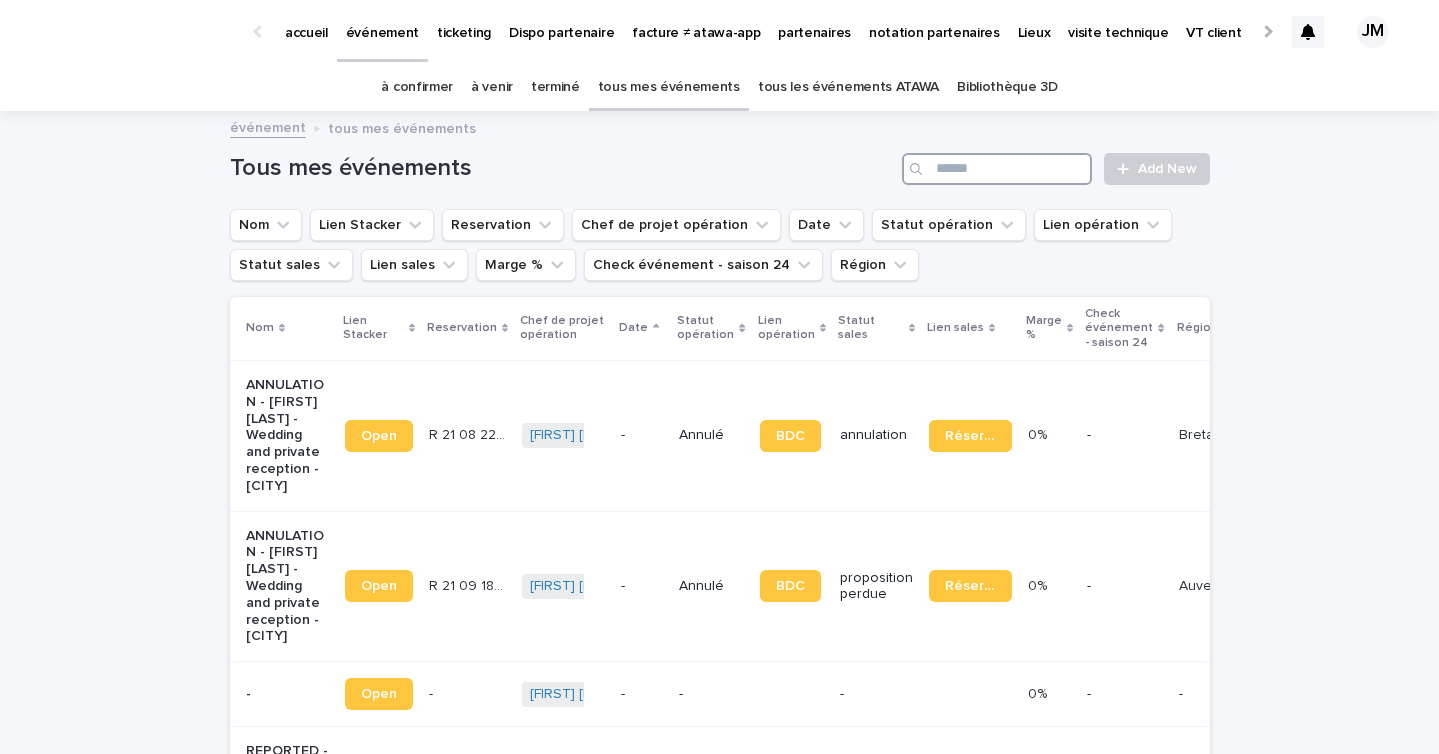 click at bounding box center (997, 169) 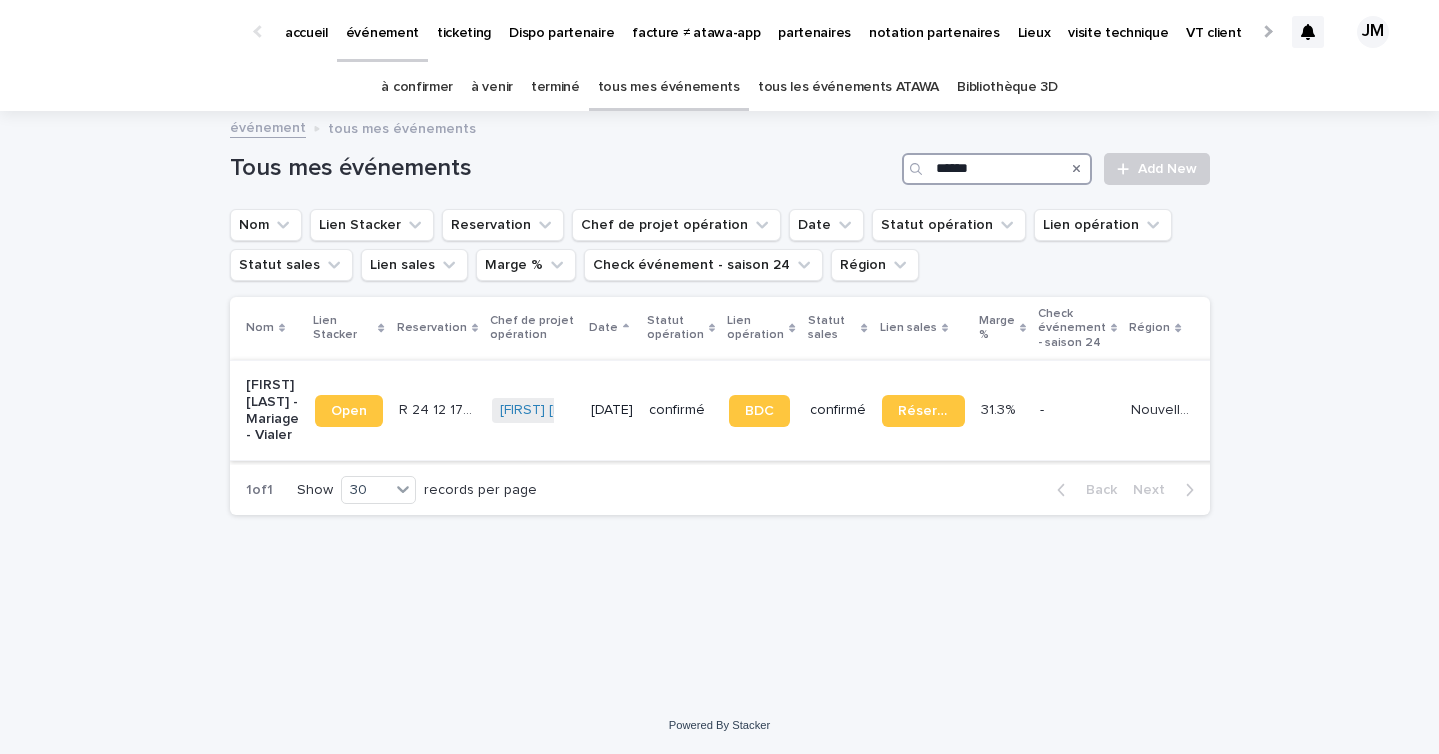 type on "******" 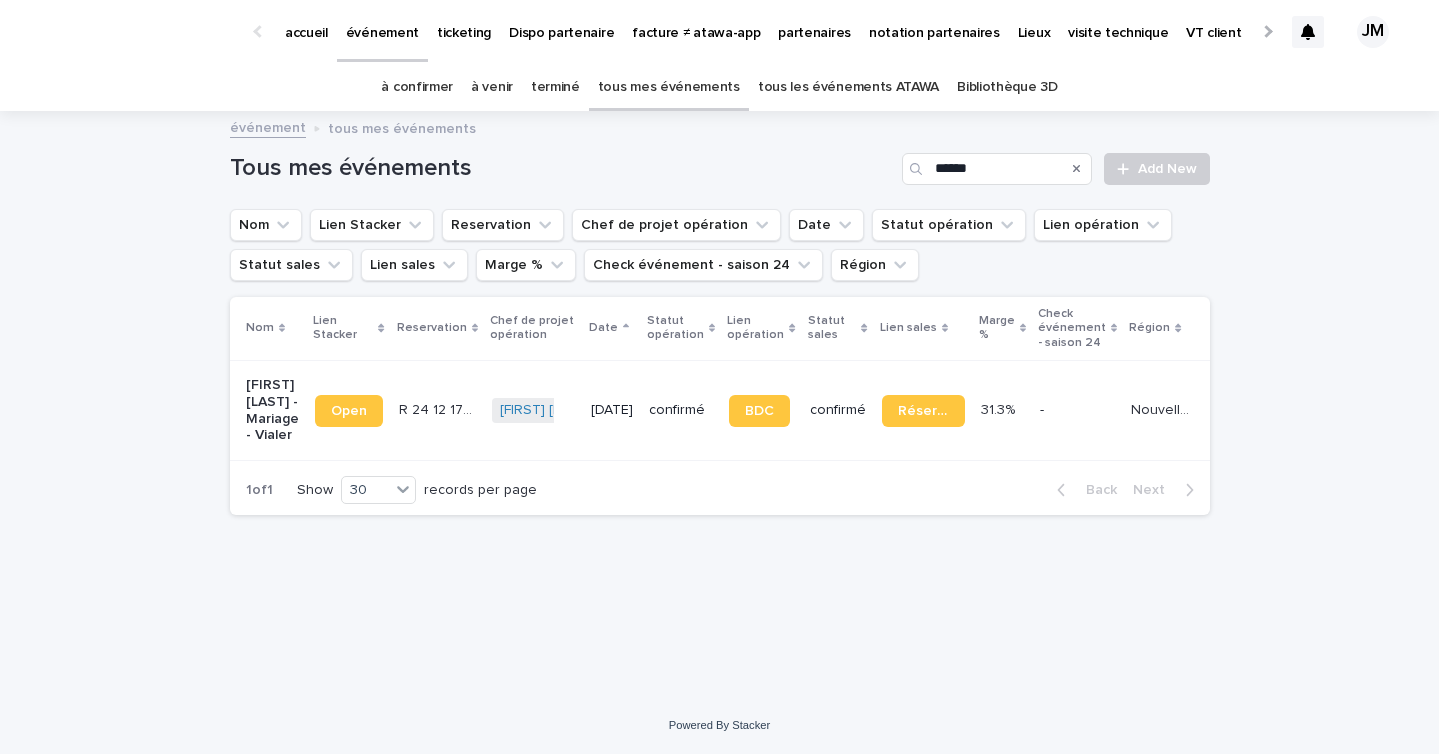 click on "BDC" at bounding box center (761, 410) 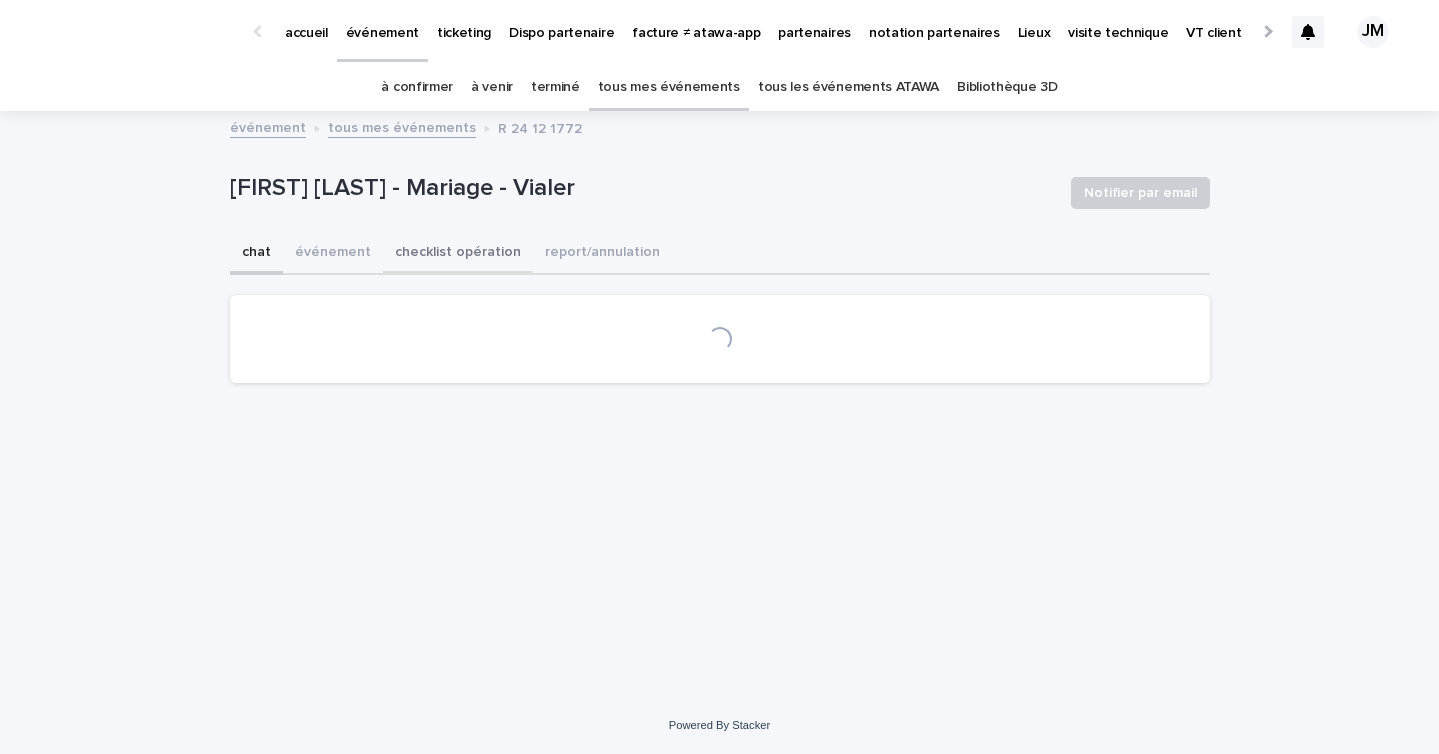 click on "checklist opération" at bounding box center (458, 254) 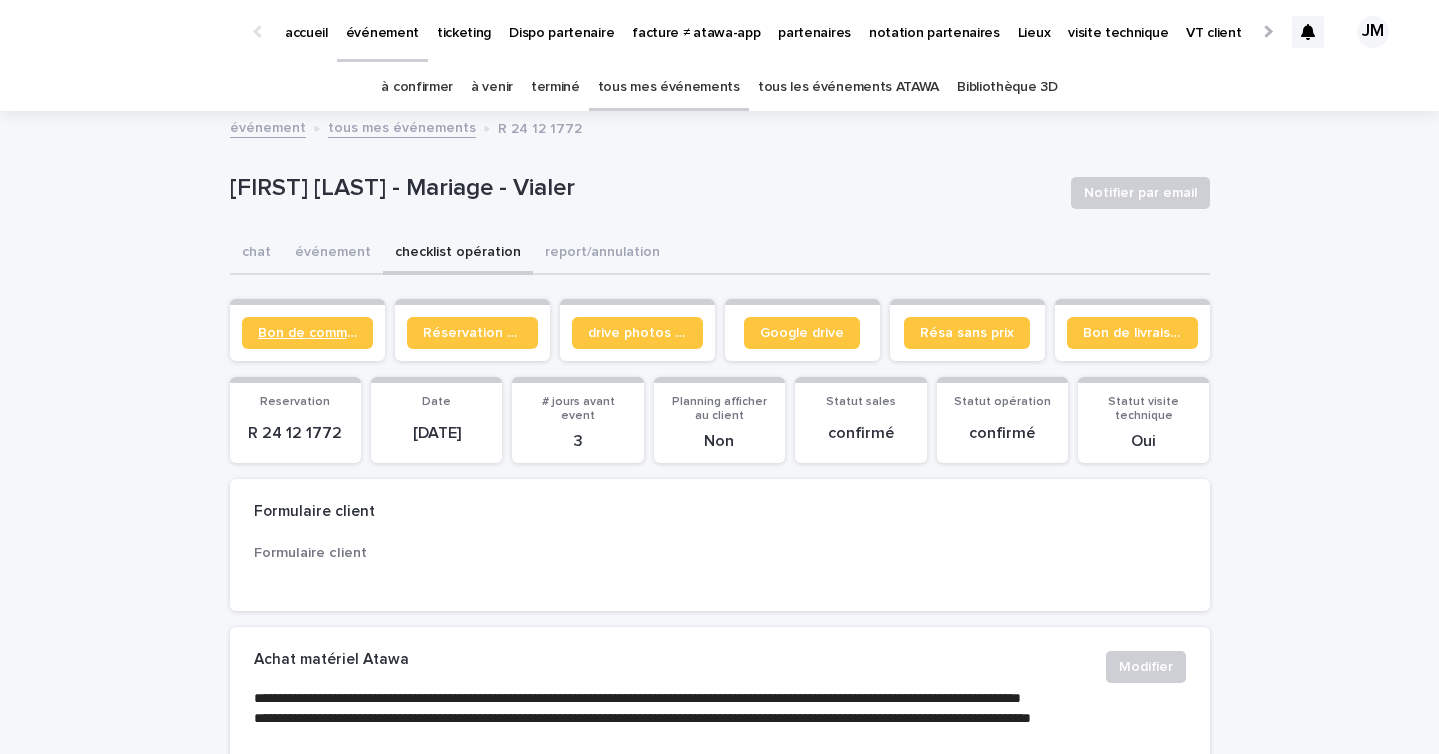 click on "Bon de commande" at bounding box center [307, 333] 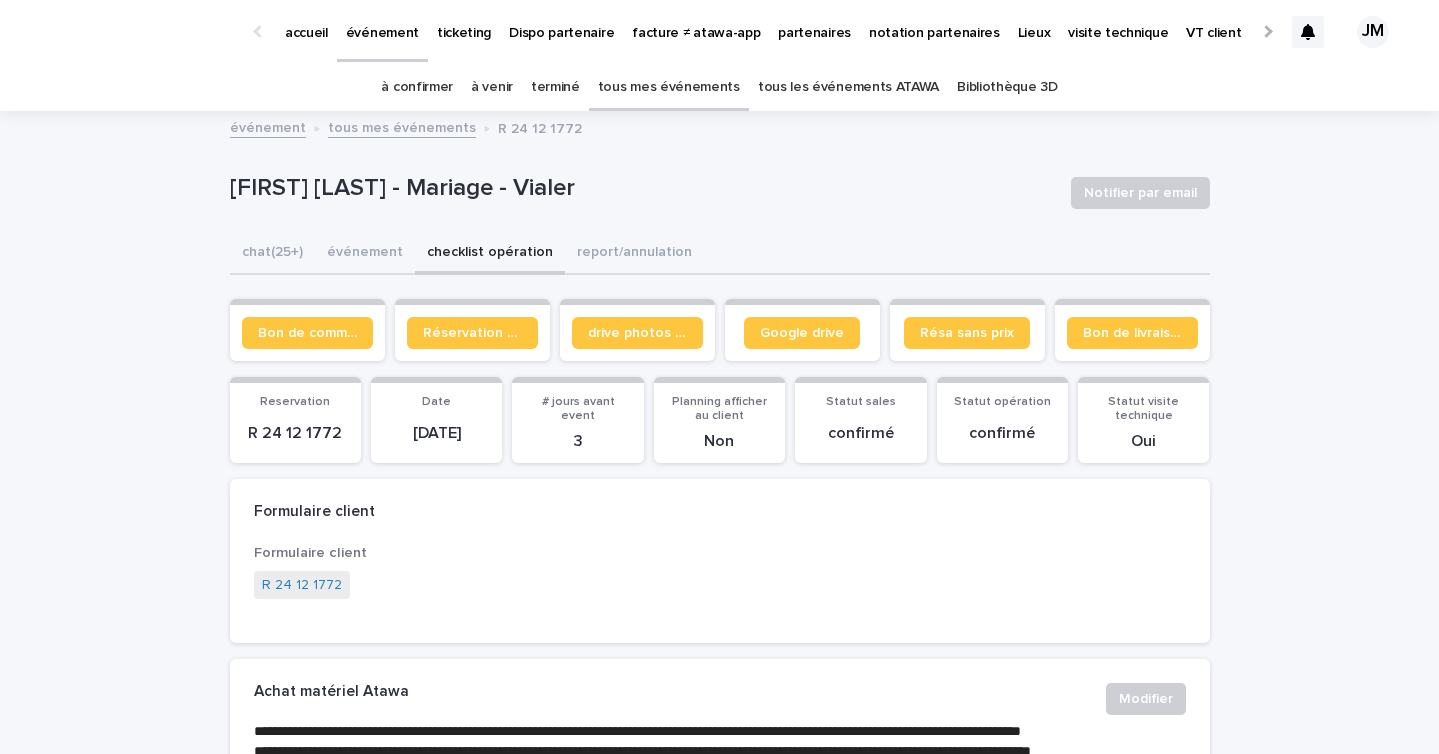 click on "à confirmer" at bounding box center (417, 87) 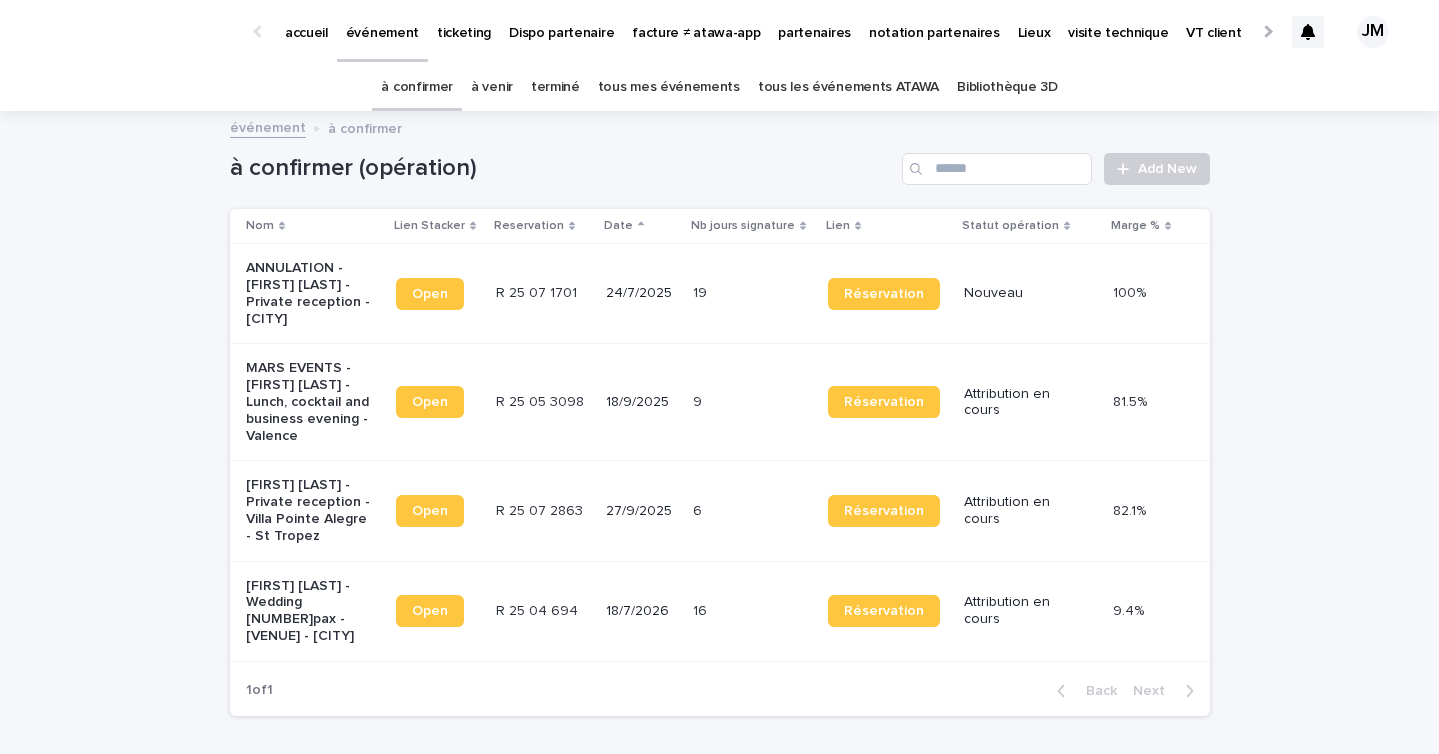 click on "27/9/2025" at bounding box center [641, 511] 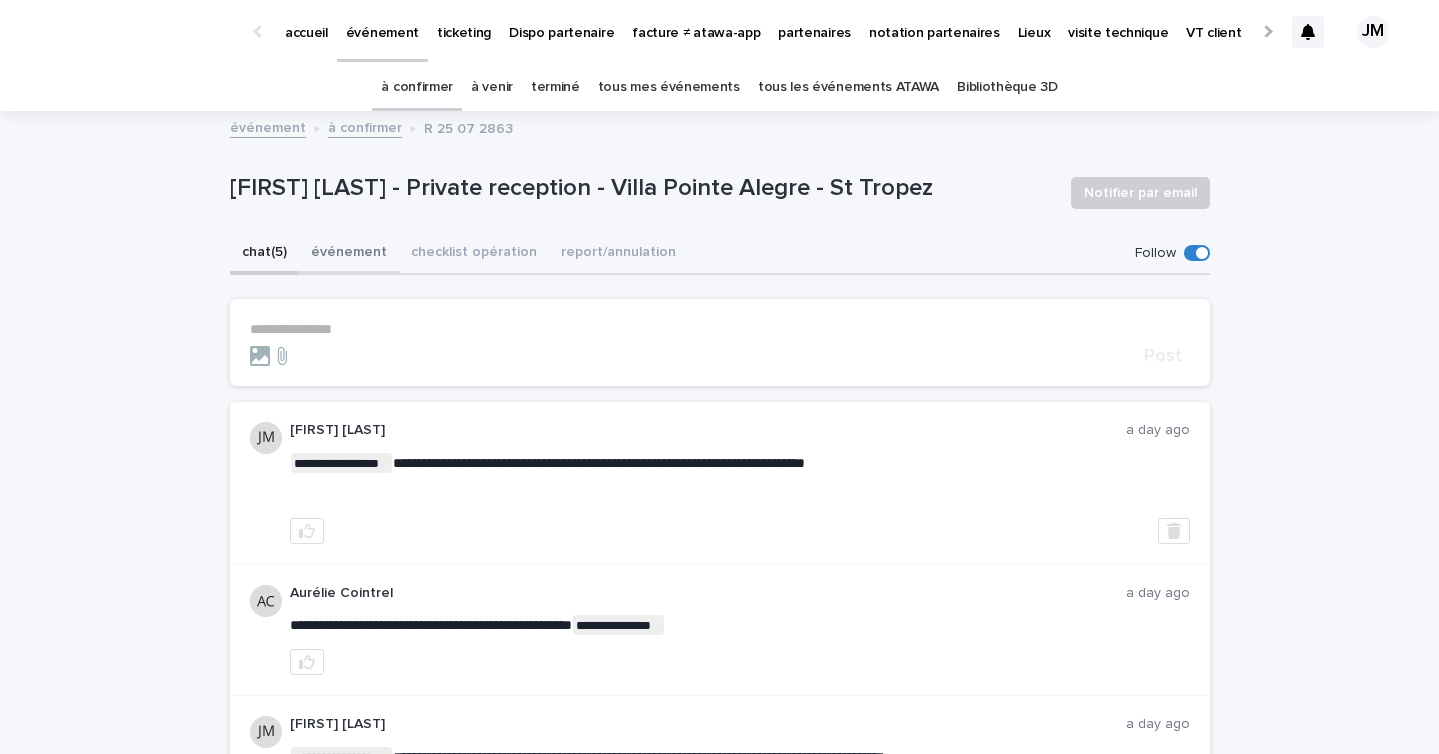 click on "checklist opération" at bounding box center (474, 254) 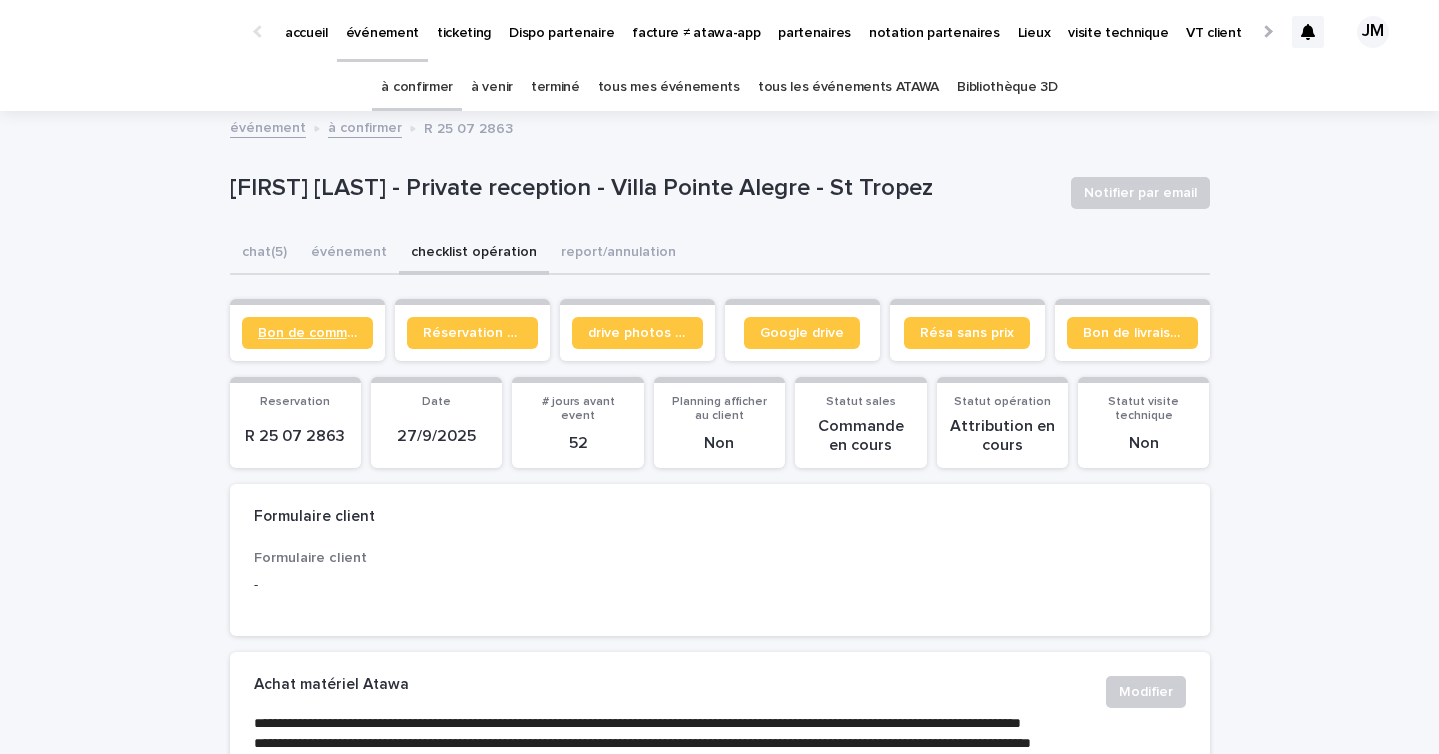 click on "Bon de commande" at bounding box center (307, 333) 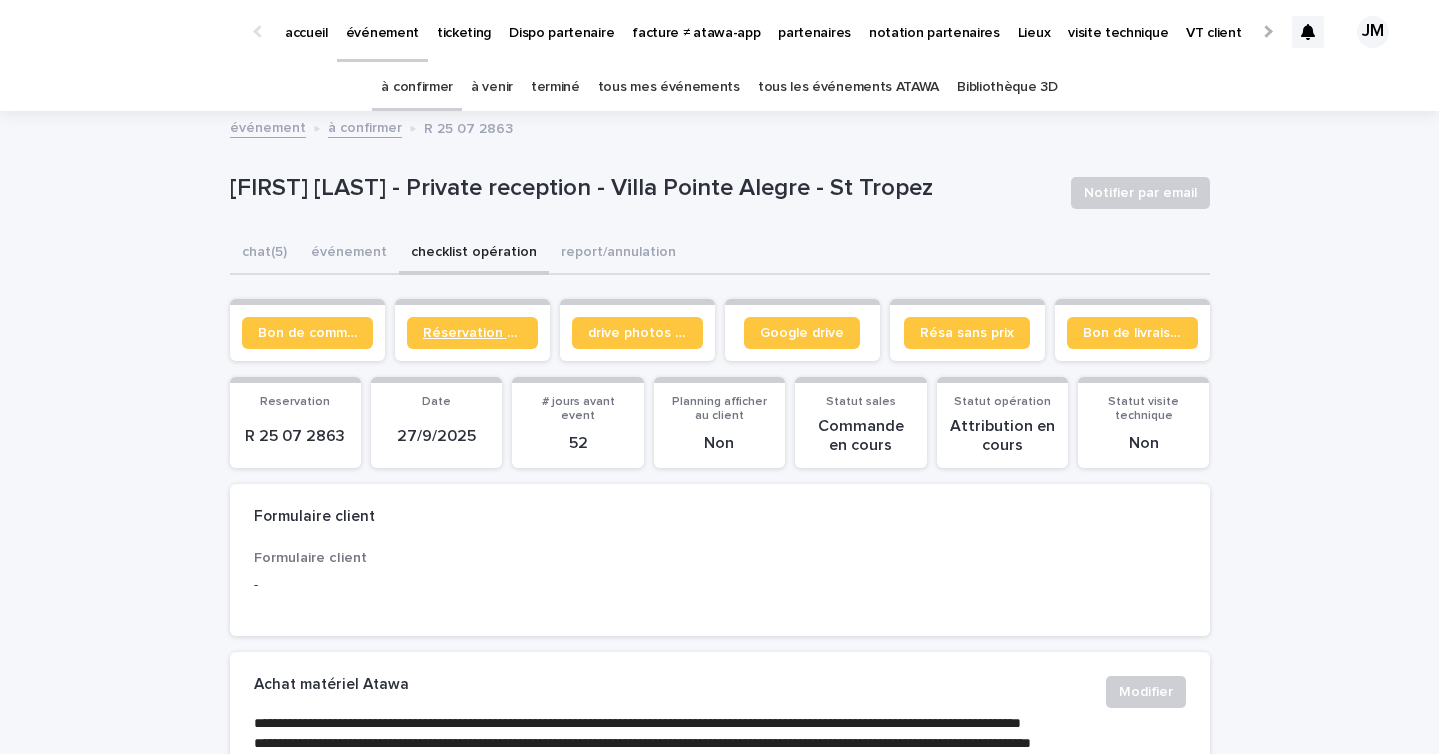 click on "Réservation client" at bounding box center (472, 333) 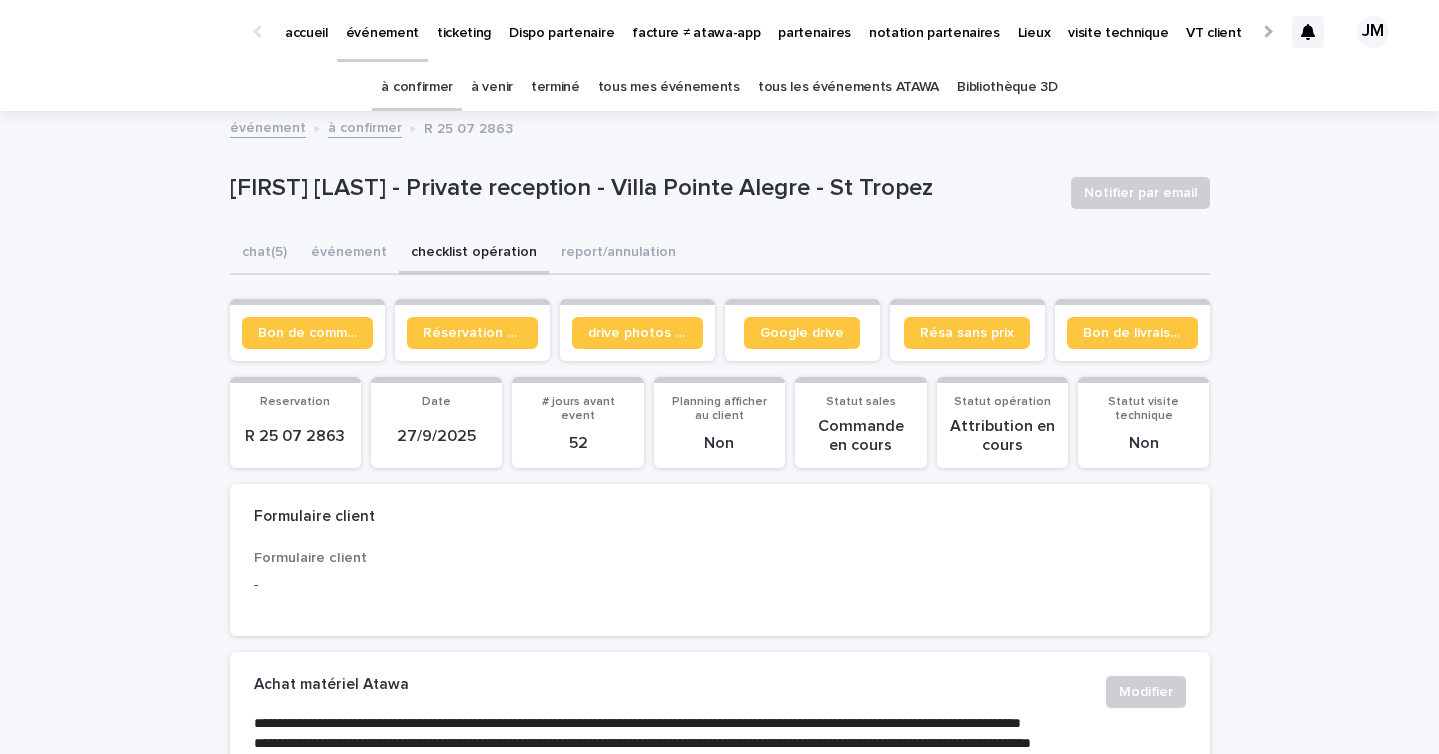 click on "à confirmer" at bounding box center (417, 87) 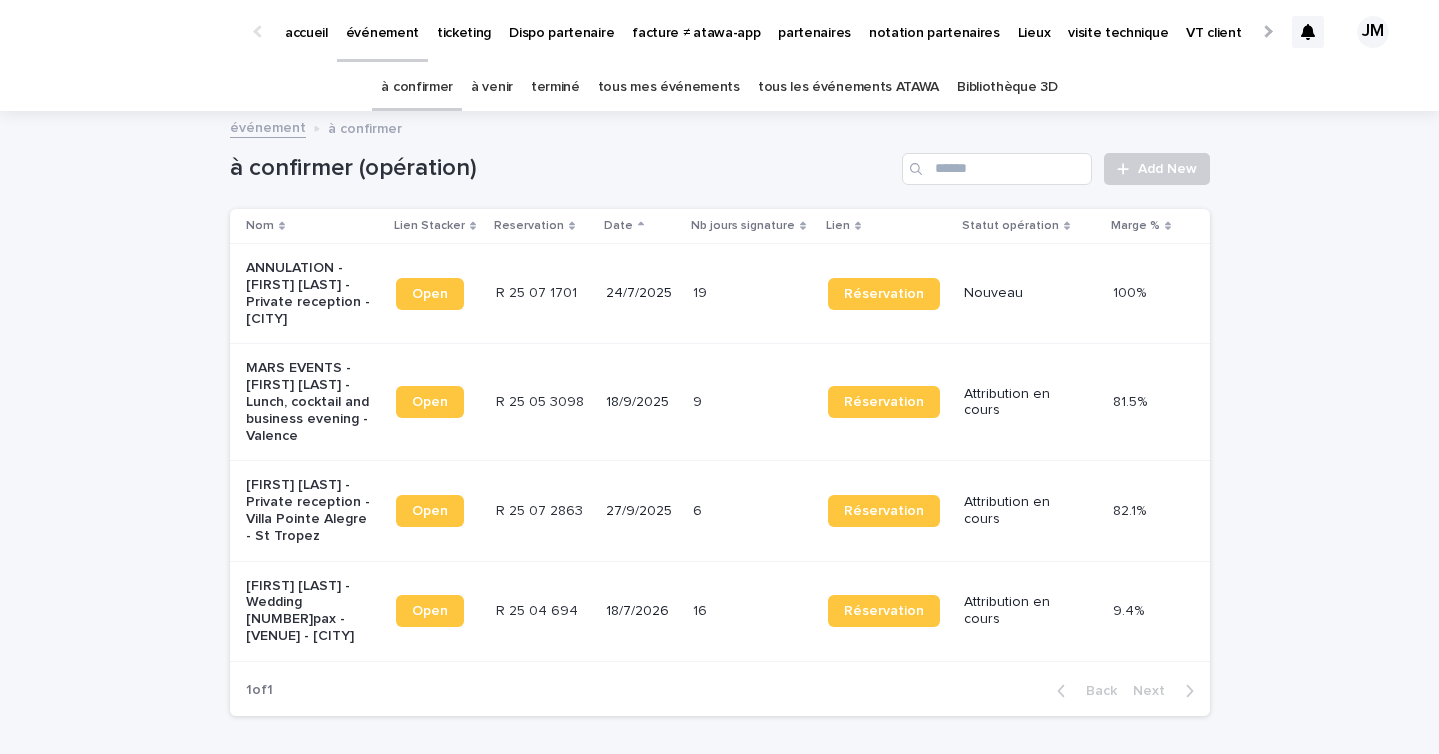 scroll, scrollTop: 151, scrollLeft: 0, axis: vertical 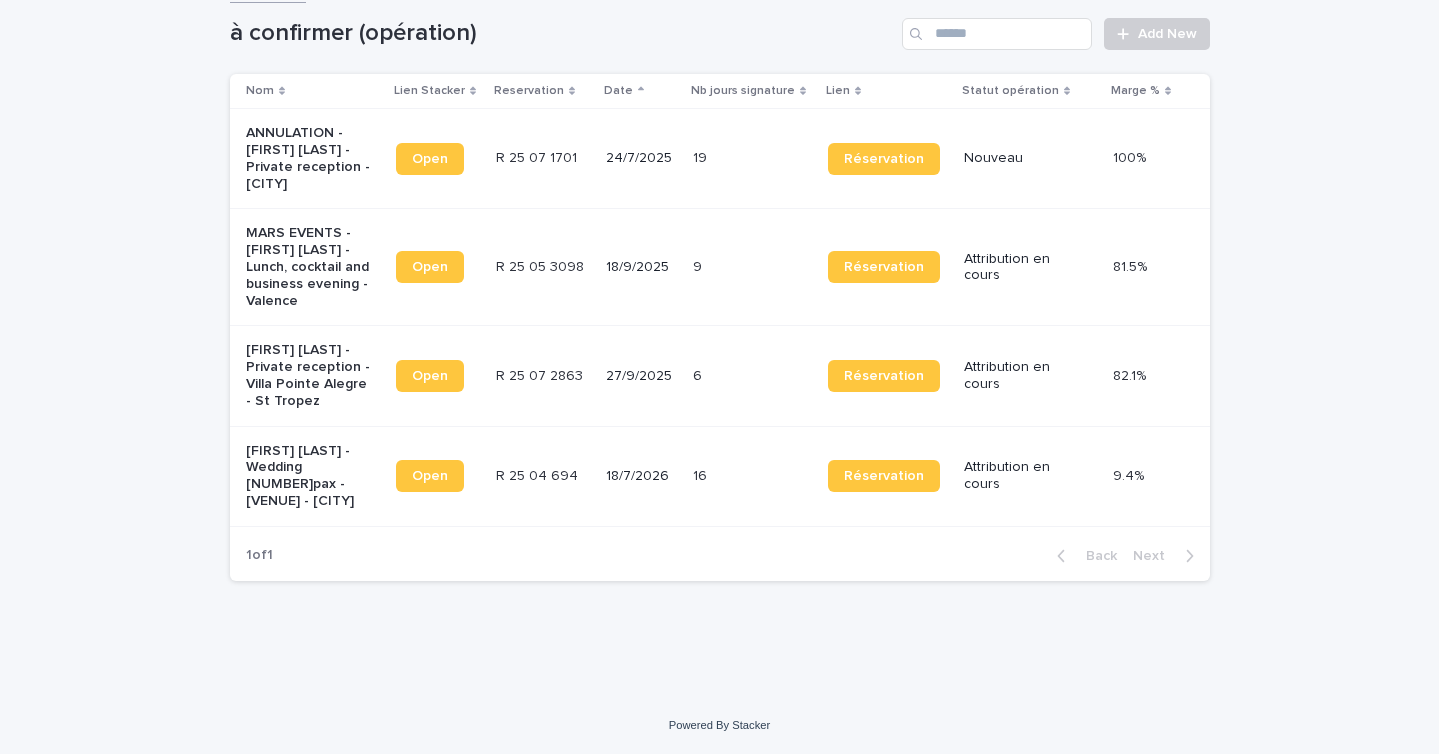 click on "[PERSON] - [EVENT_TYPE] - [STREET] - [CITY]" at bounding box center (308, 375) 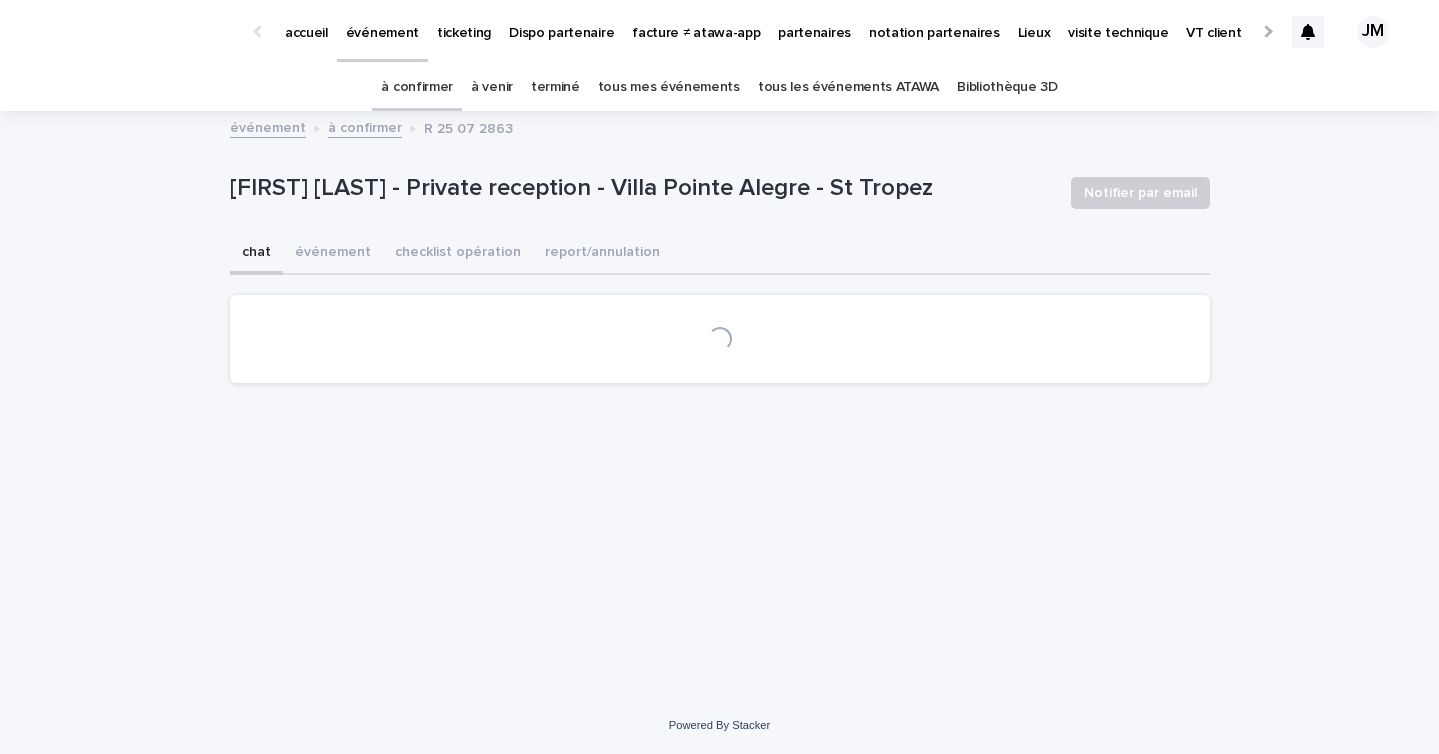 scroll, scrollTop: 0, scrollLeft: 0, axis: both 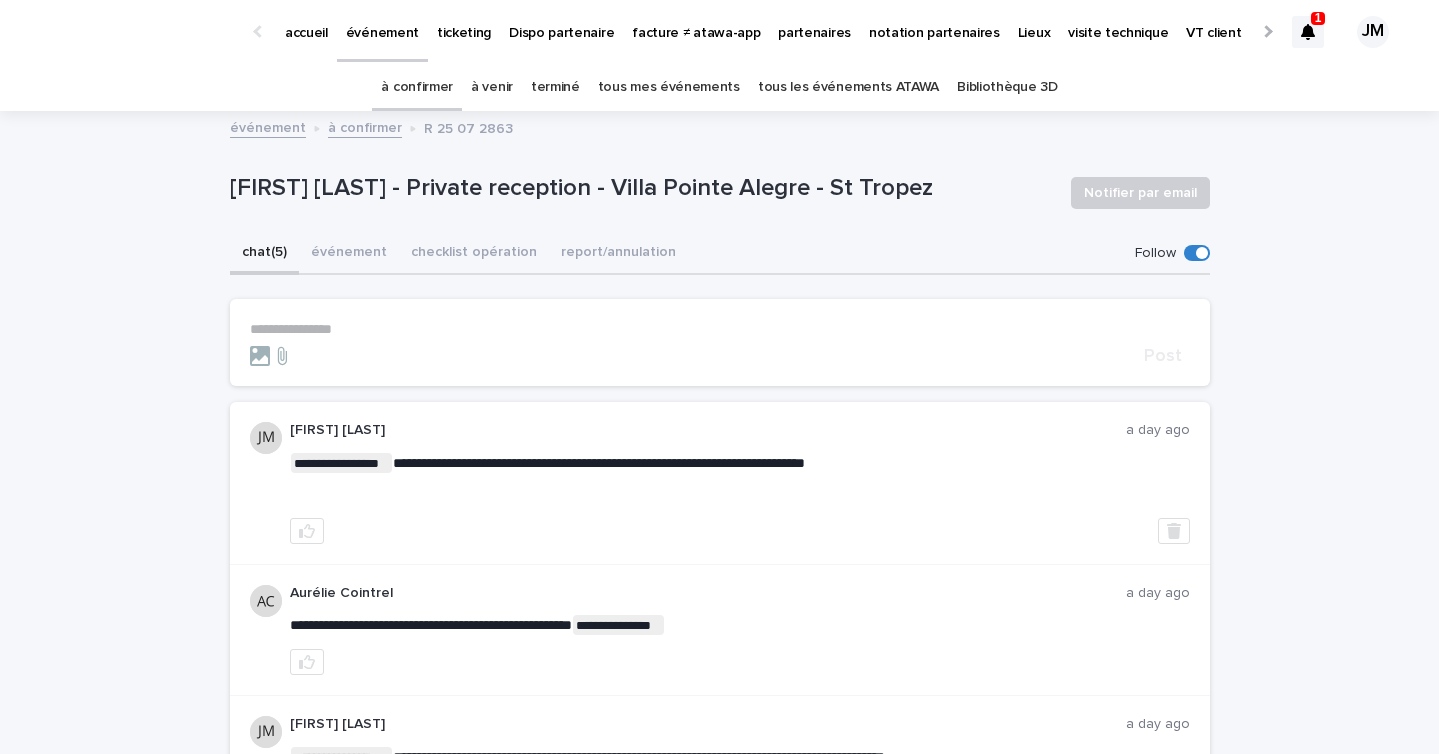 click 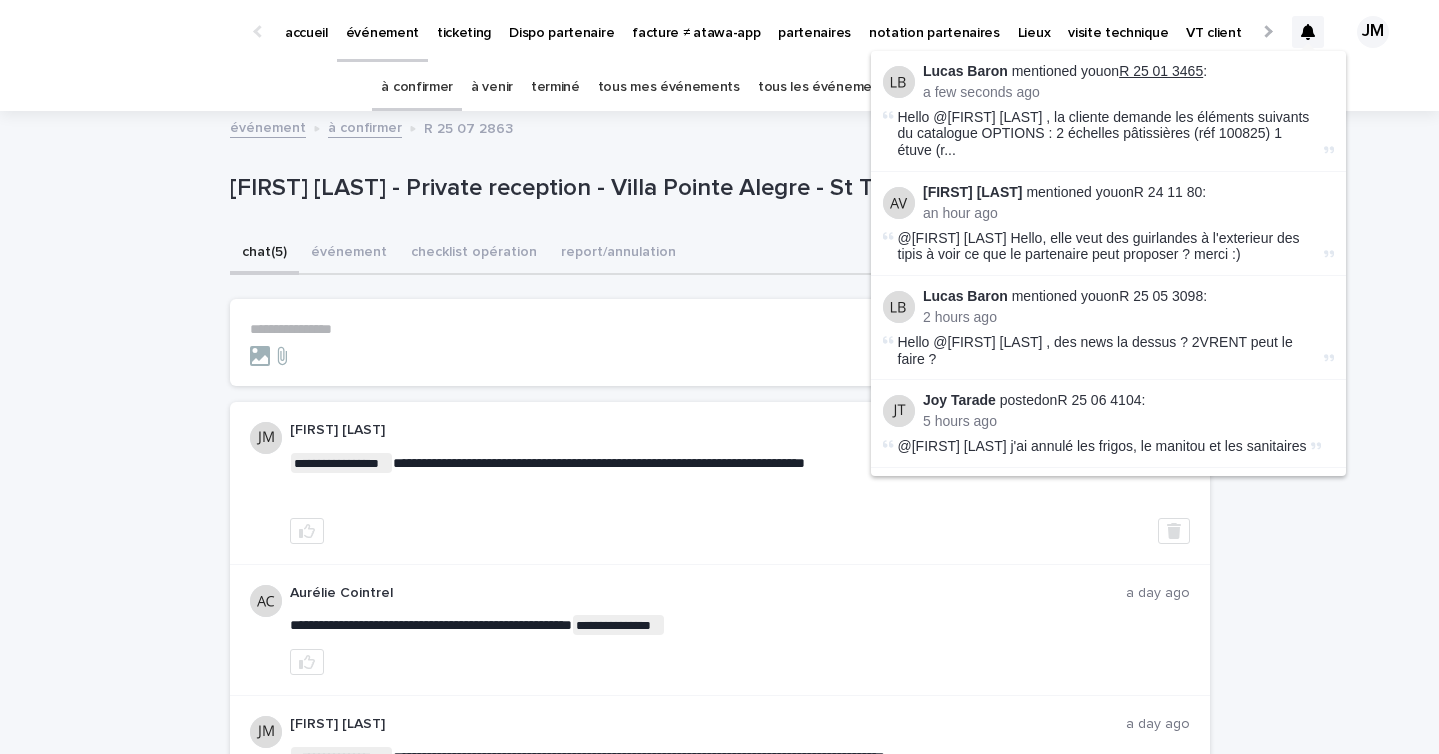 click on "R 25 01 3465" at bounding box center (1161, 71) 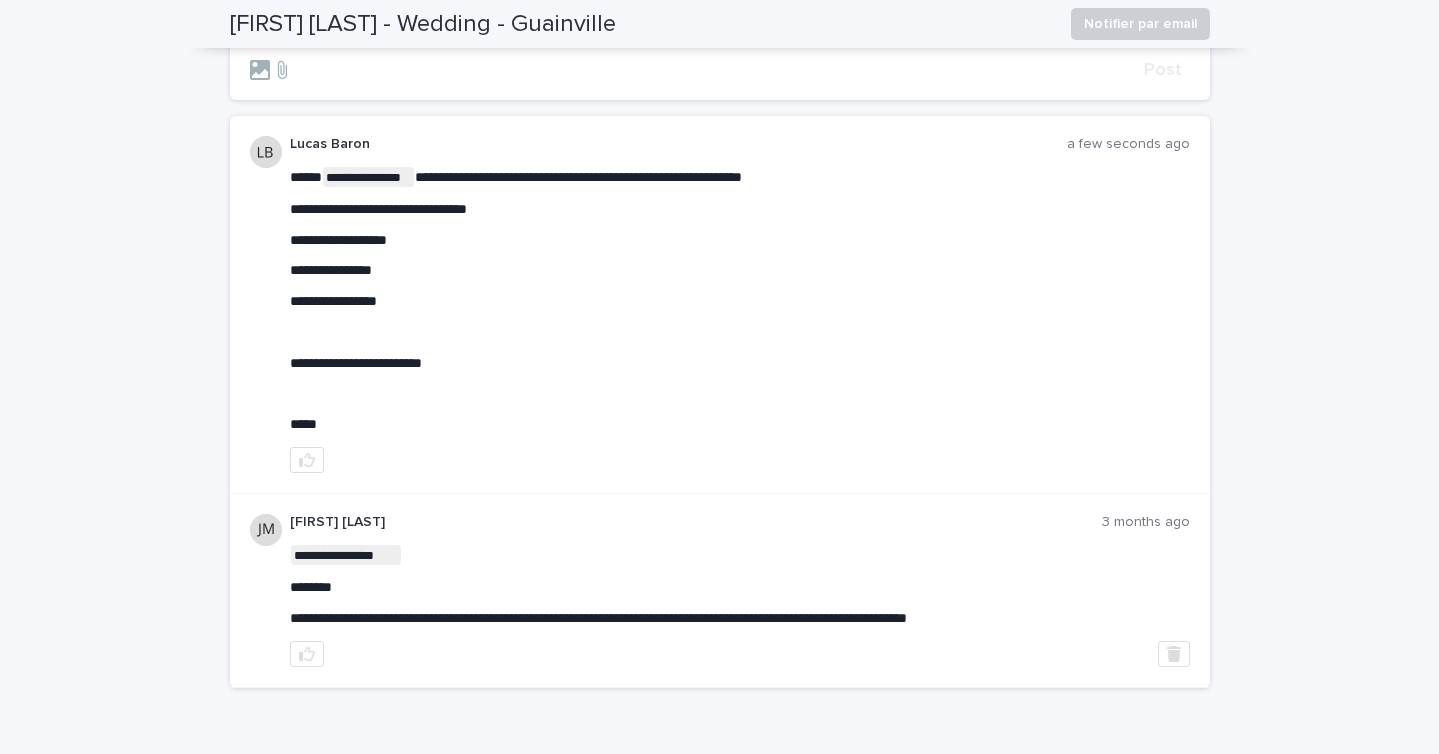 scroll, scrollTop: 287, scrollLeft: 0, axis: vertical 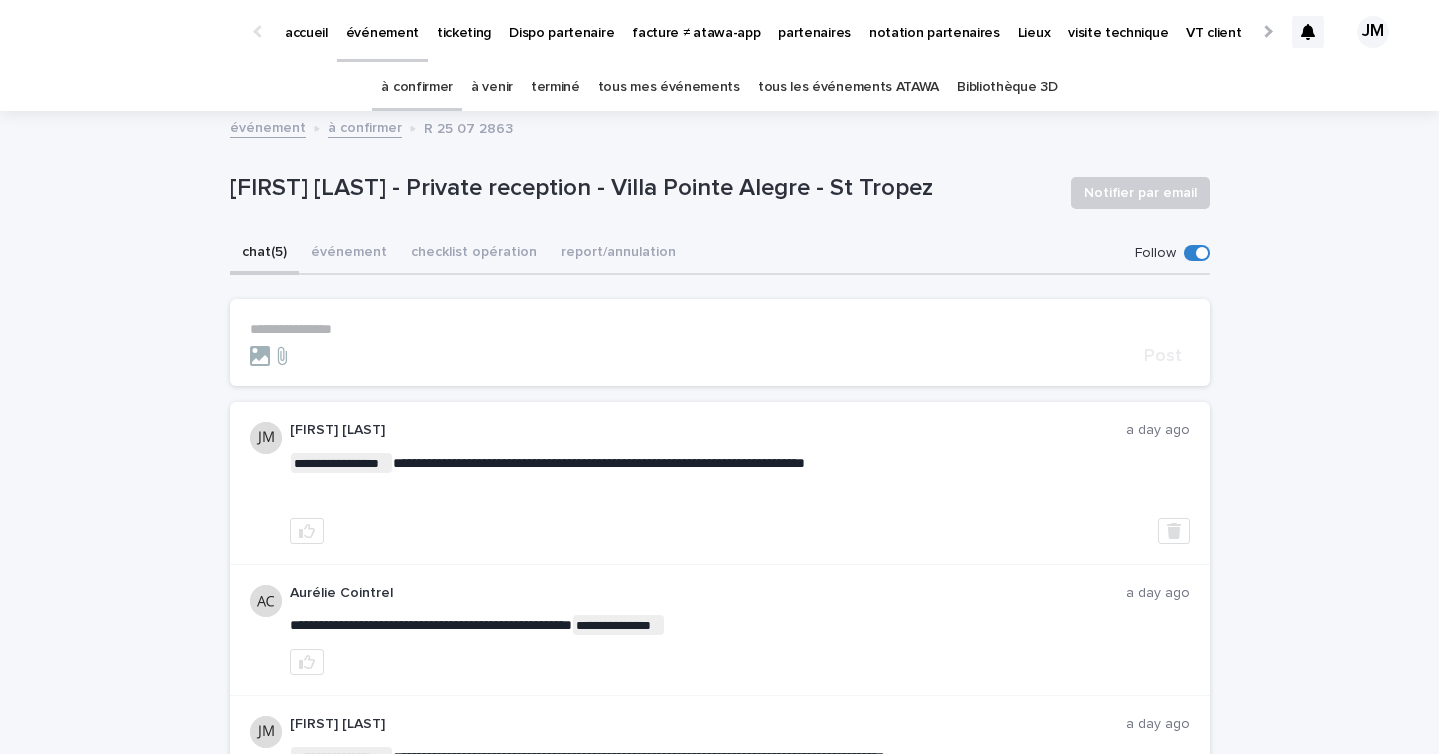 click on "tous les événements ATAWA" at bounding box center (848, 87) 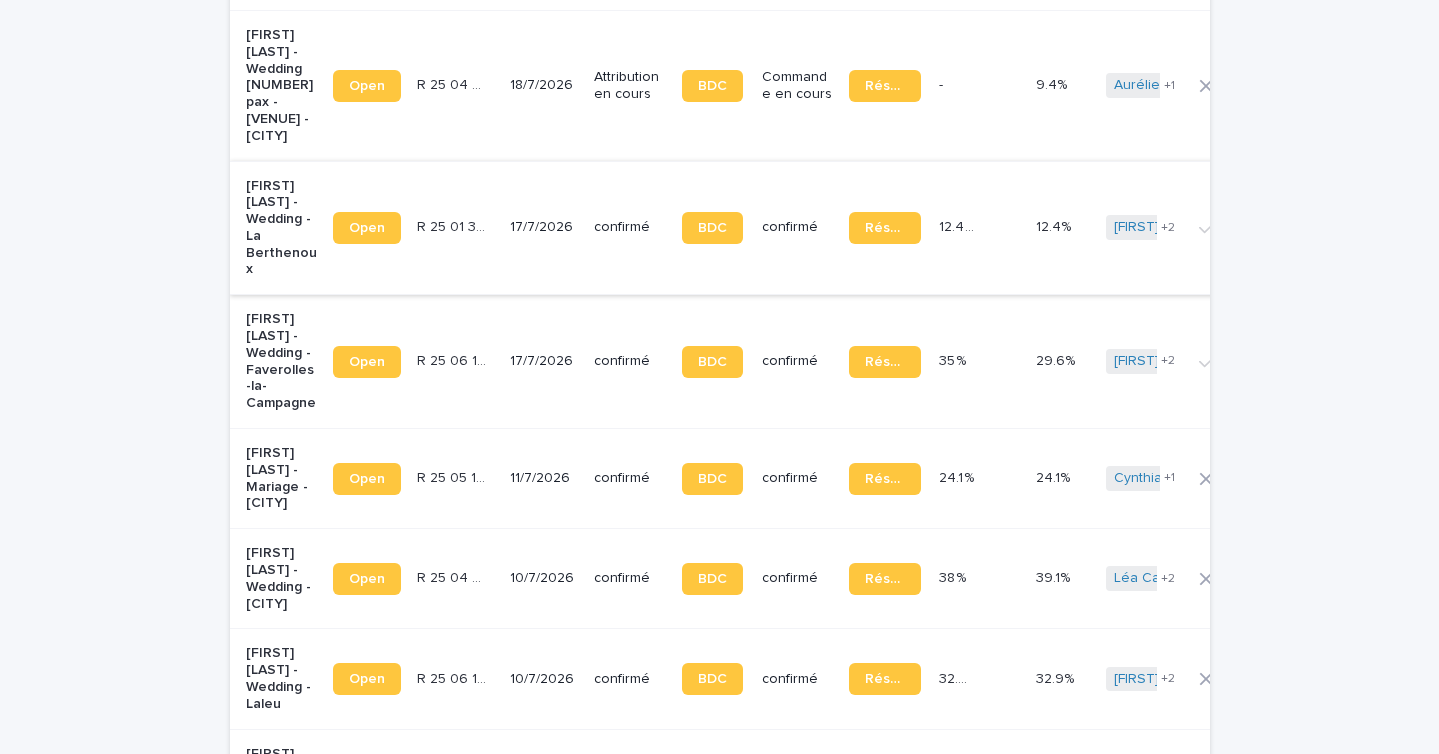 scroll, scrollTop: 0, scrollLeft: 0, axis: both 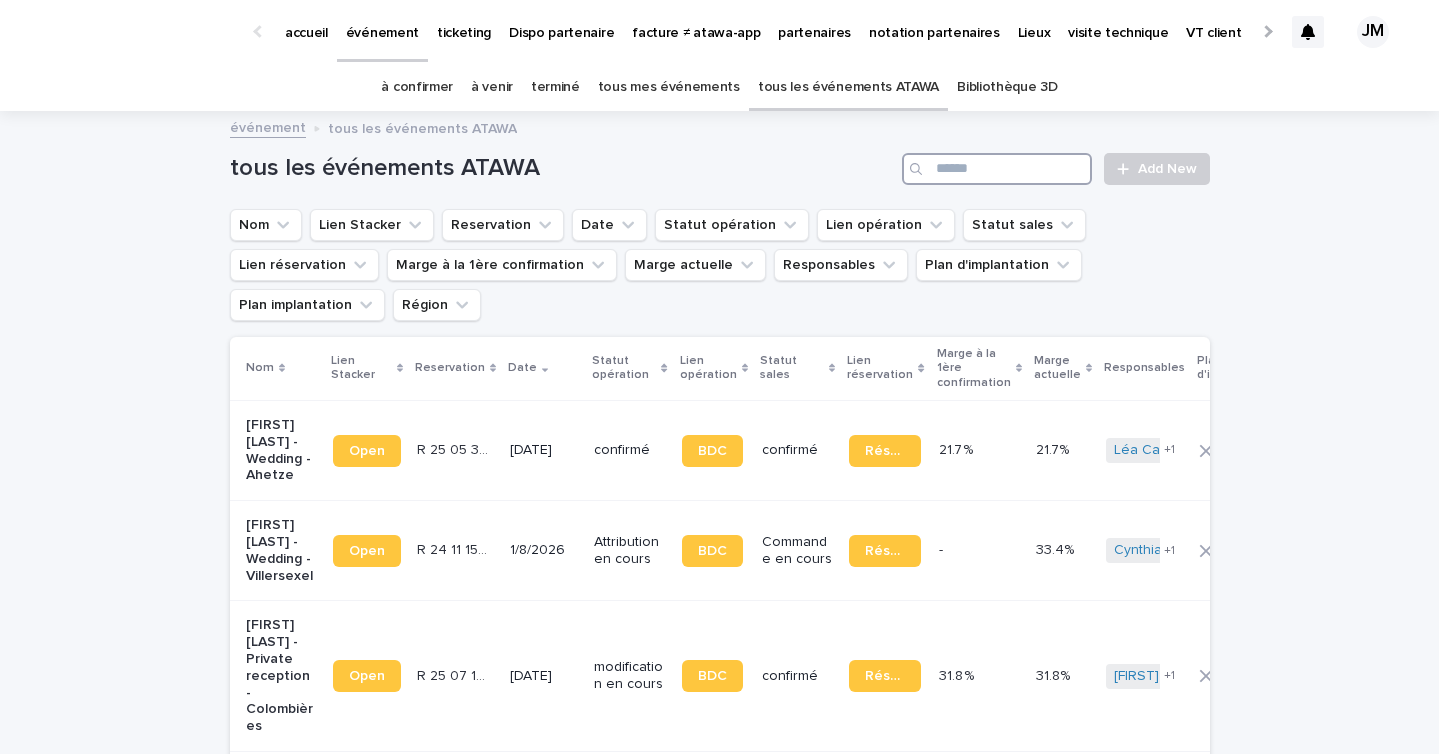 click at bounding box center (997, 169) 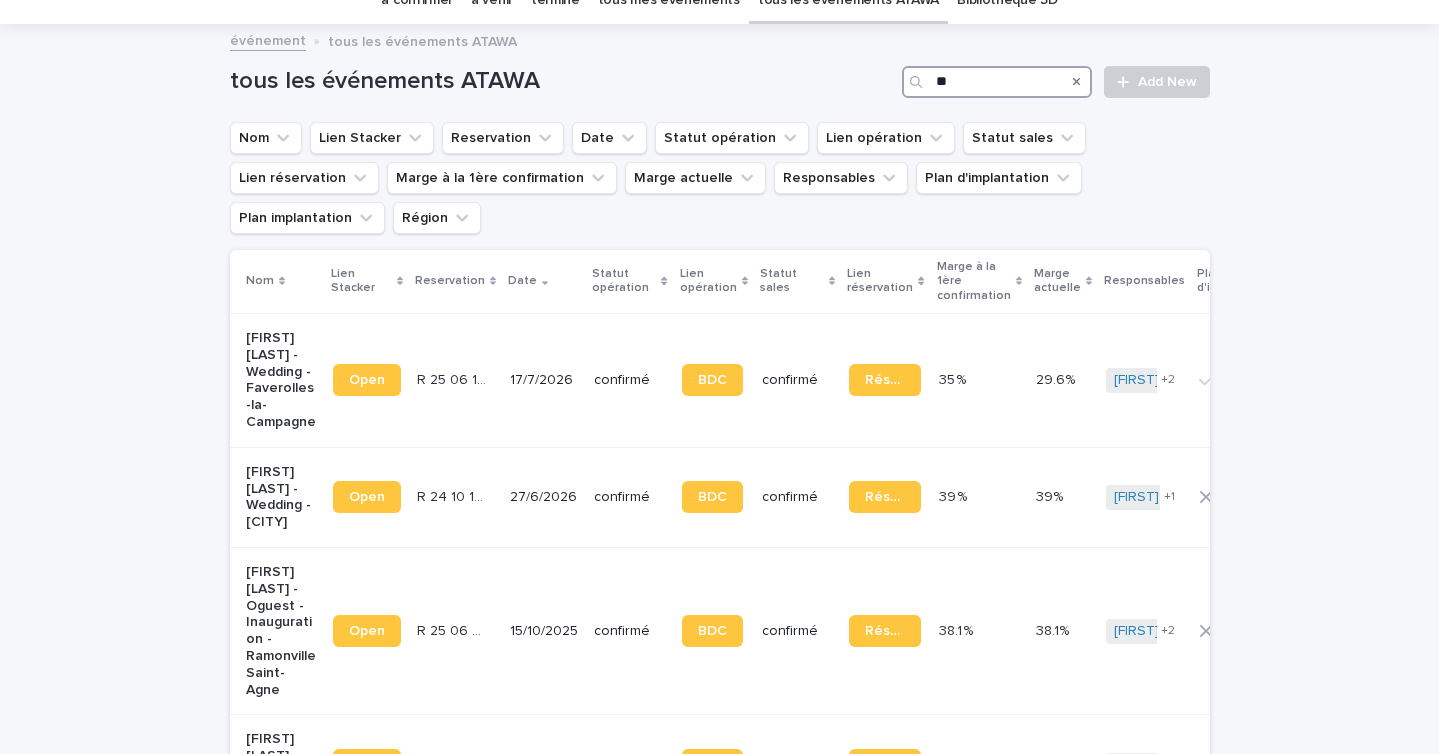 scroll, scrollTop: 0, scrollLeft: 0, axis: both 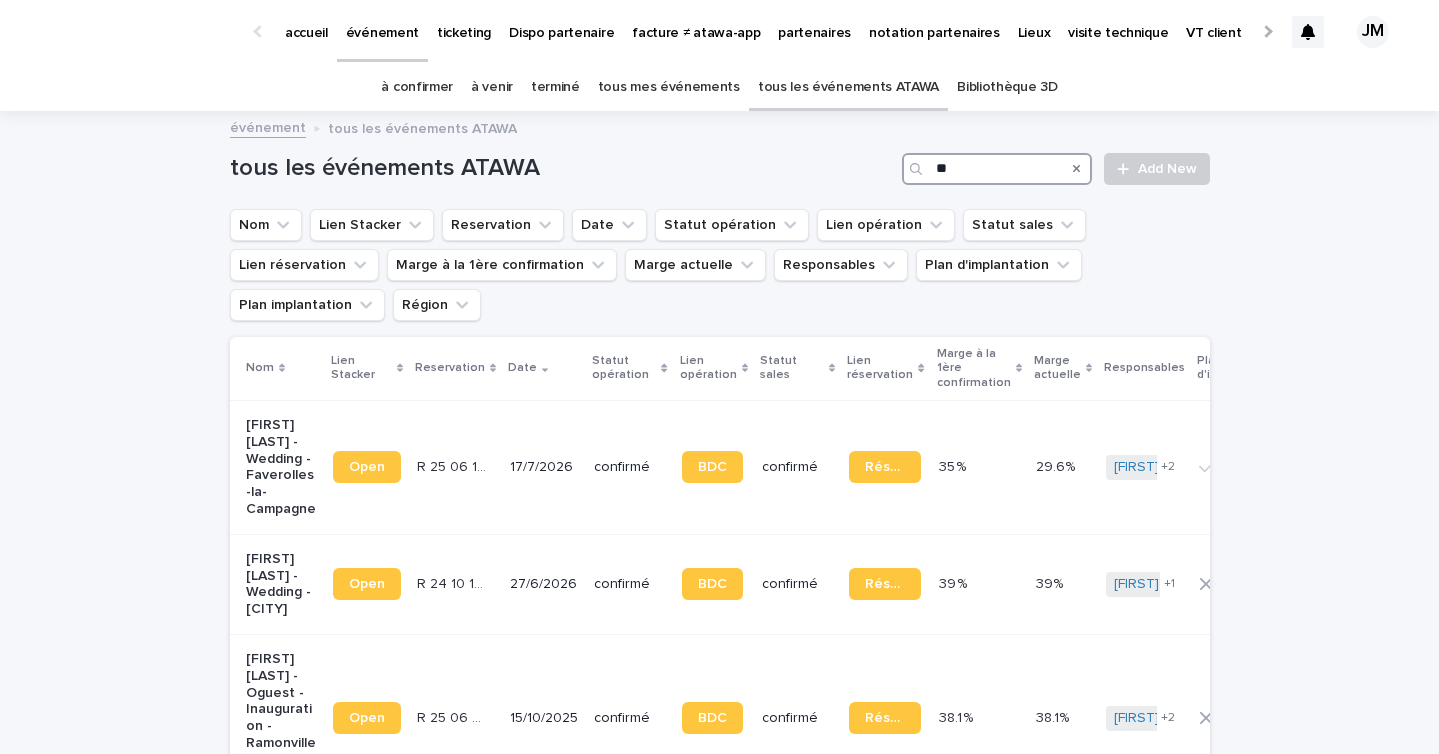 type on "**" 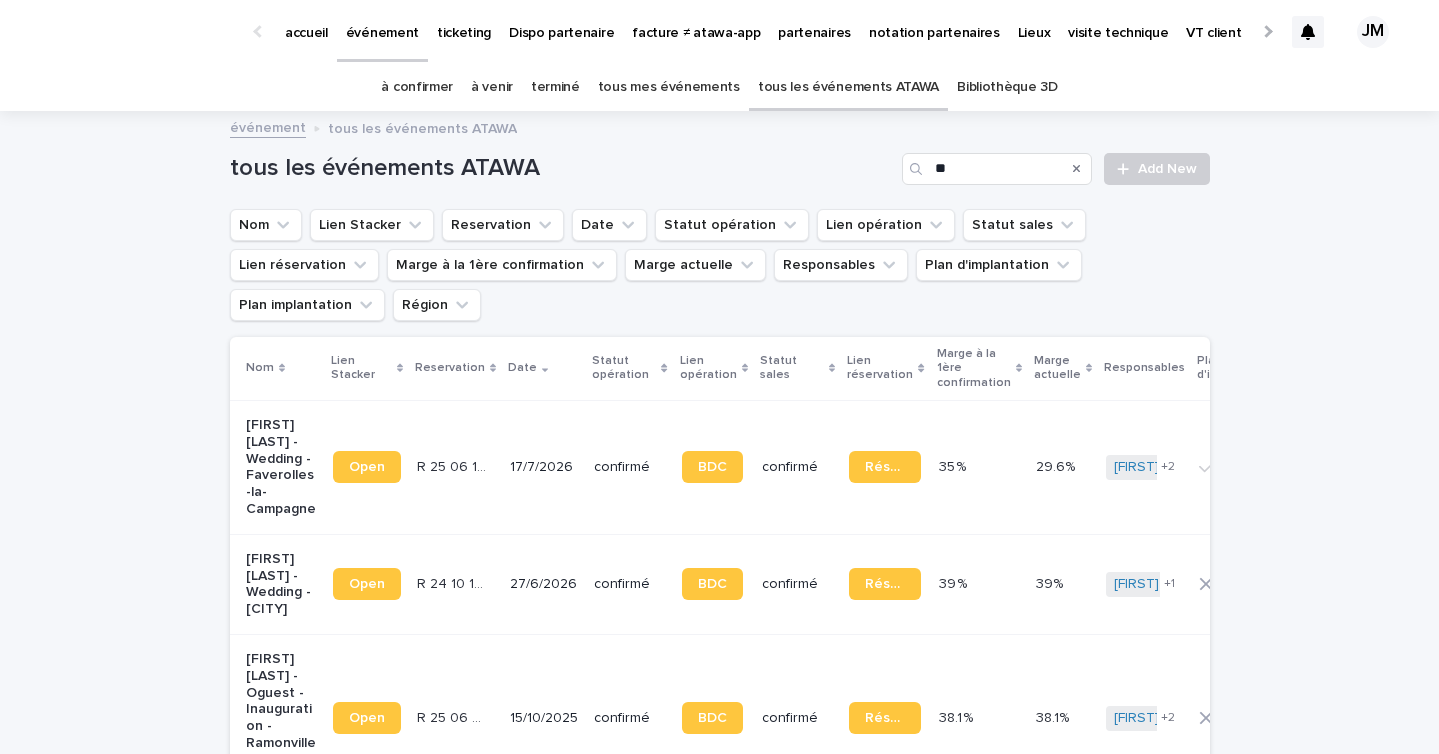 click on "à venir" at bounding box center [492, 87] 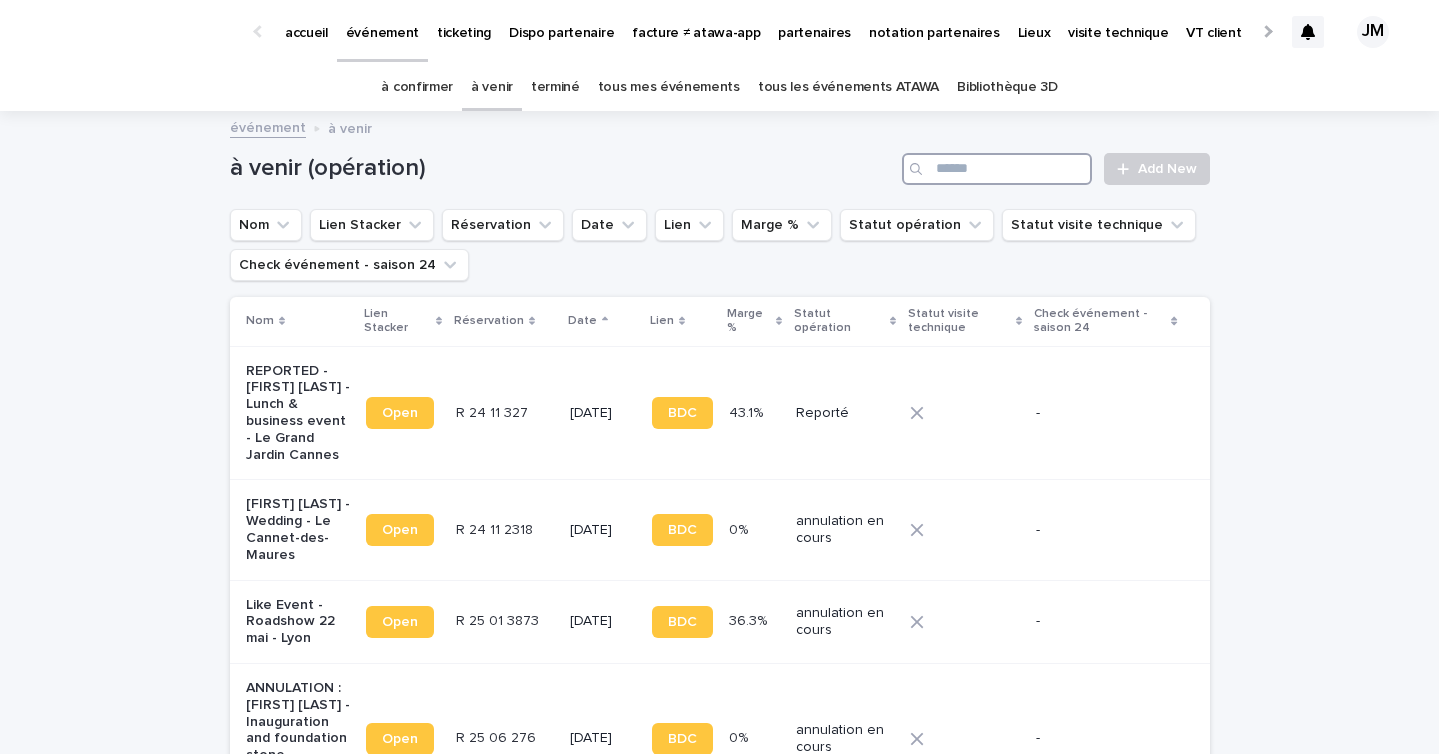 click at bounding box center [997, 169] 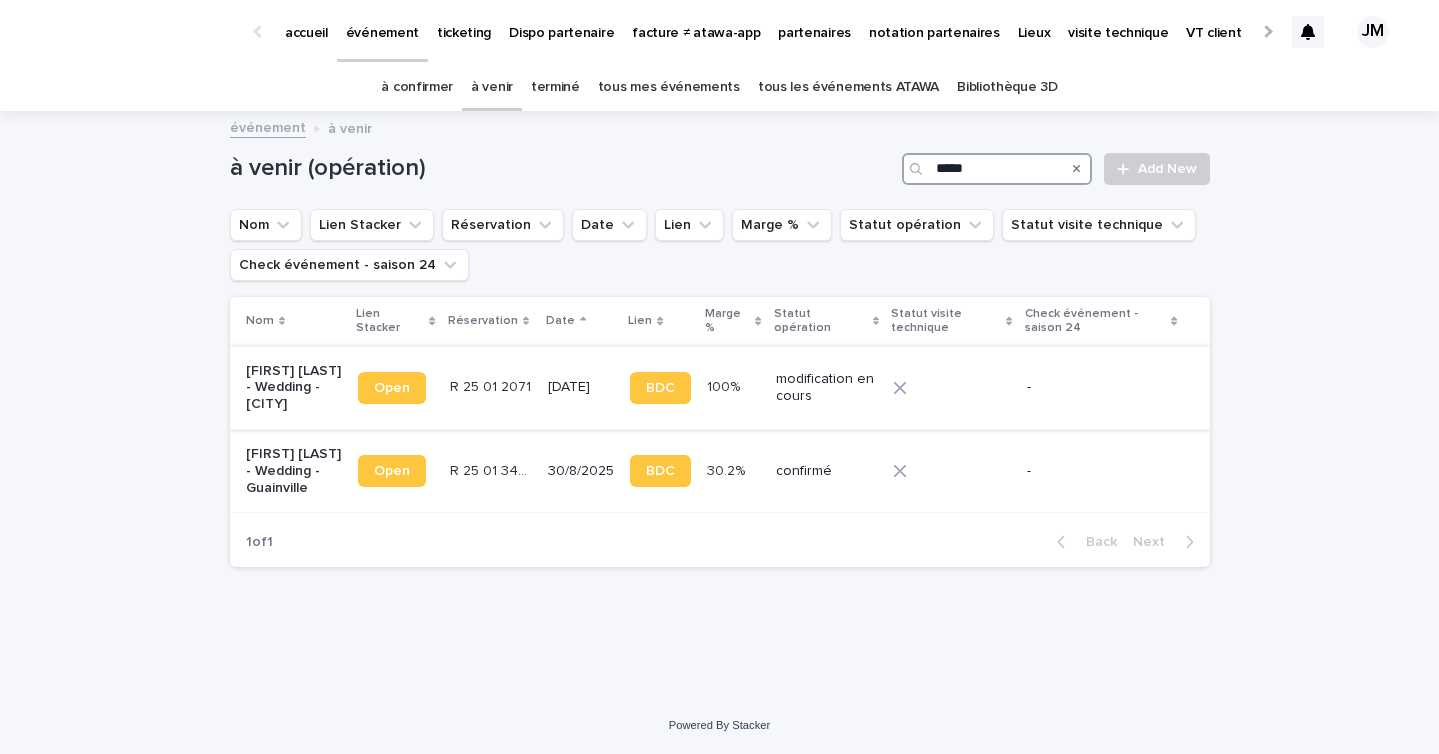 type on "*****" 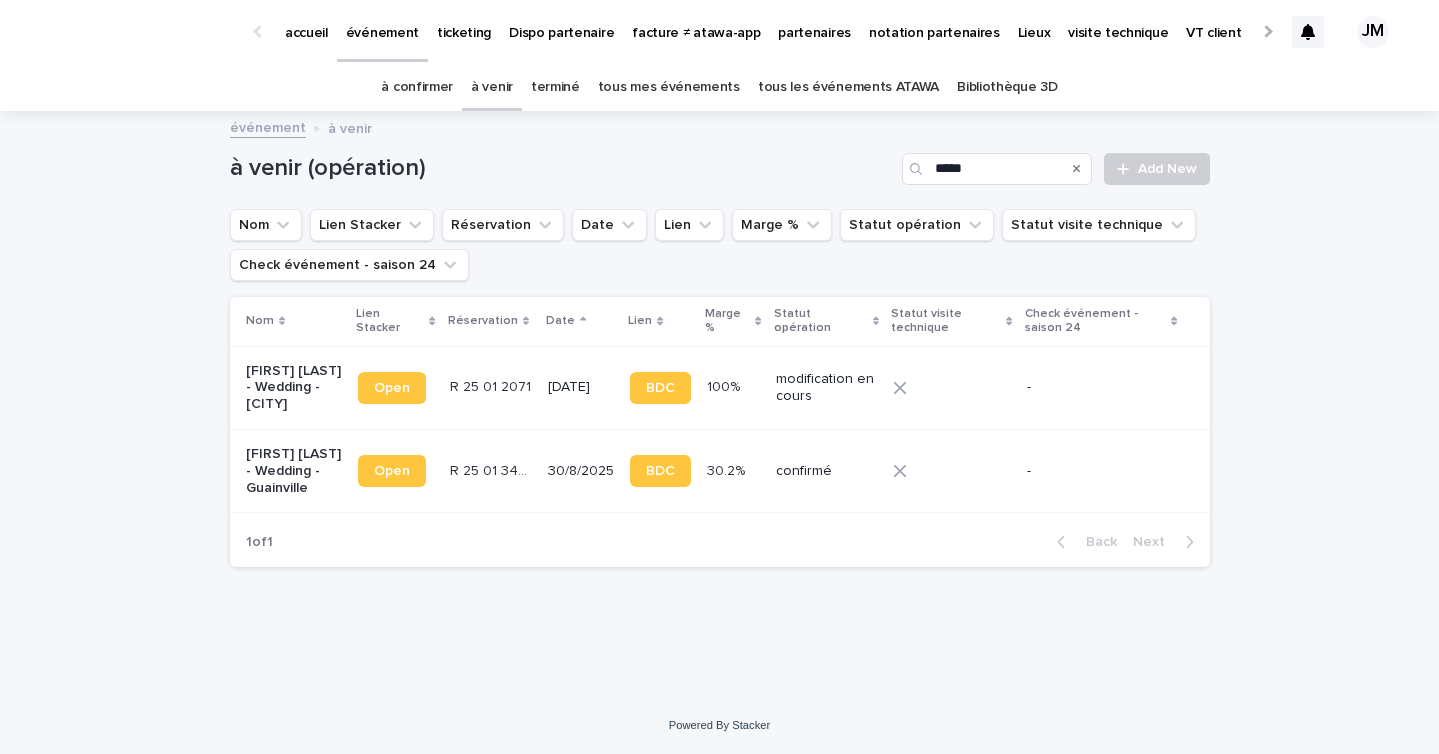 click on "modification en cours" at bounding box center [826, 387] 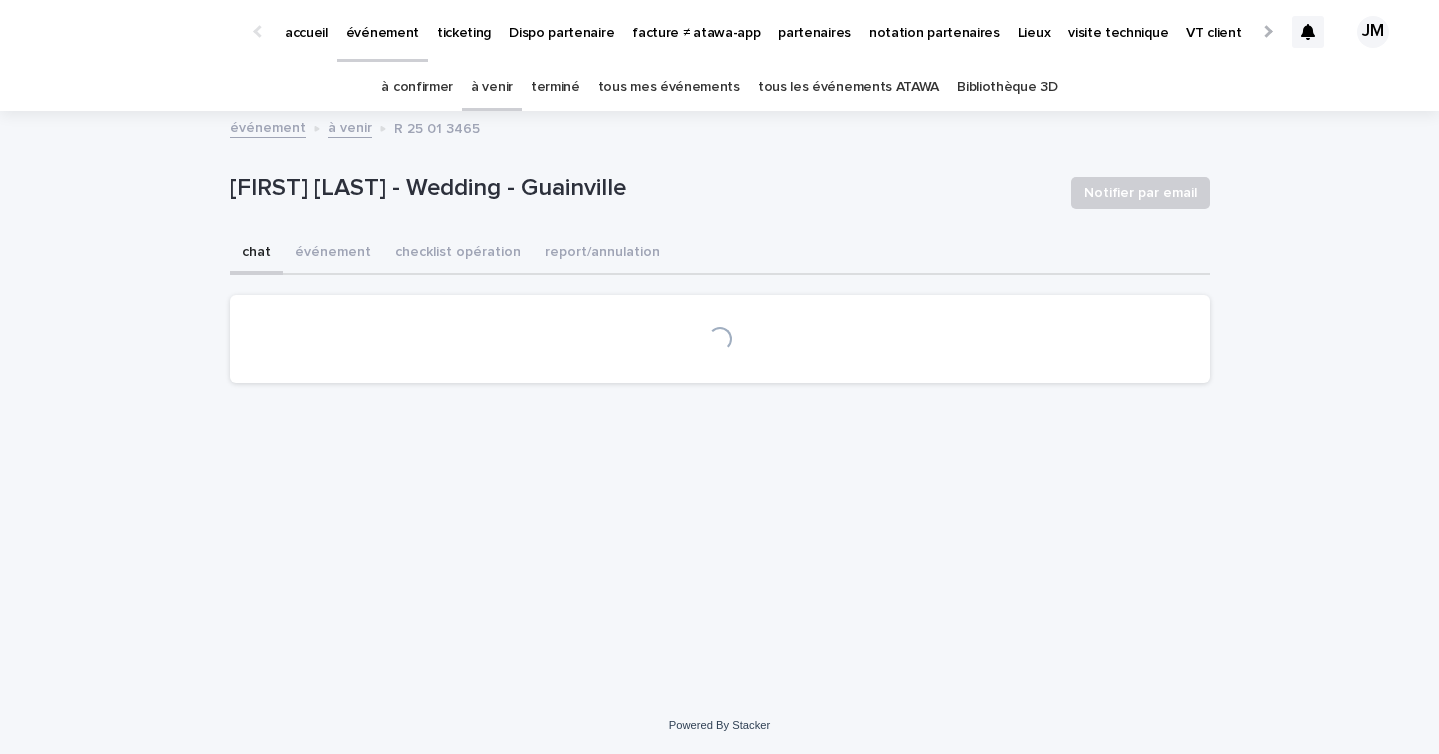 scroll, scrollTop: 0, scrollLeft: 0, axis: both 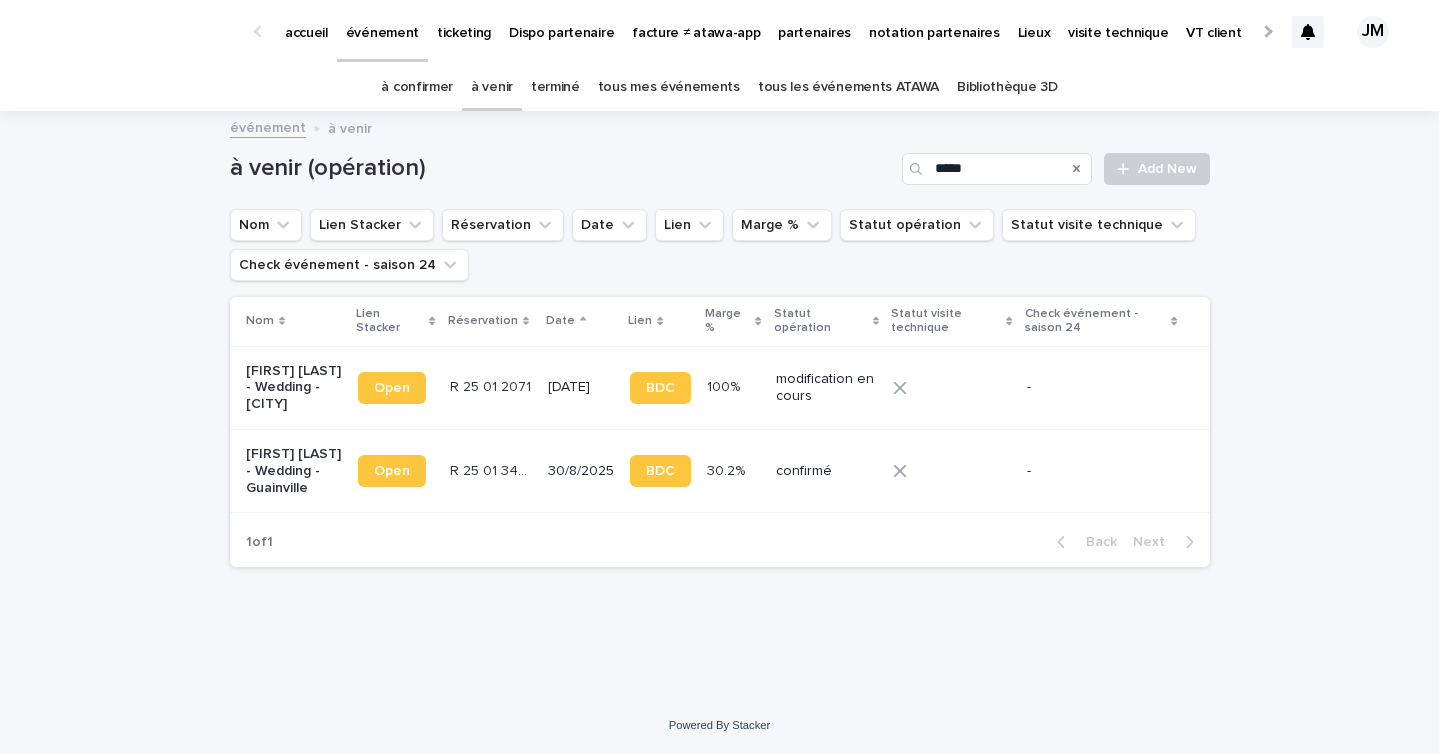 click on "confirmé" at bounding box center (826, 471) 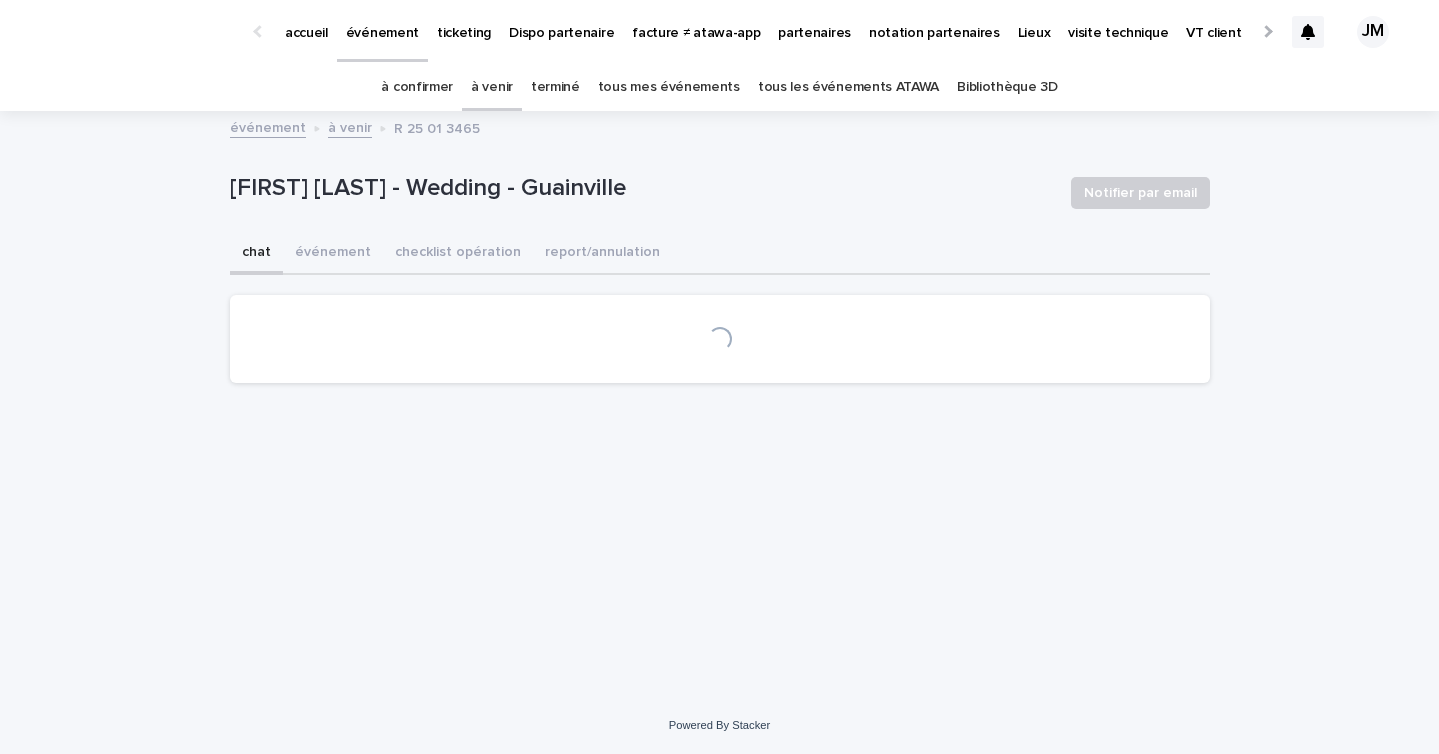scroll, scrollTop: 0, scrollLeft: 0, axis: both 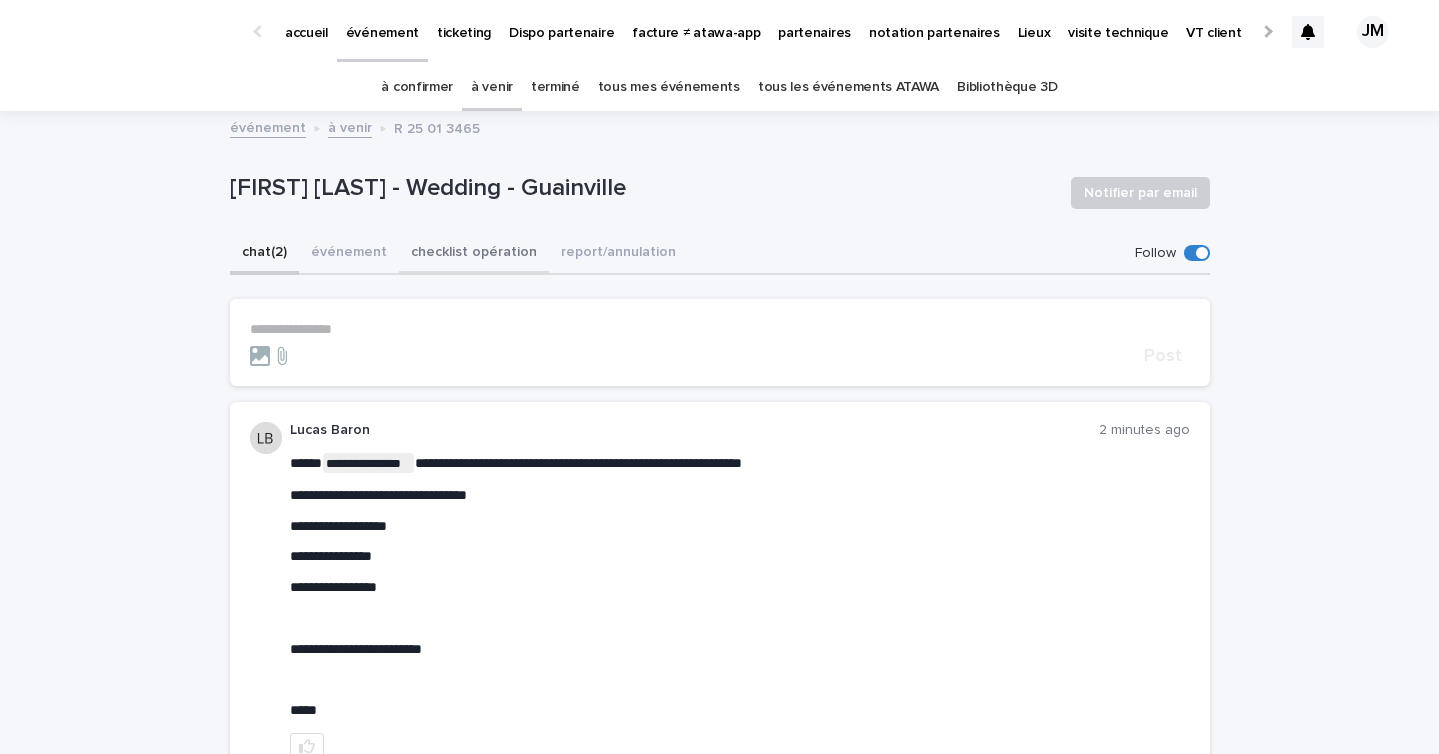 click on "checklist opération" at bounding box center [474, 254] 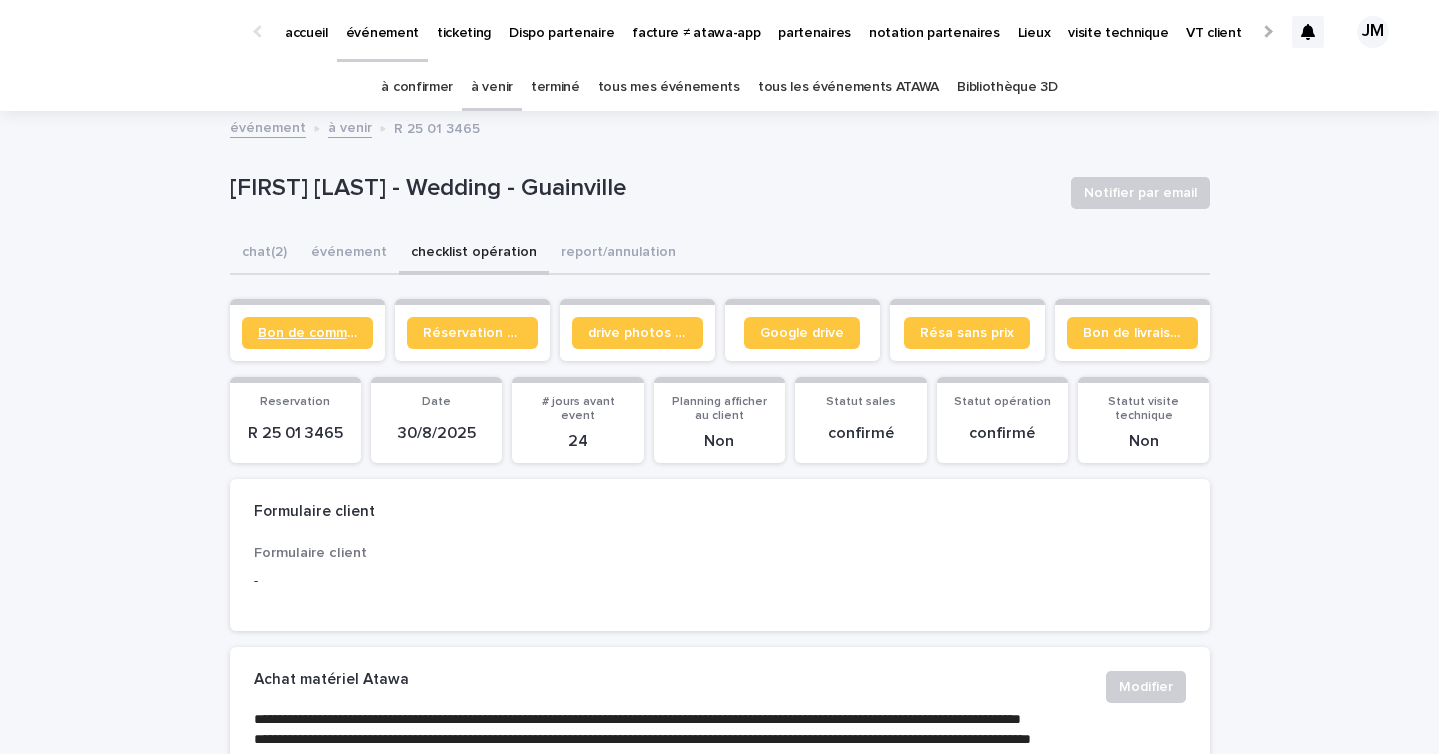 click on "Bon de commande" at bounding box center [307, 333] 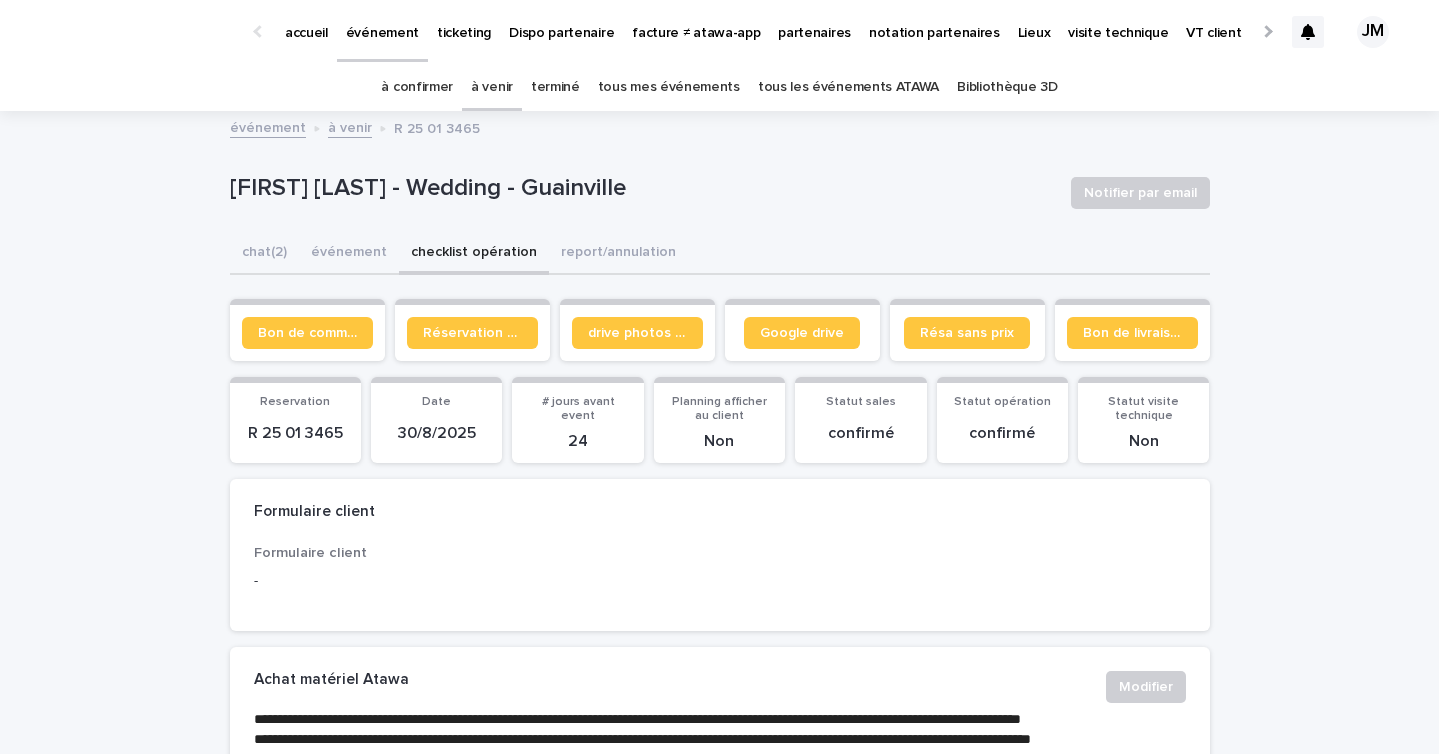 click on "à venir" at bounding box center [492, 87] 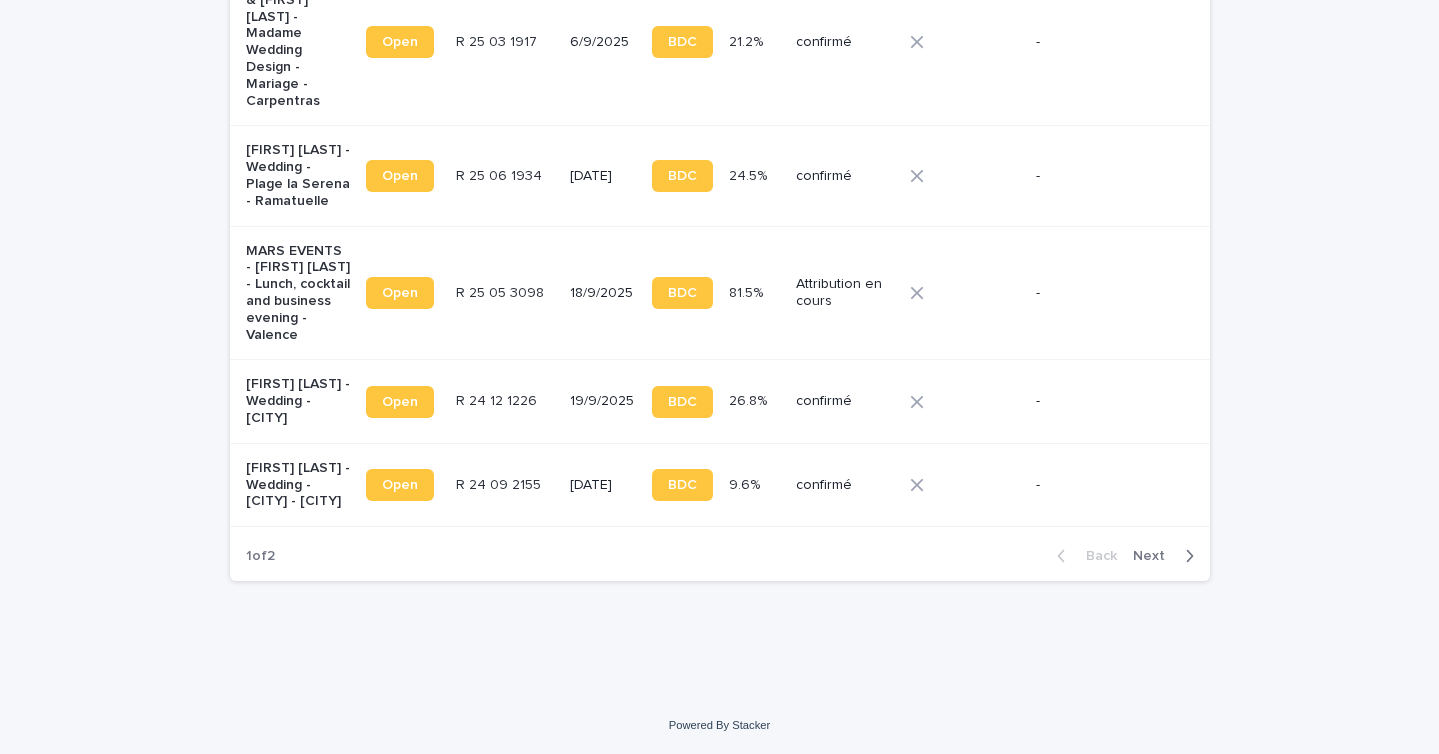 scroll, scrollTop: 2348, scrollLeft: 0, axis: vertical 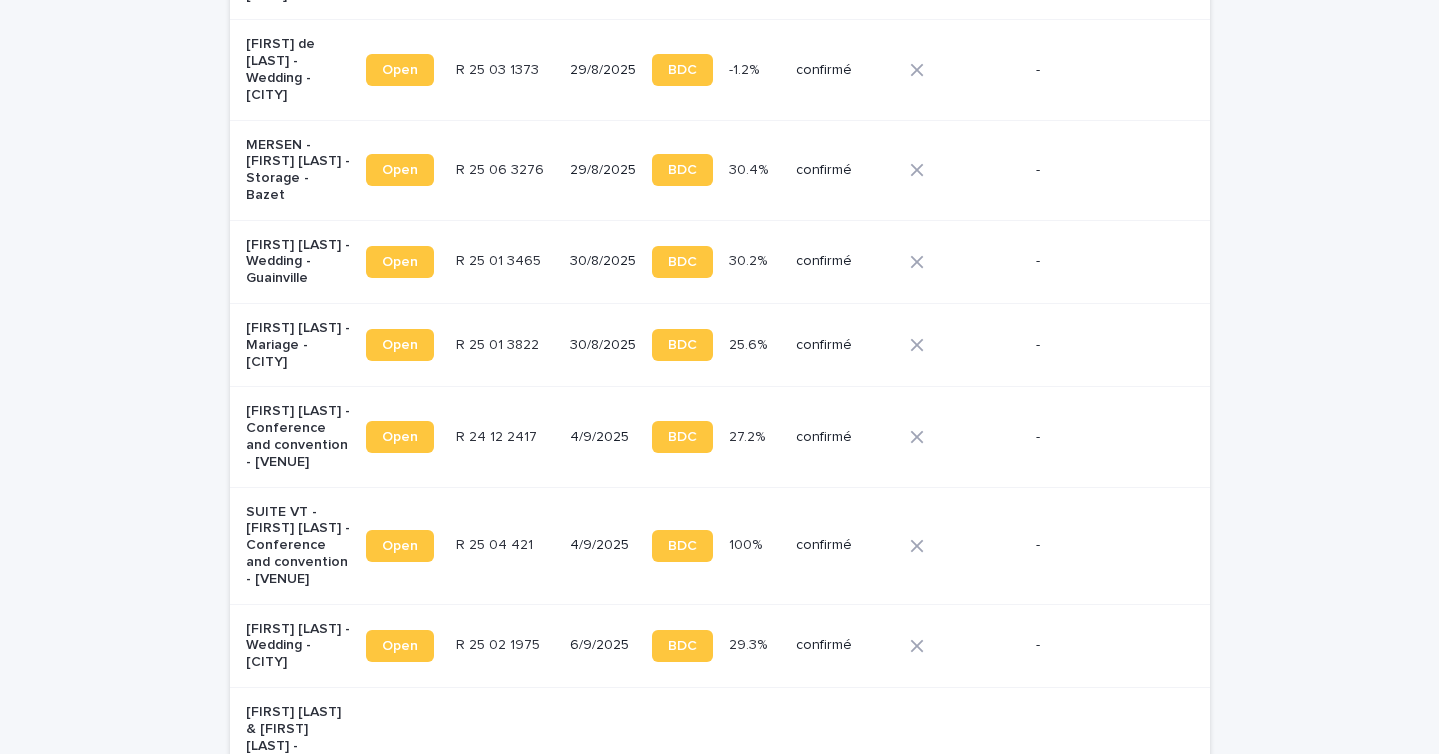 click on "R 25 01 3465 R 25 01 3465" at bounding box center [505, 261] 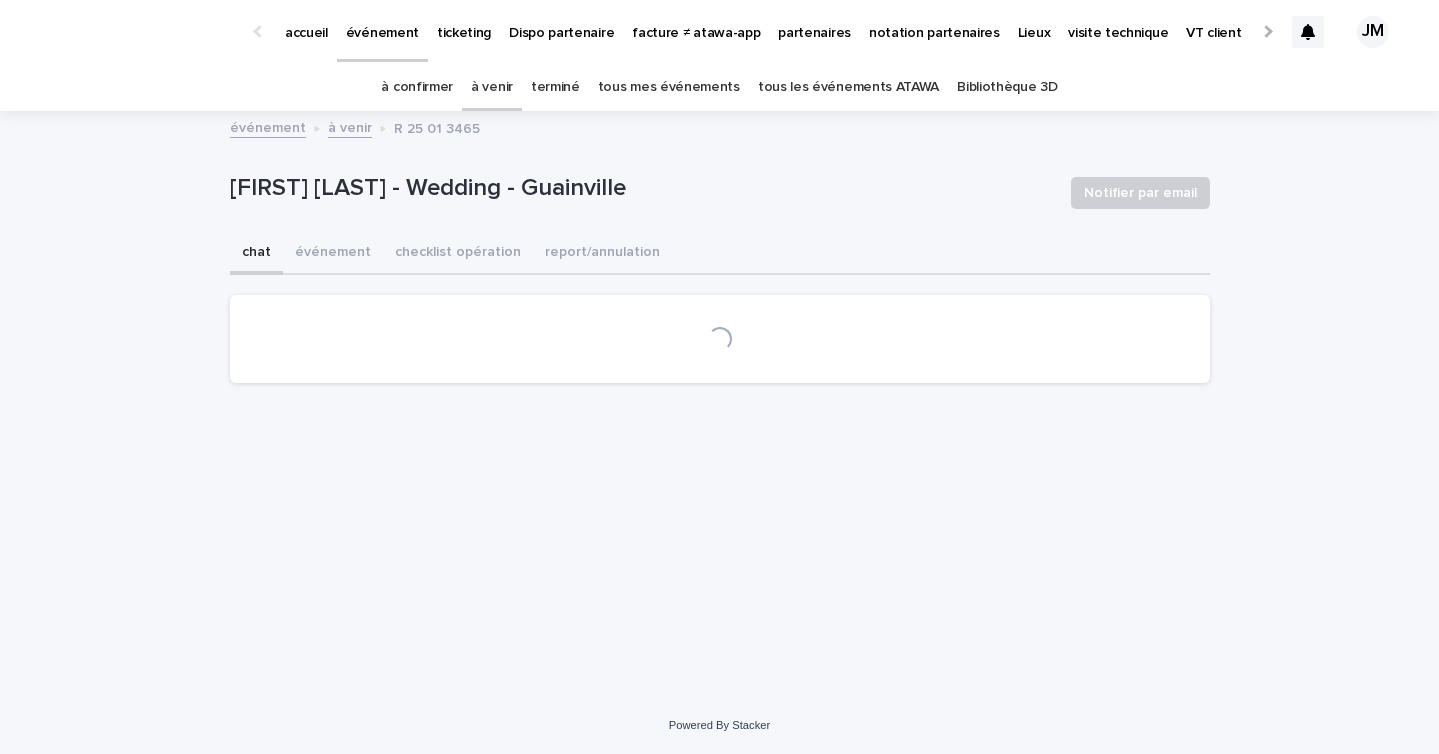 scroll, scrollTop: 0, scrollLeft: 0, axis: both 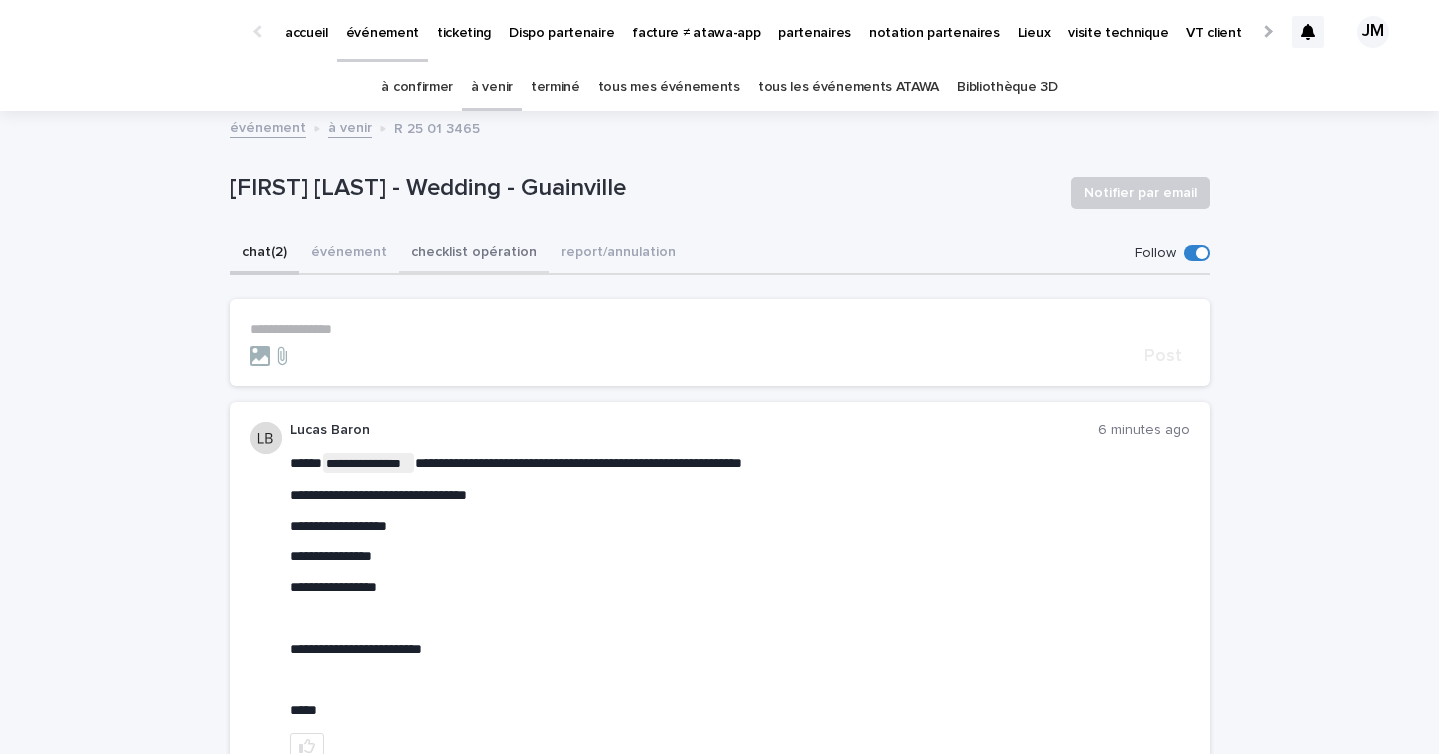 click on "checklist opération" at bounding box center (474, 254) 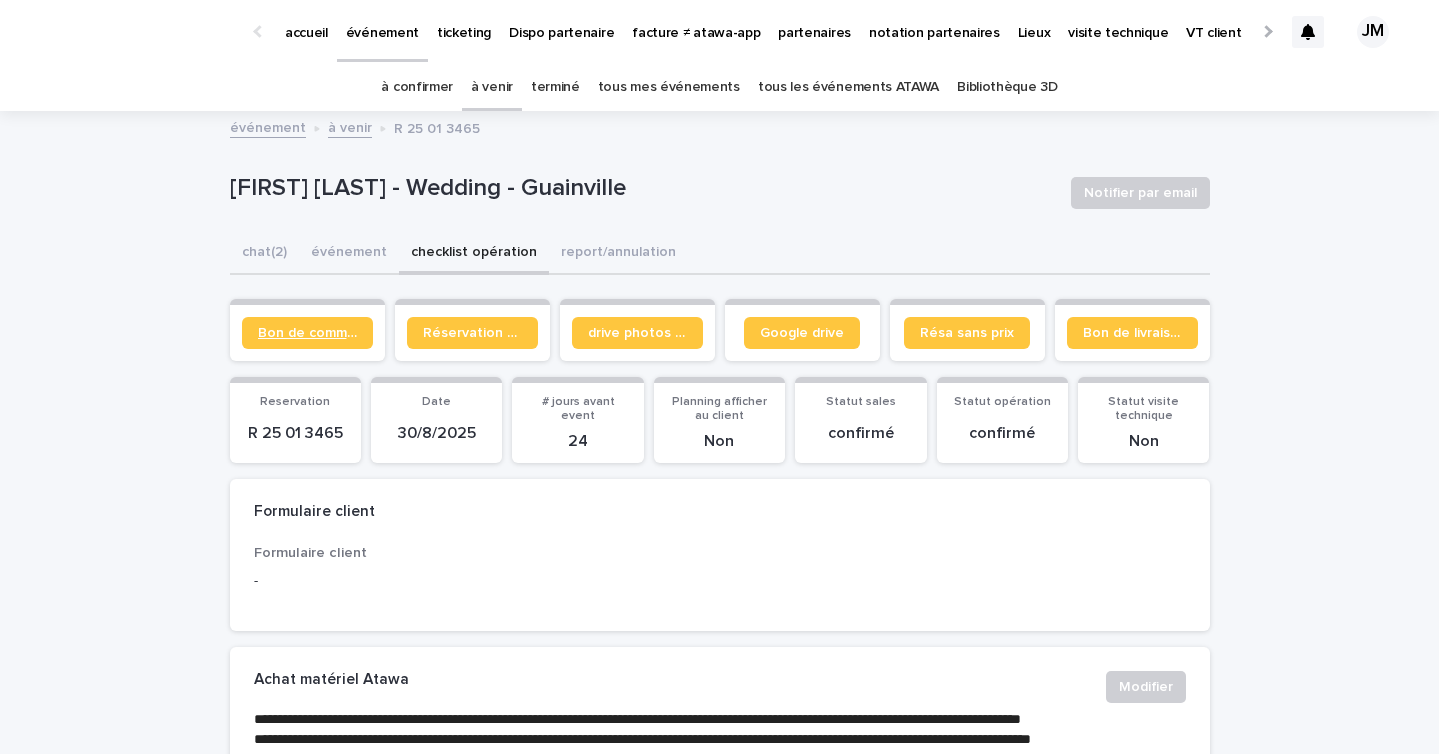 click on "Bon de commande" at bounding box center (307, 333) 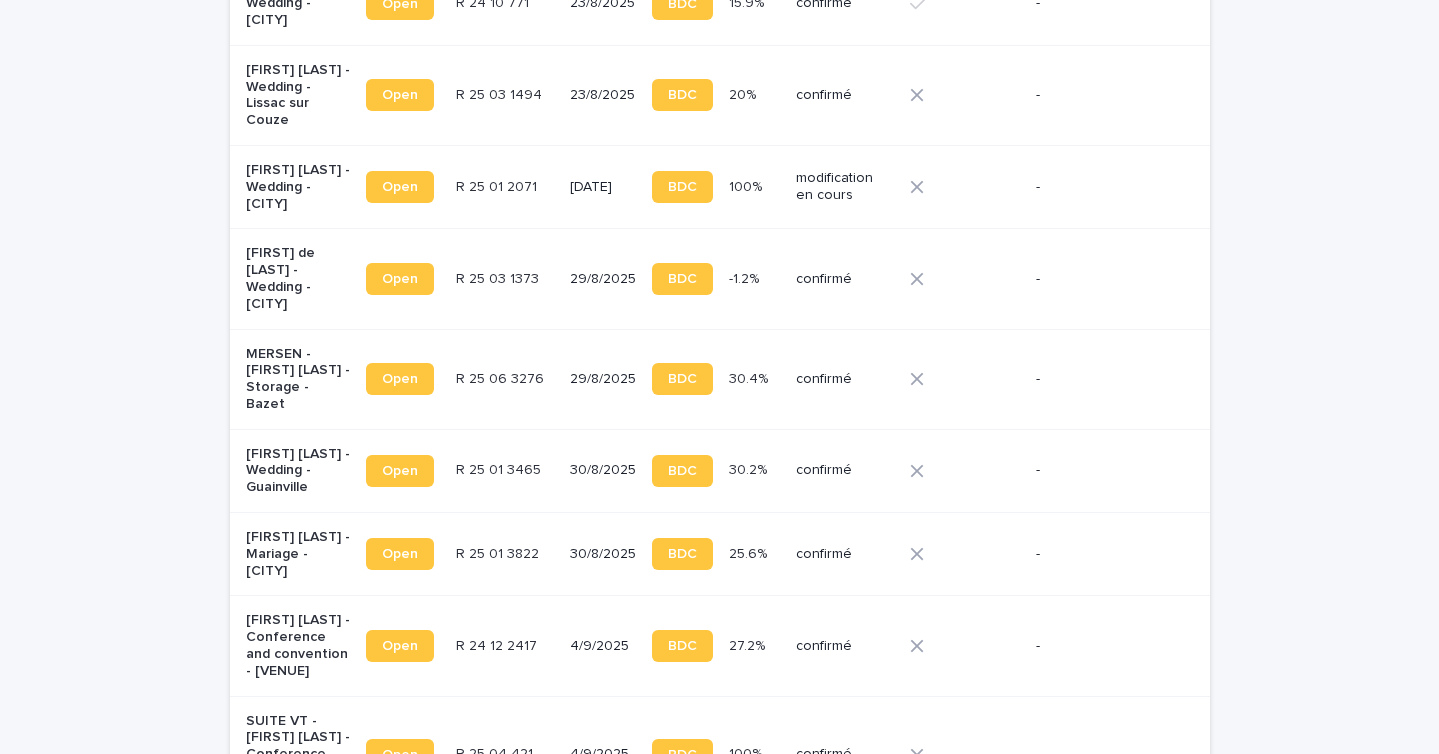 scroll, scrollTop: 2283, scrollLeft: 0, axis: vertical 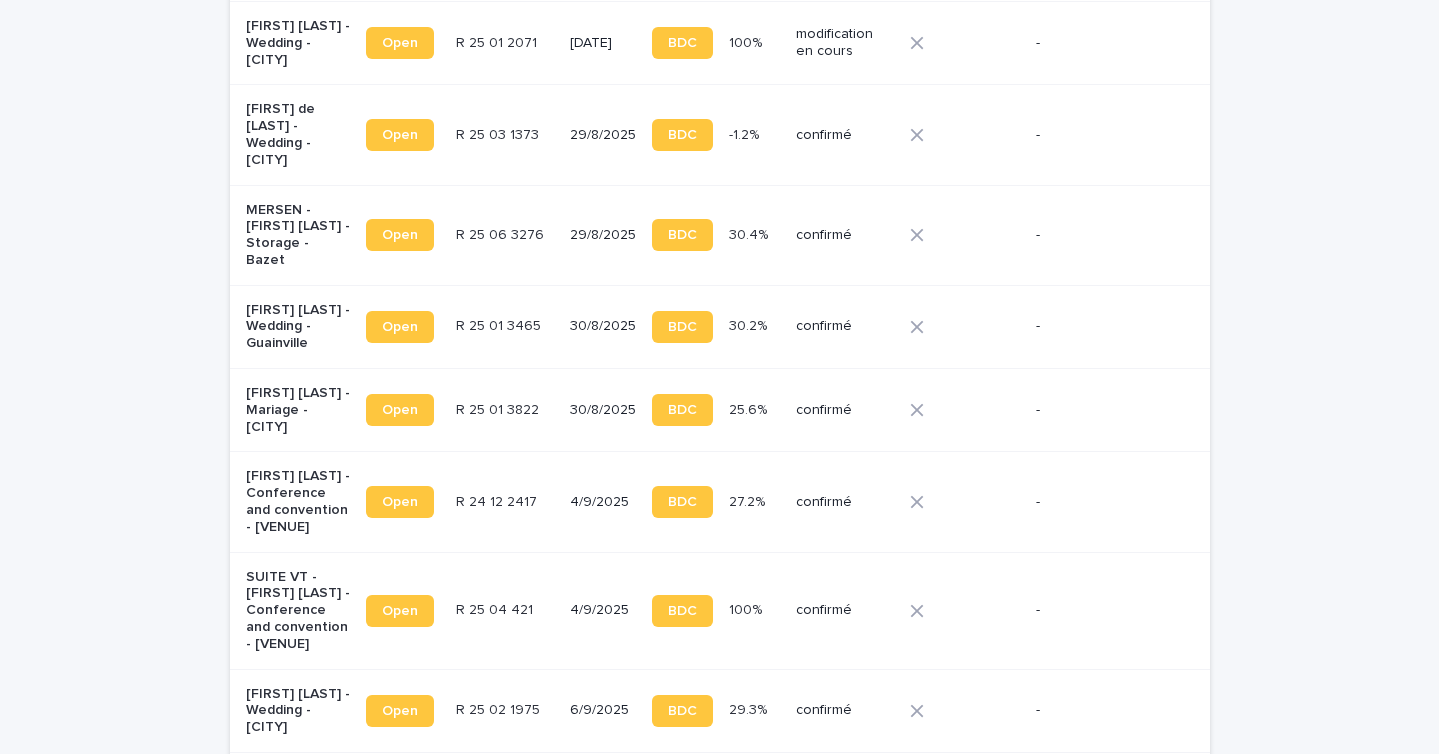 click on "[DATE]" at bounding box center (603, 43) 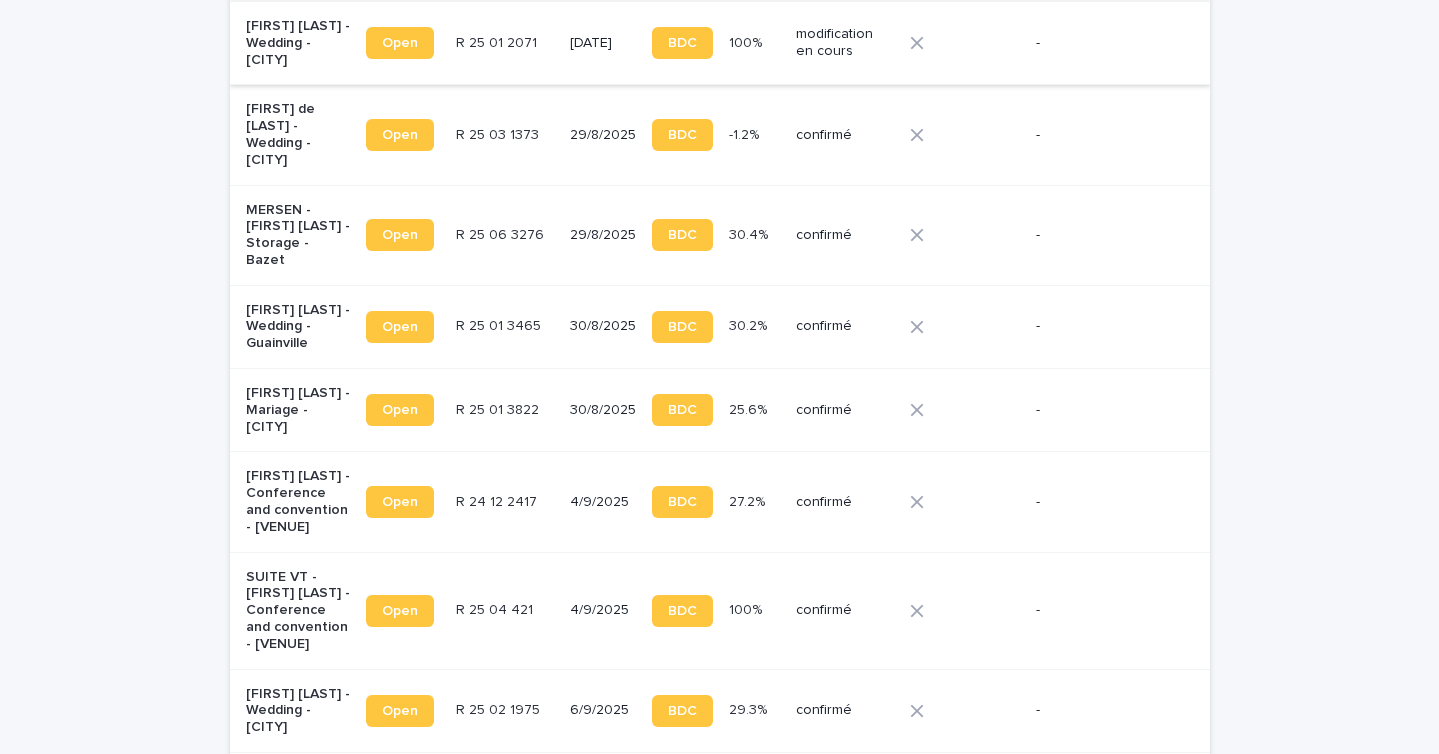 scroll, scrollTop: 0, scrollLeft: 0, axis: both 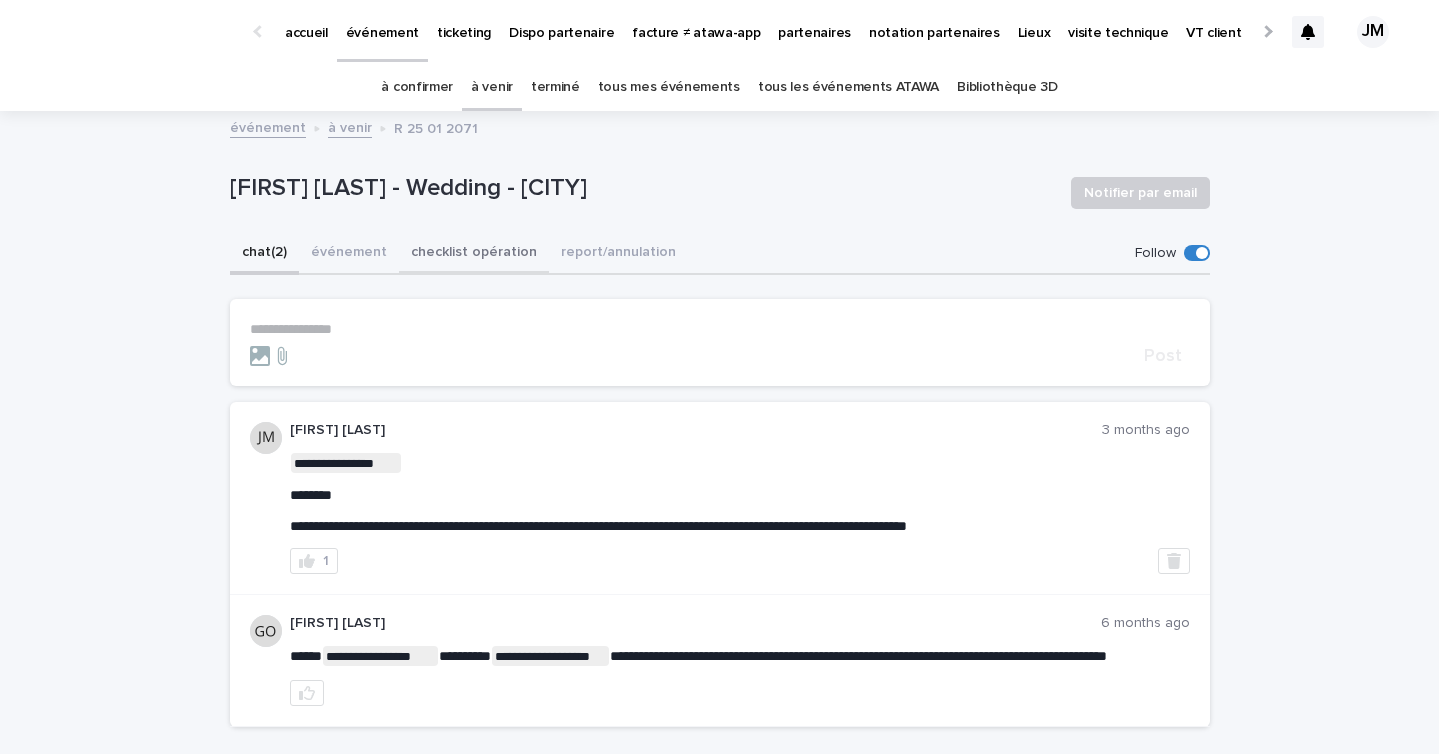 click on "checklist opération" at bounding box center [474, 254] 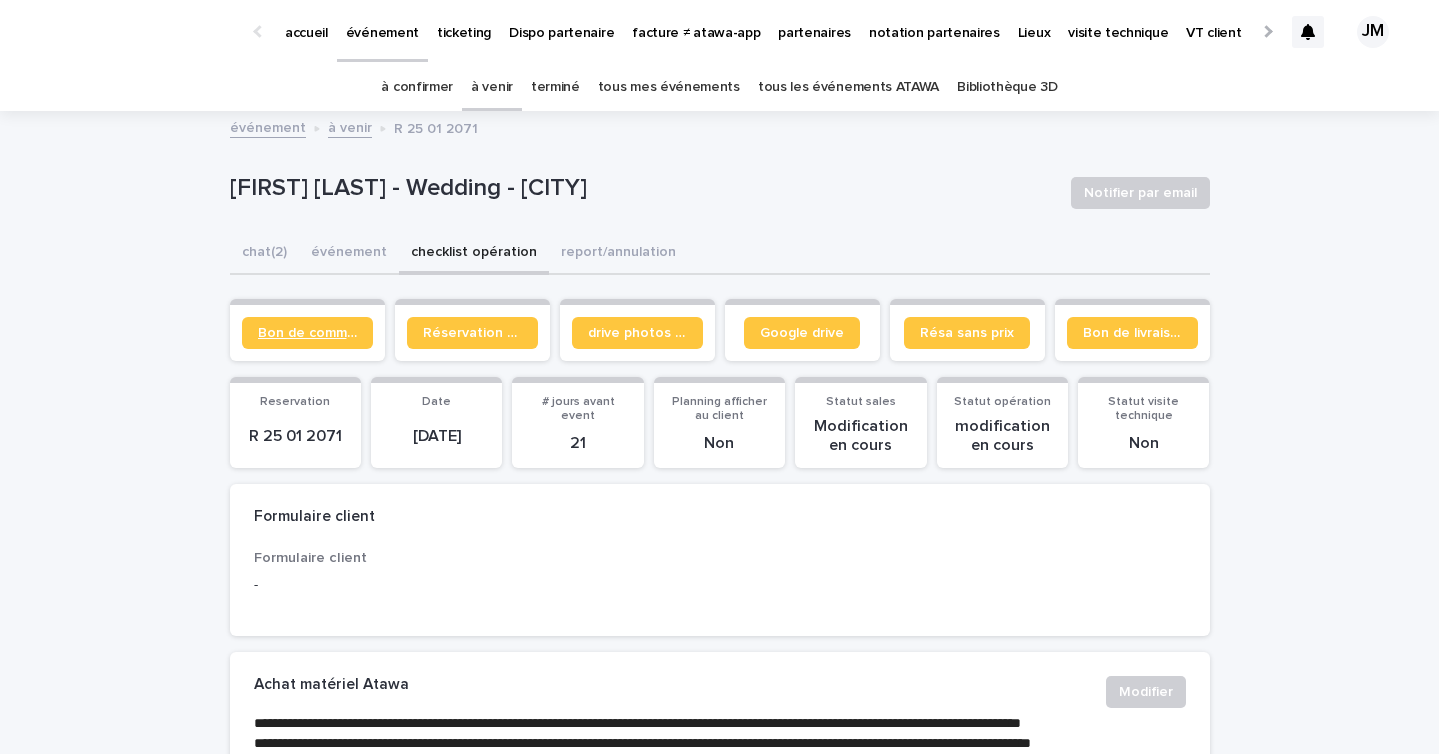 click on "Bon de commande" at bounding box center [307, 333] 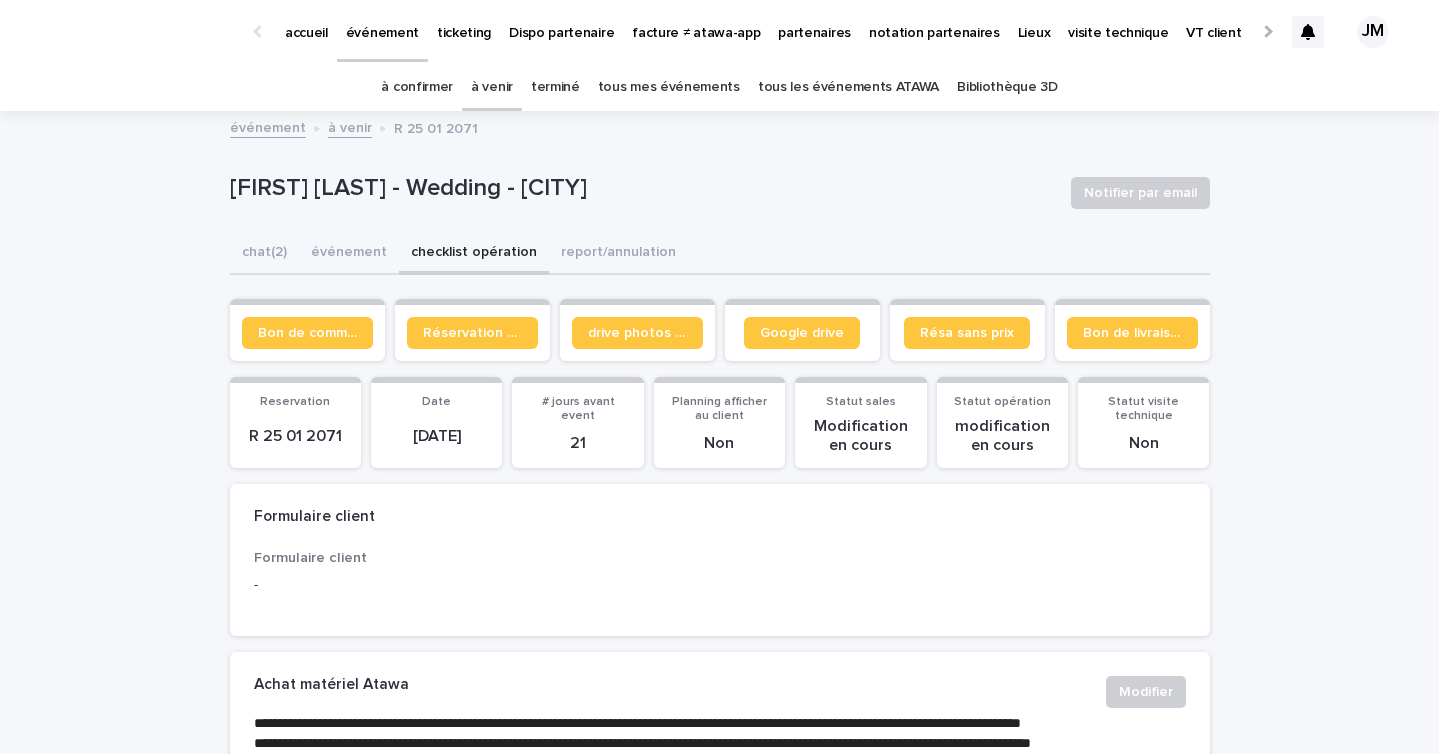 click on "à confirmer" at bounding box center (417, 87) 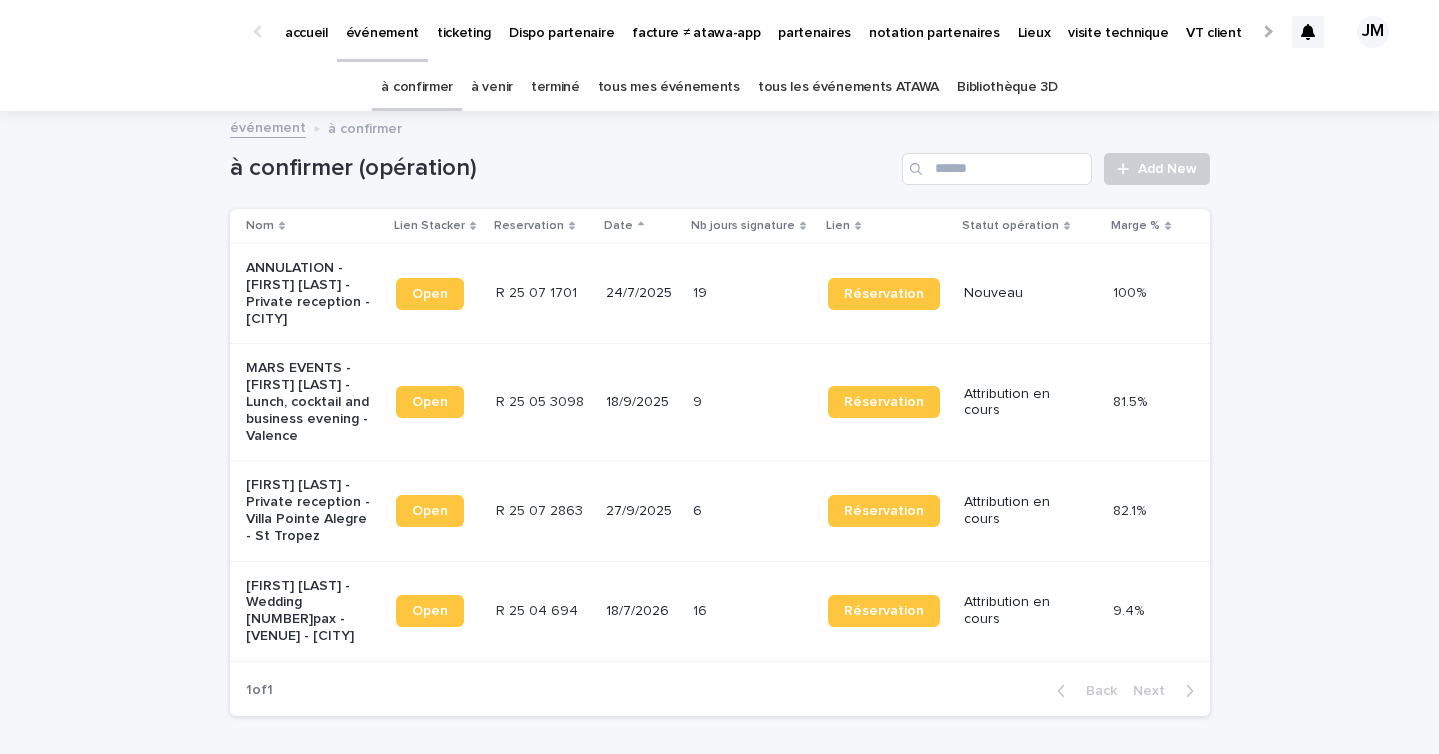 click on "tous les événements ATAWA" at bounding box center [848, 87] 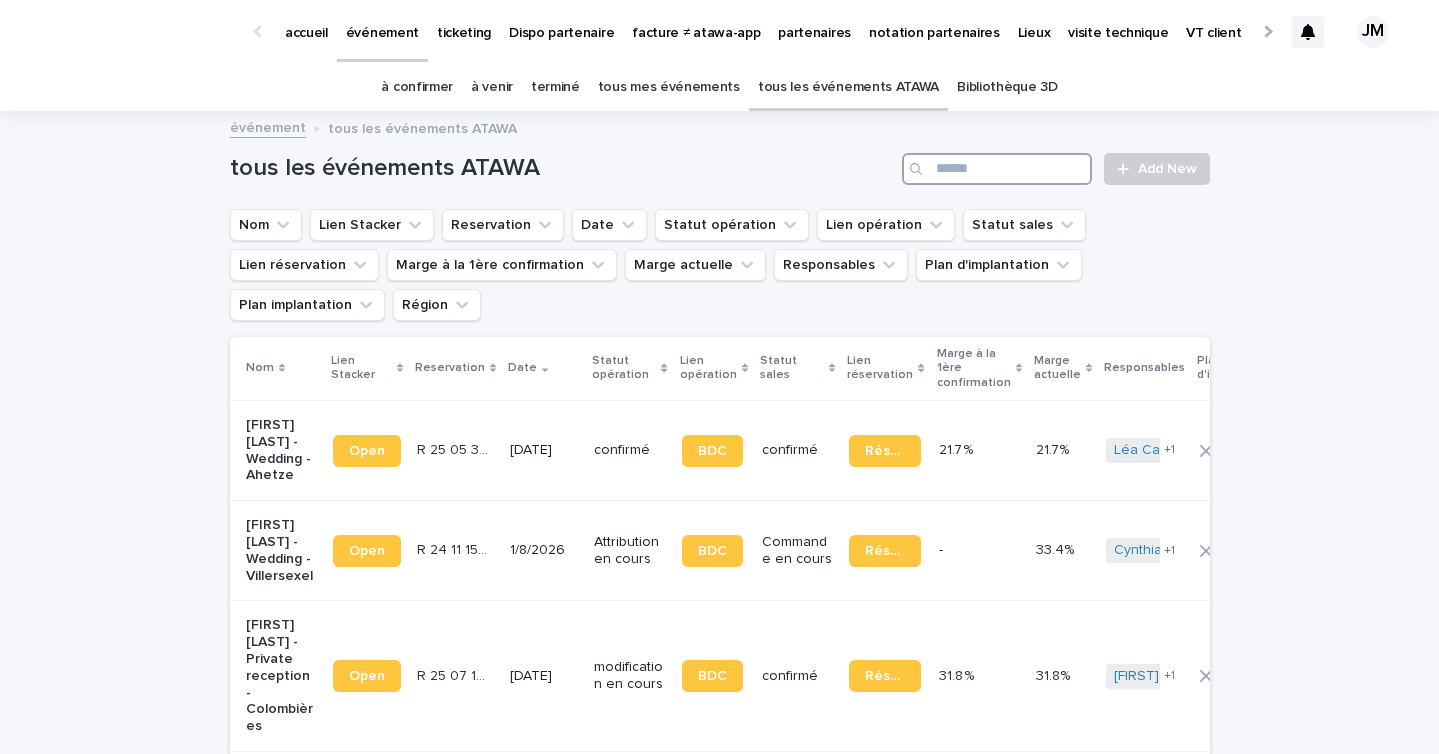 click at bounding box center (997, 169) 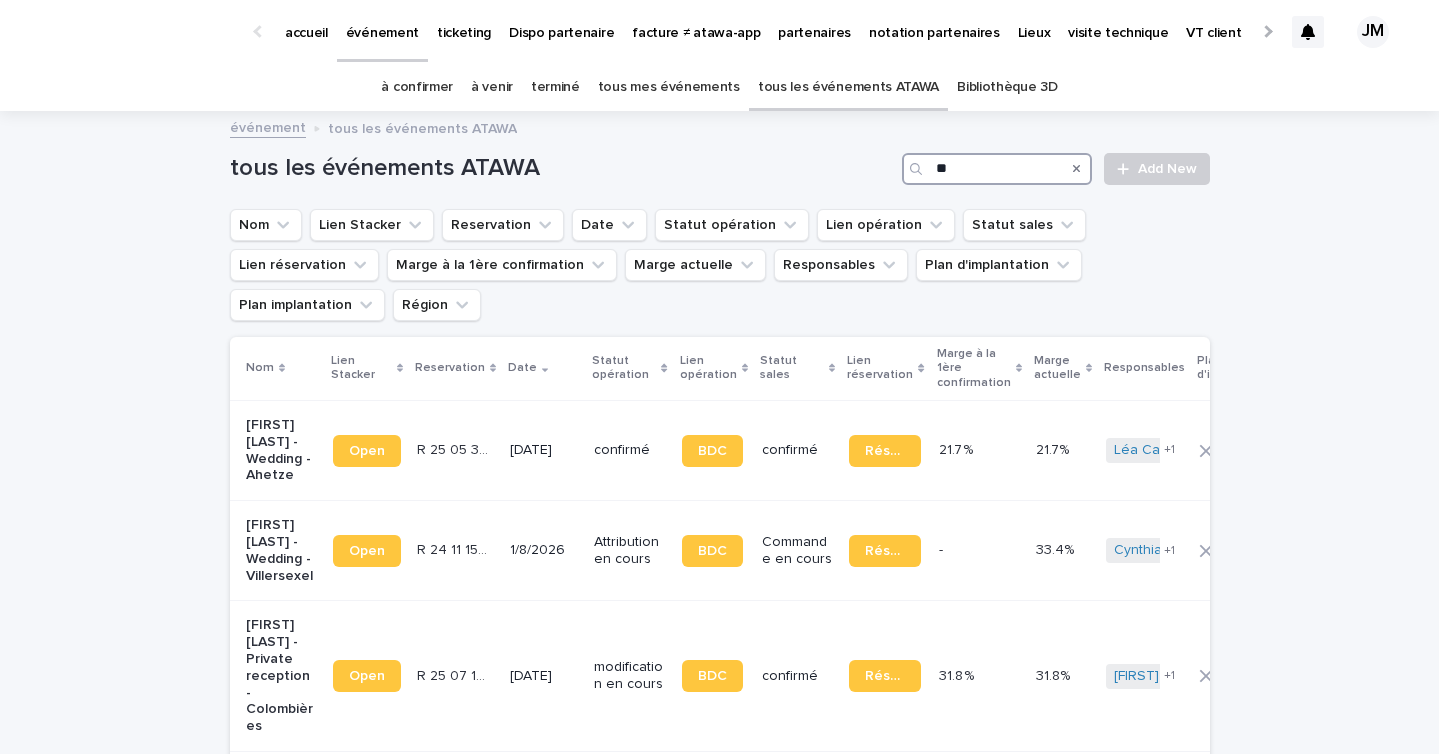 type on "*" 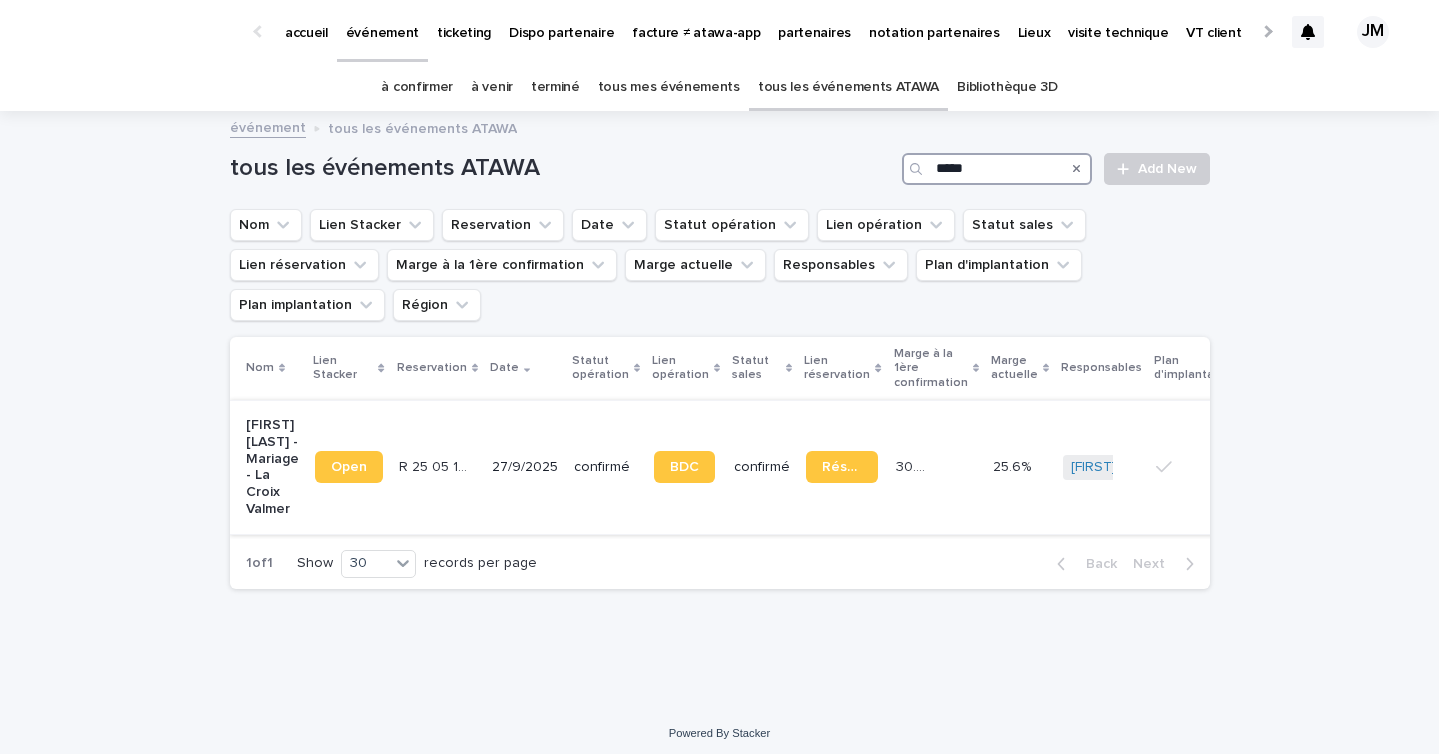 type on "*****" 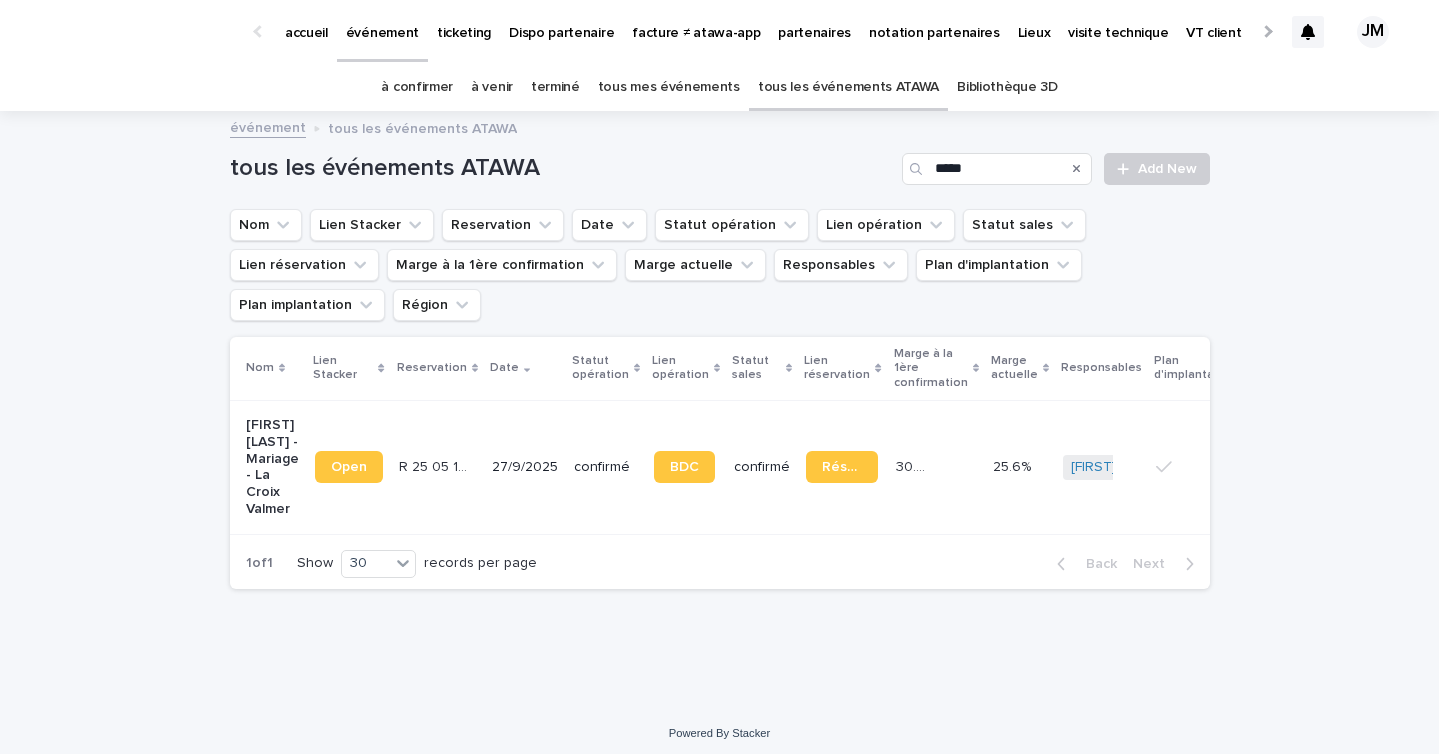 click on "confirmé" at bounding box center (606, 467) 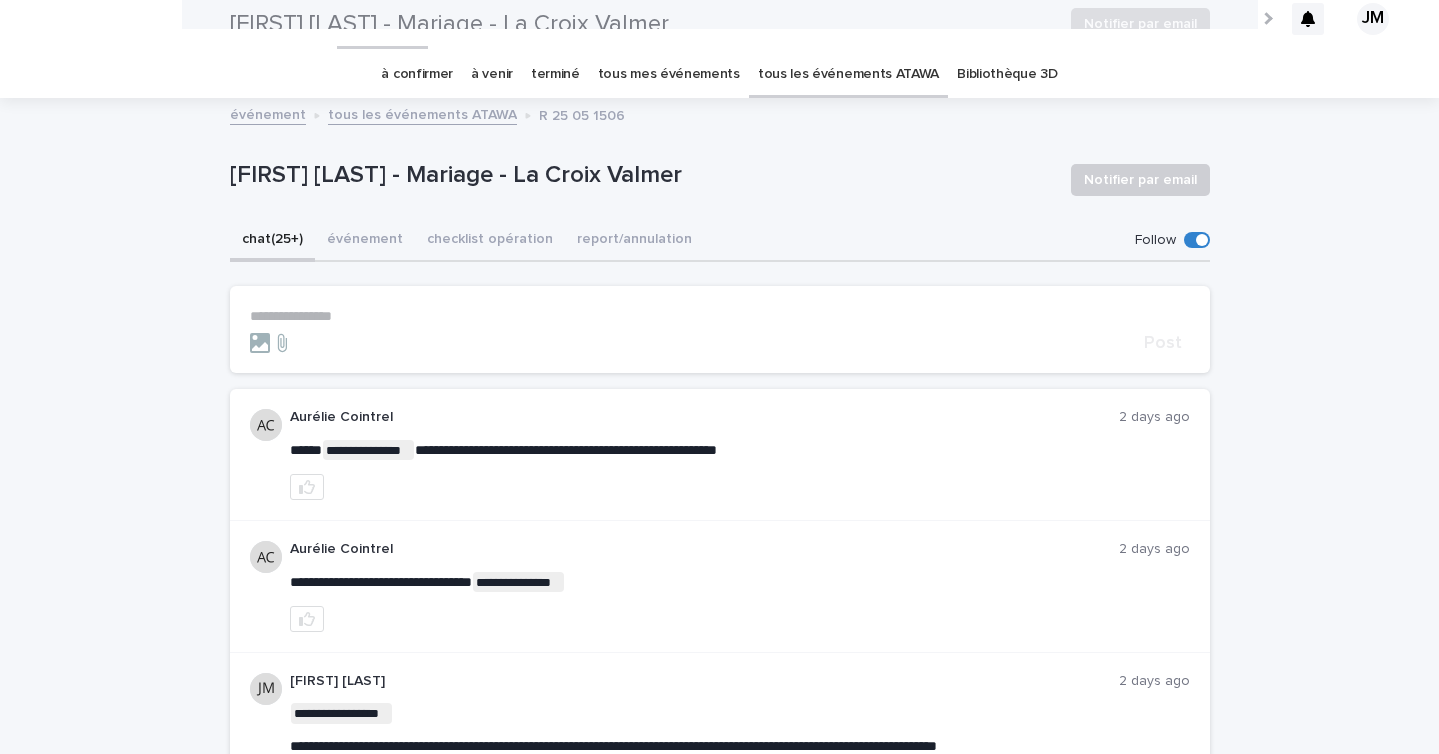 scroll, scrollTop: 1, scrollLeft: 0, axis: vertical 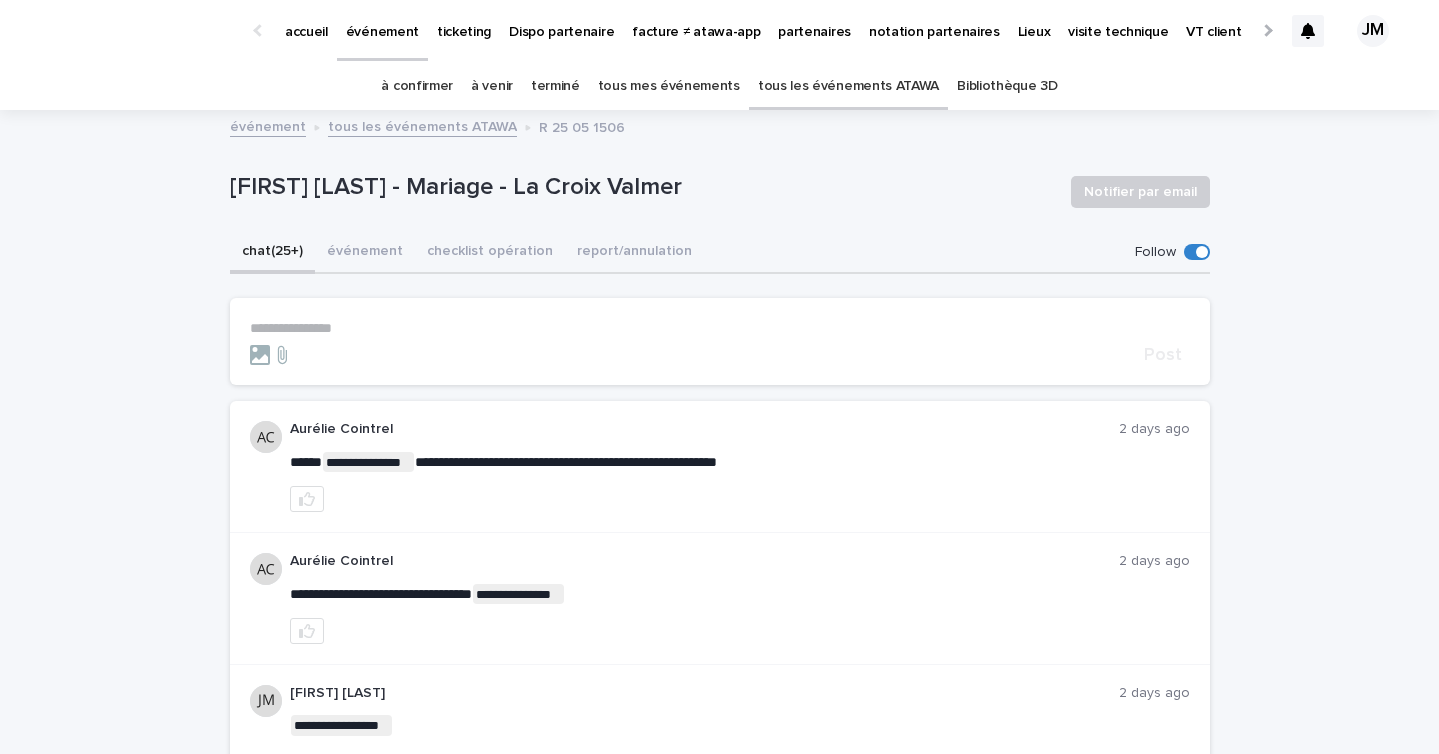 click on "**********" at bounding box center [720, 328] 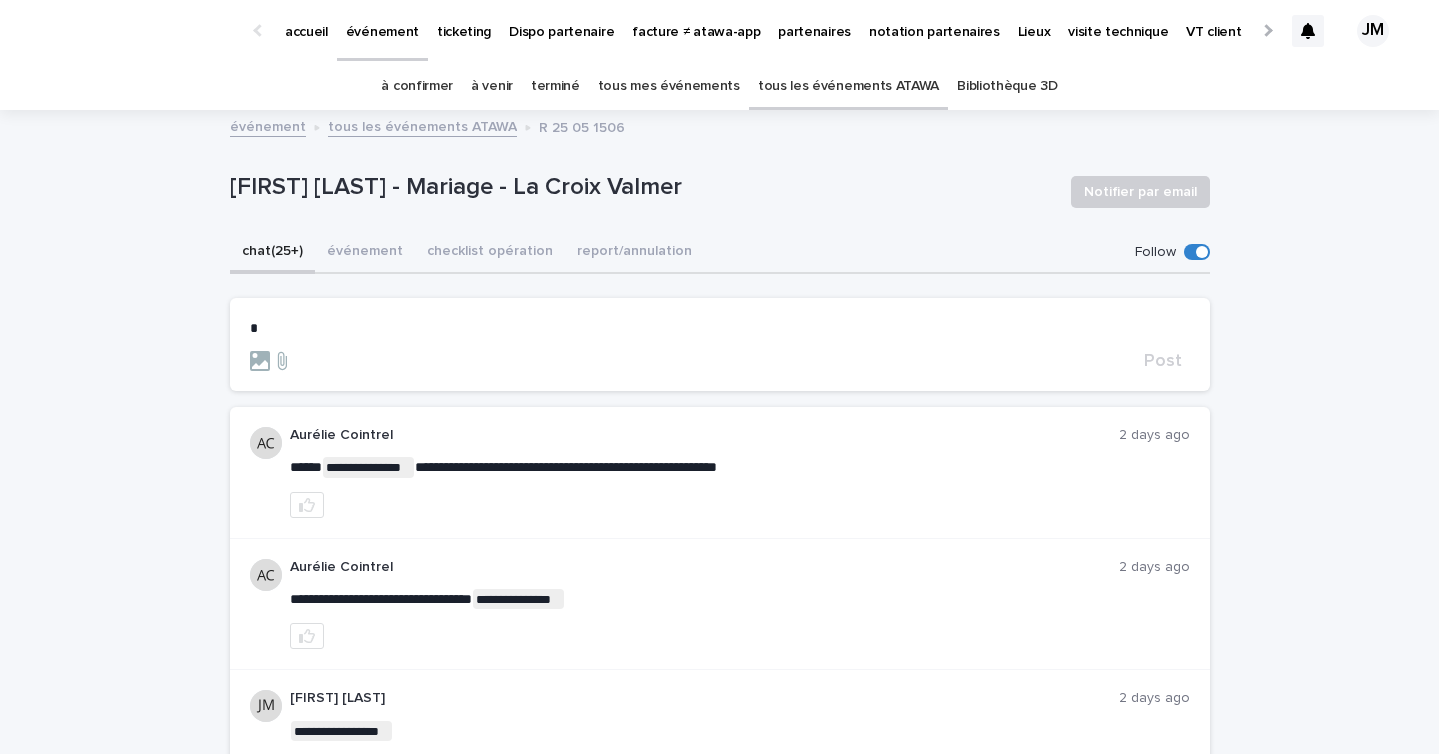 type 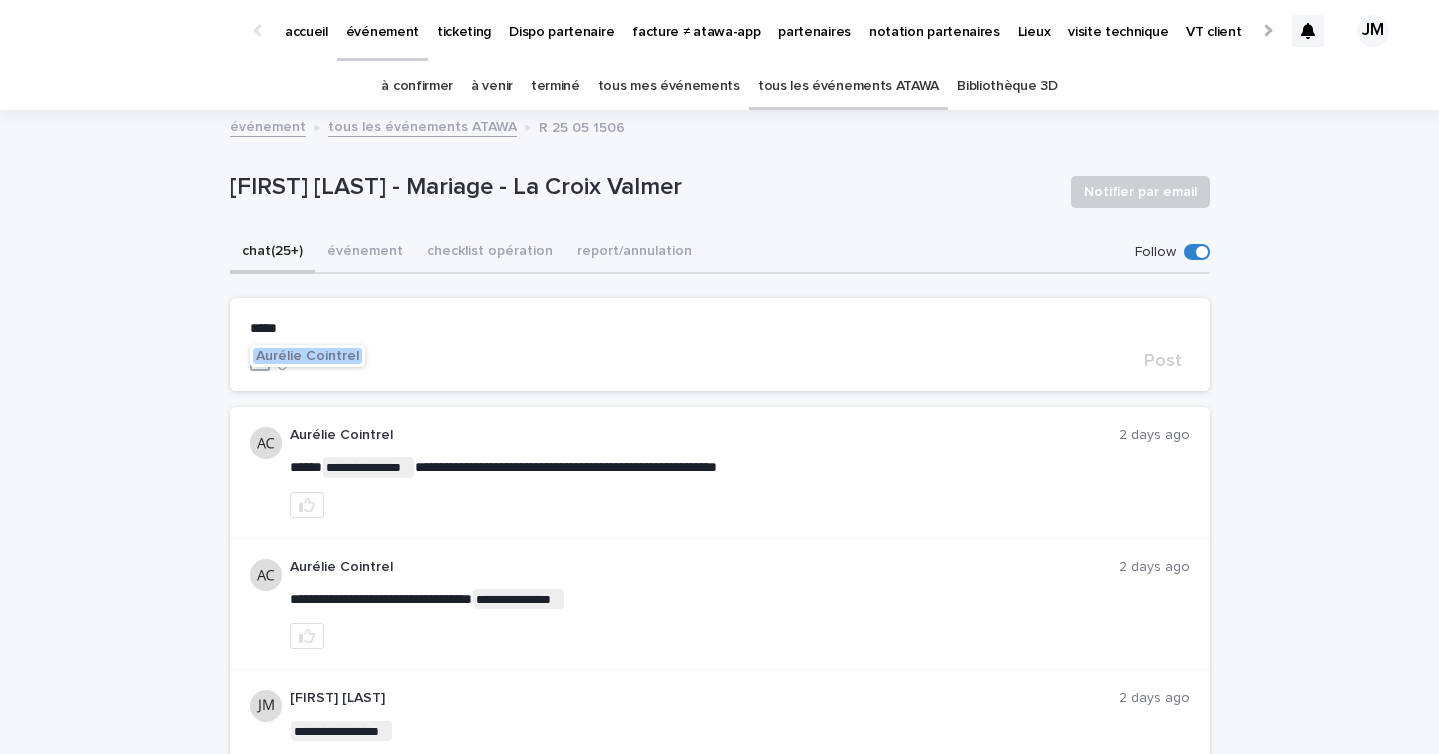 click on "Aurélie Cointrel" at bounding box center [307, 356] 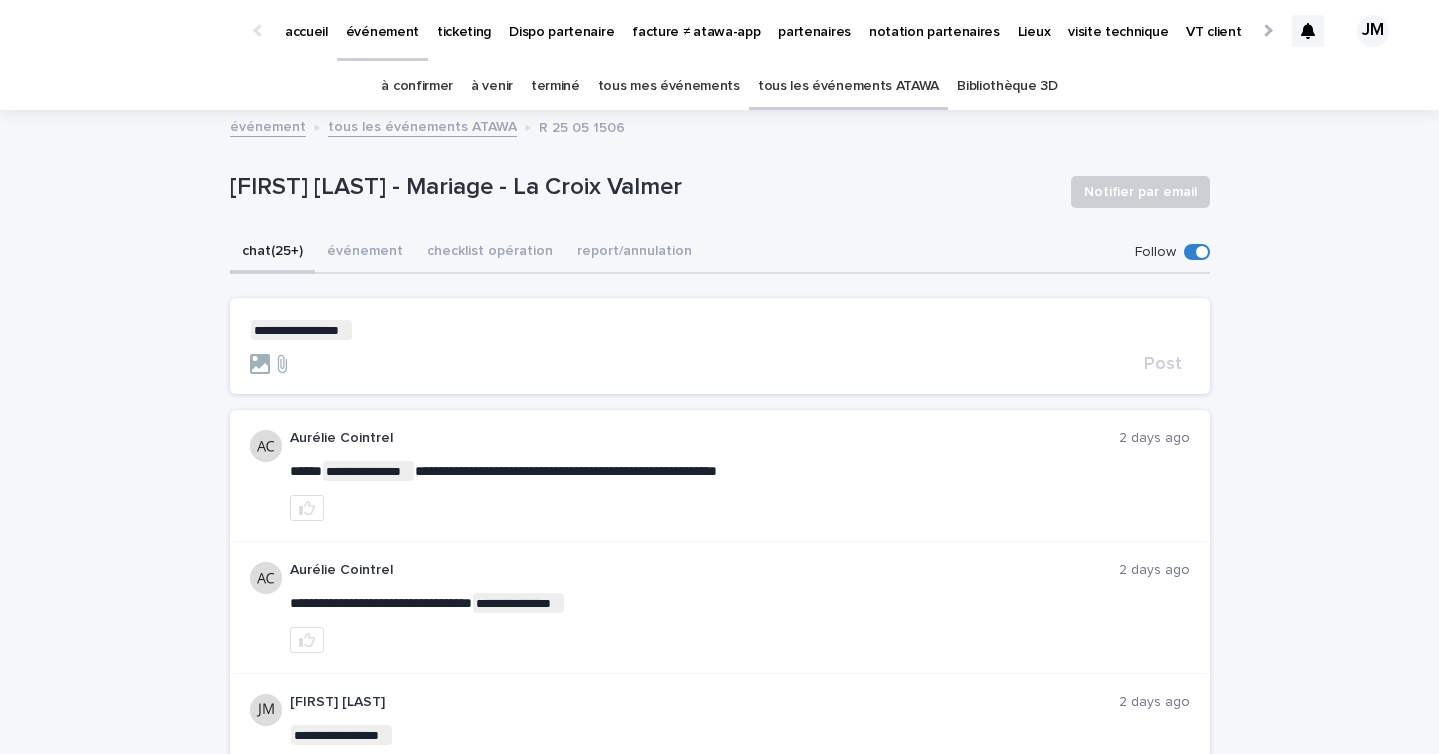click on "**********" at bounding box center (720, 330) 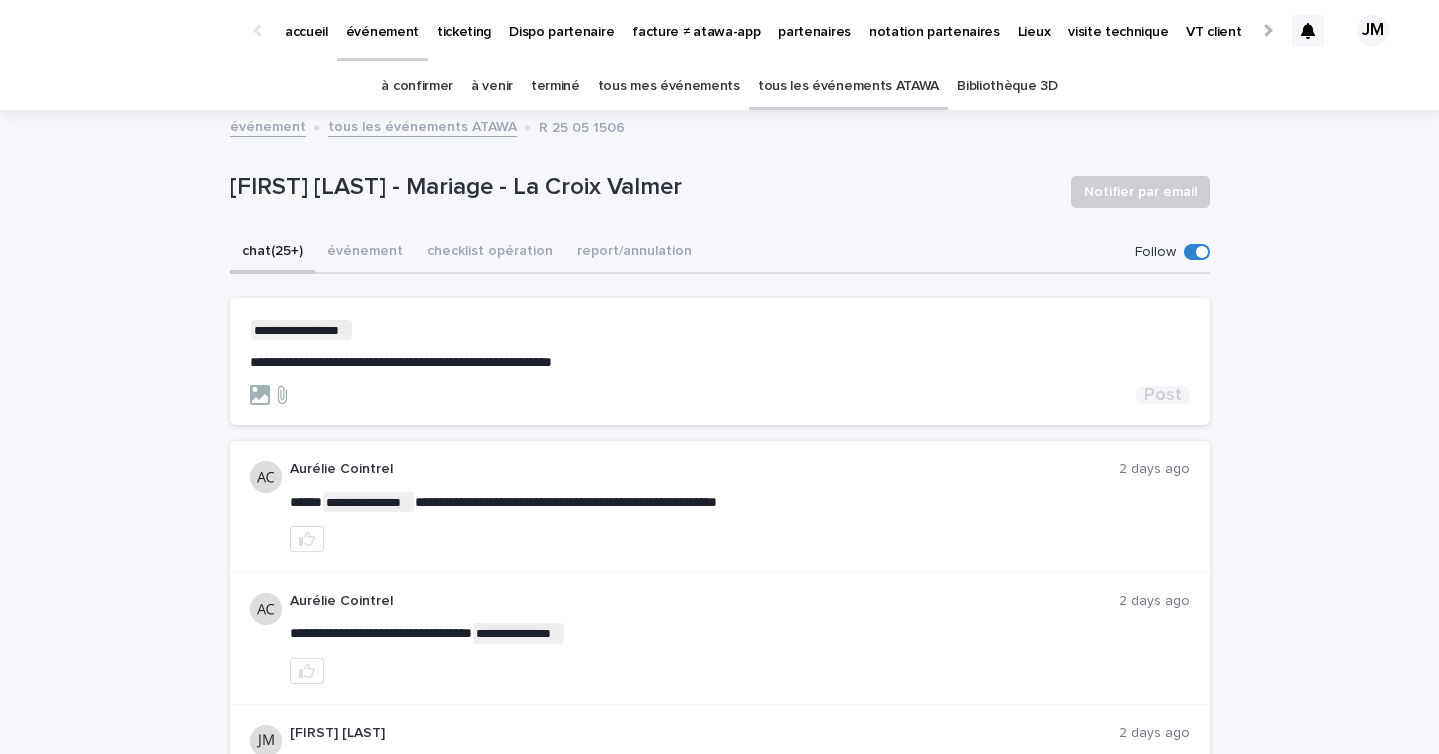 click on "Post" at bounding box center (1163, 395) 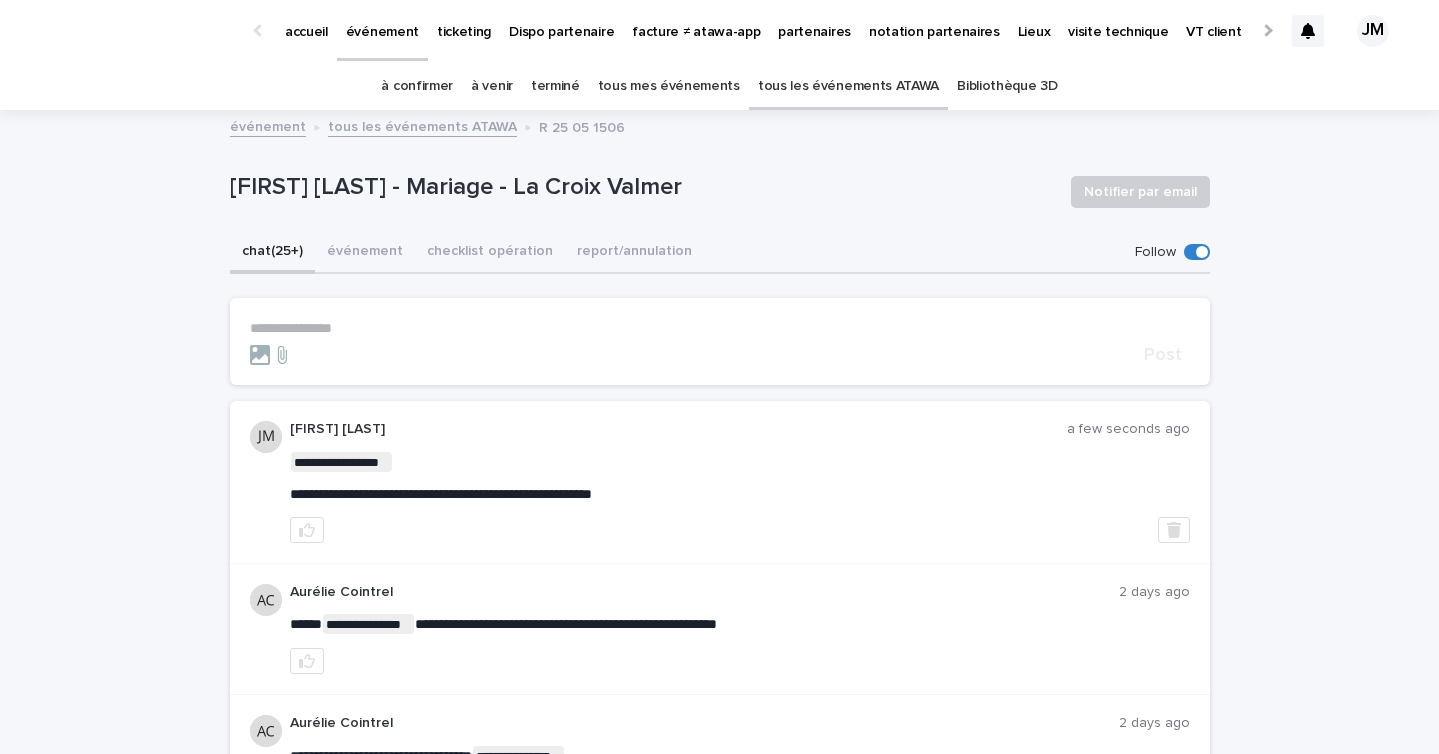 click on "tous les événements ATAWA" at bounding box center (848, 86) 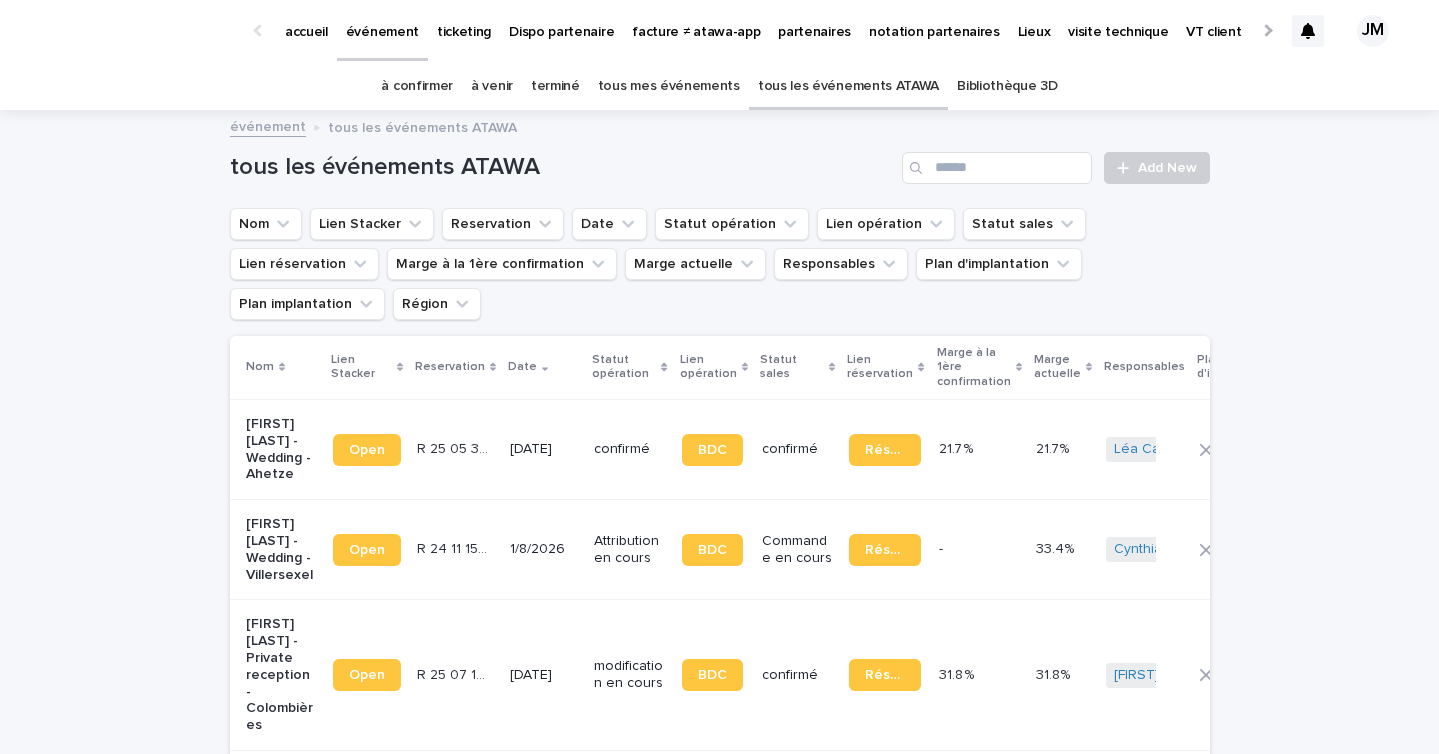 scroll, scrollTop: 0, scrollLeft: 0, axis: both 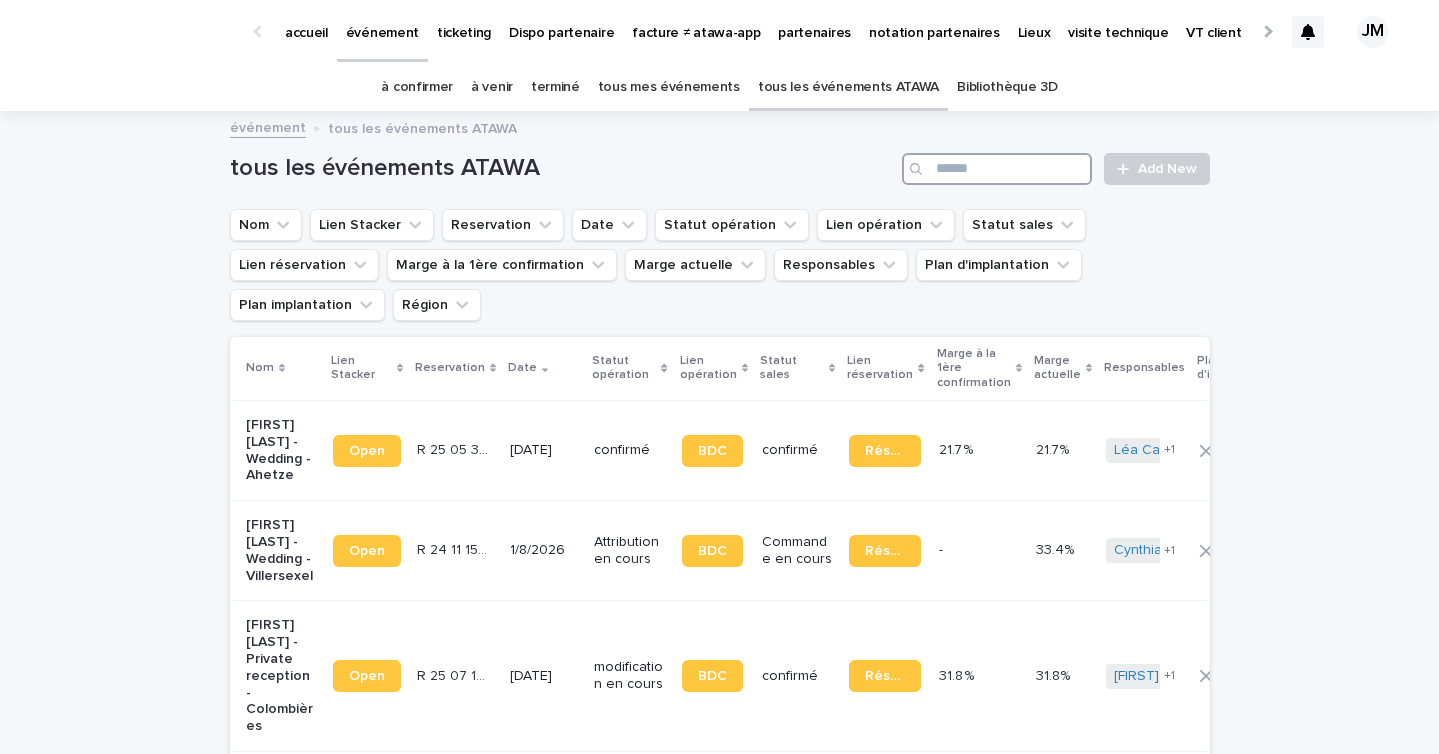 click at bounding box center (997, 169) 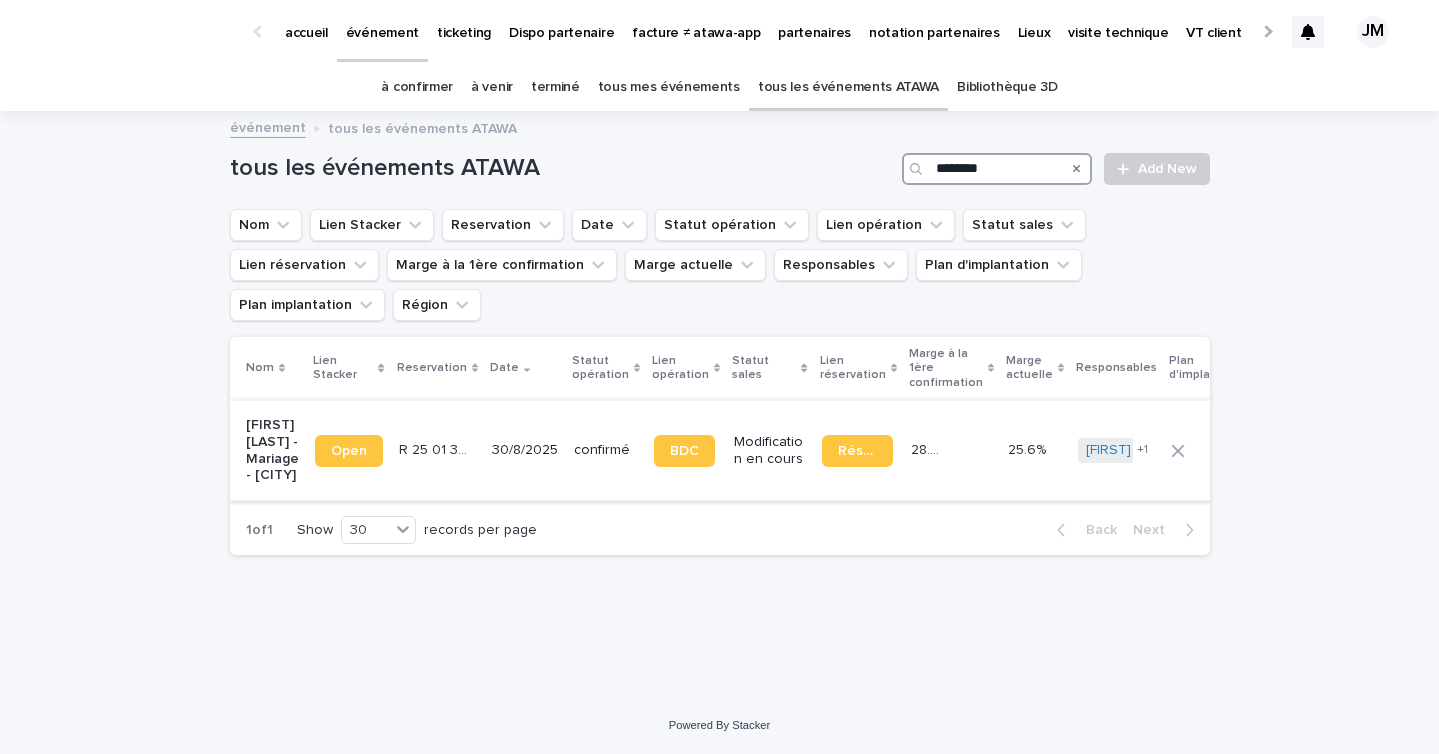 type on "********" 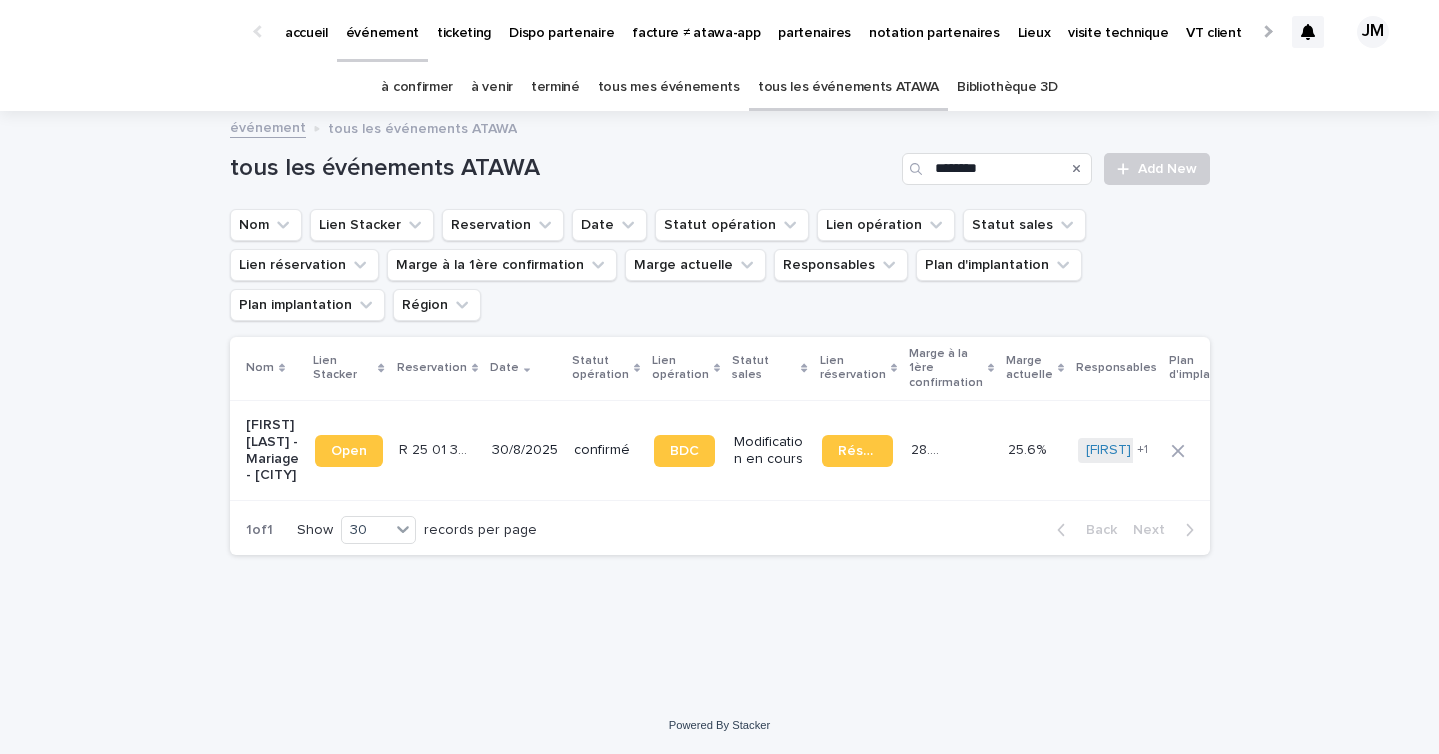 click on "30/8/2025" at bounding box center [525, 450] 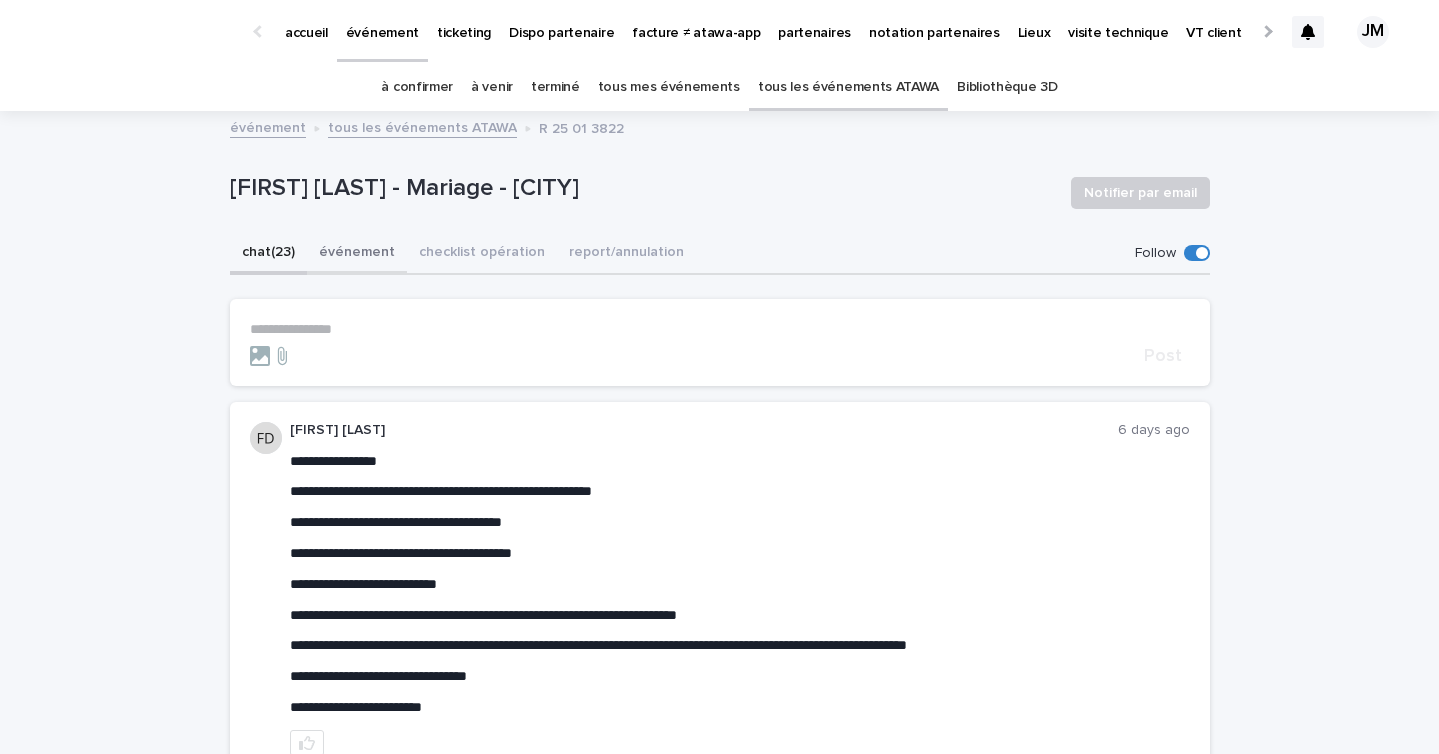click on "événement" at bounding box center (357, 254) 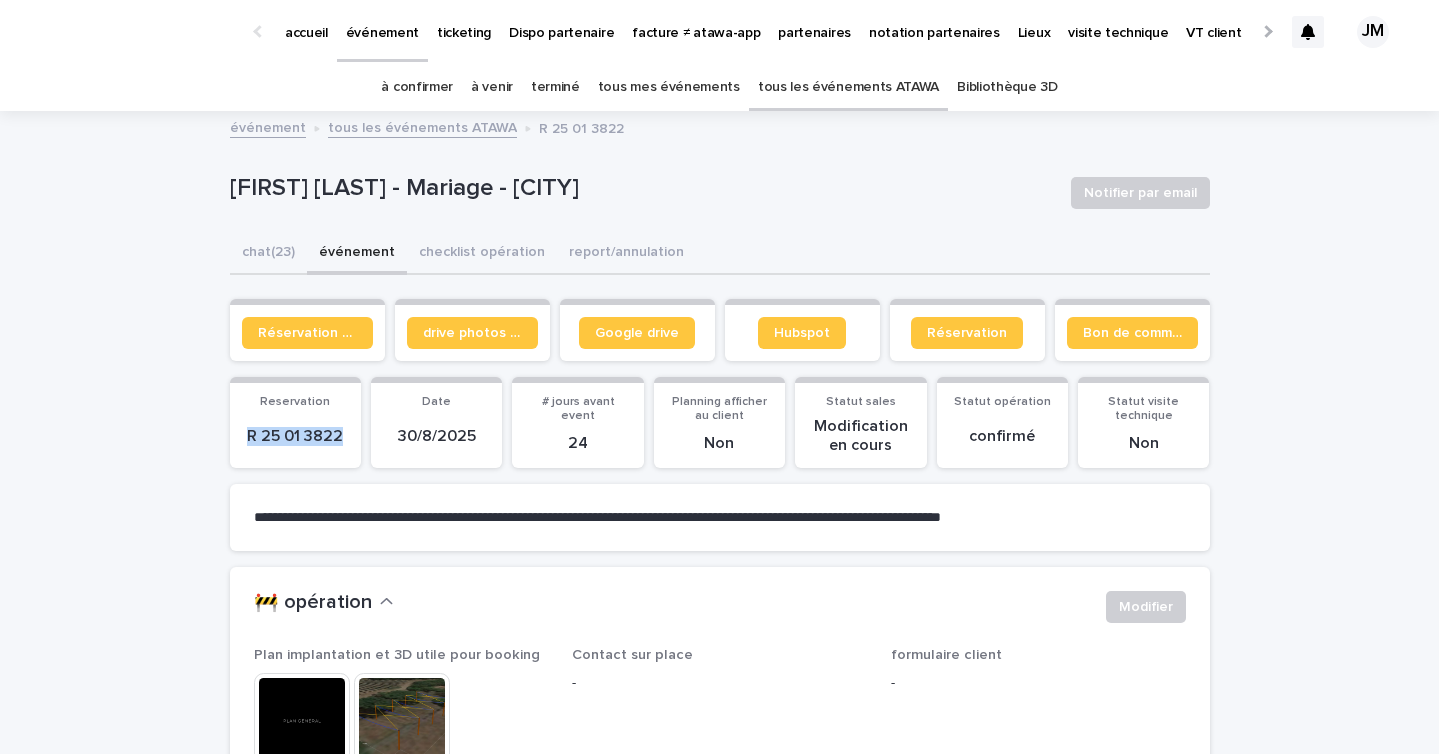 drag, startPoint x: 351, startPoint y: 430, endPoint x: 236, endPoint y: 439, distance: 115.35164 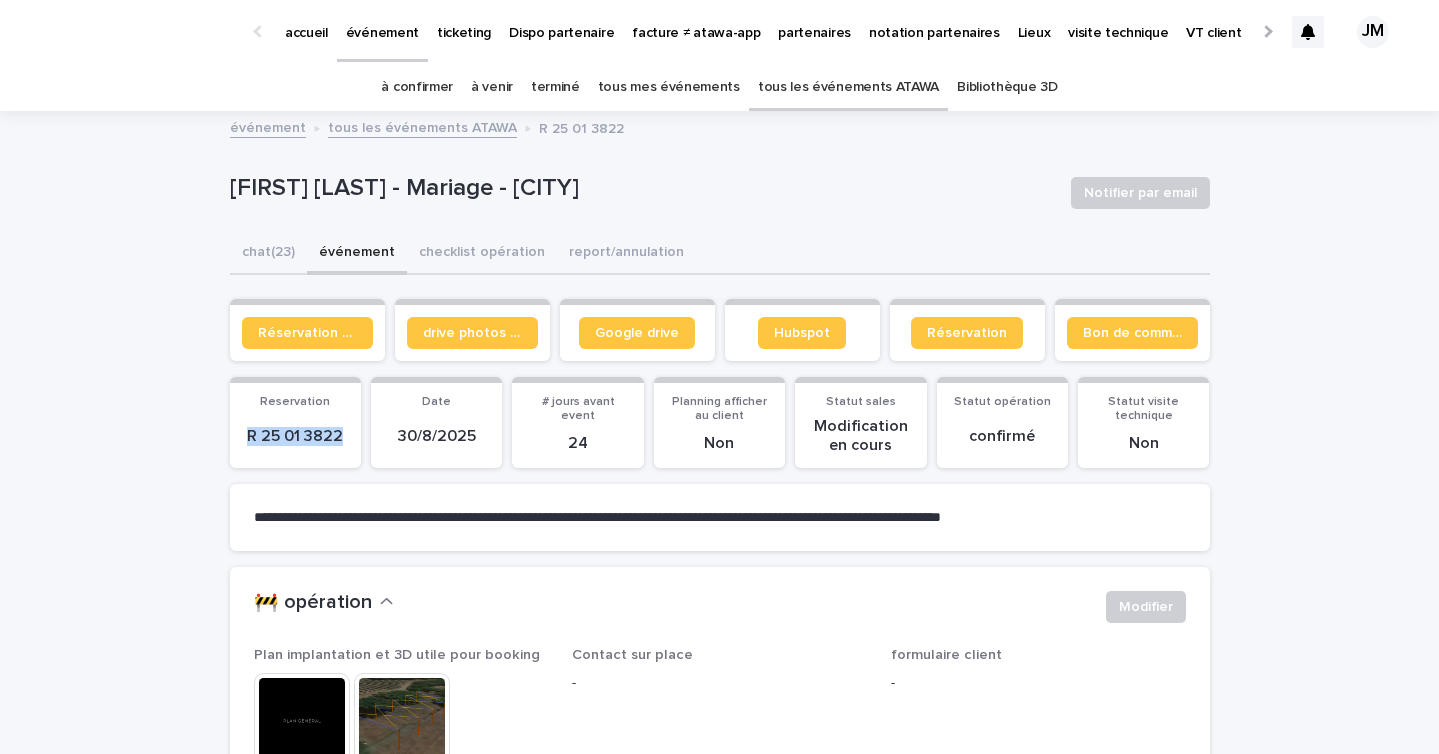 copy on "R 25 01 3822" 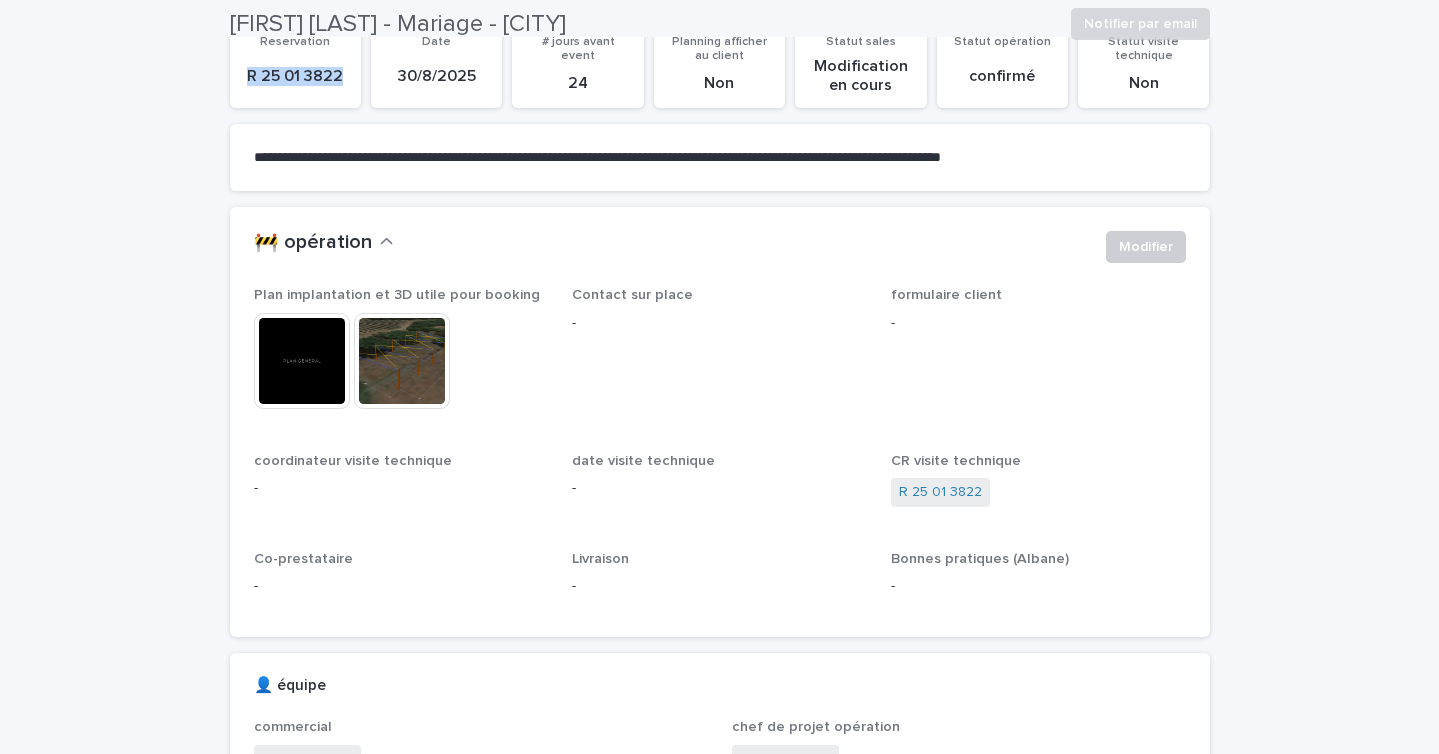 scroll, scrollTop: 362, scrollLeft: 0, axis: vertical 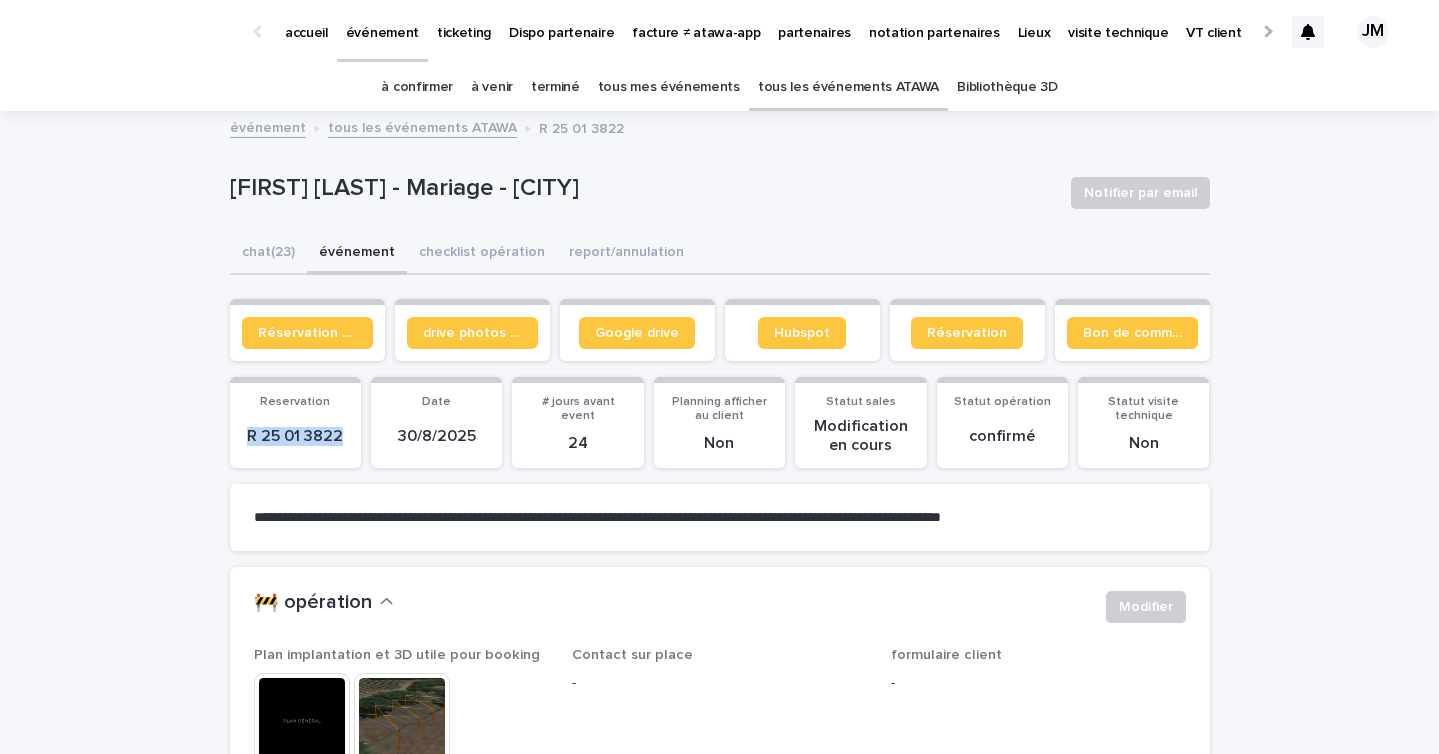 click on "tous les événements ATAWA" at bounding box center (848, 87) 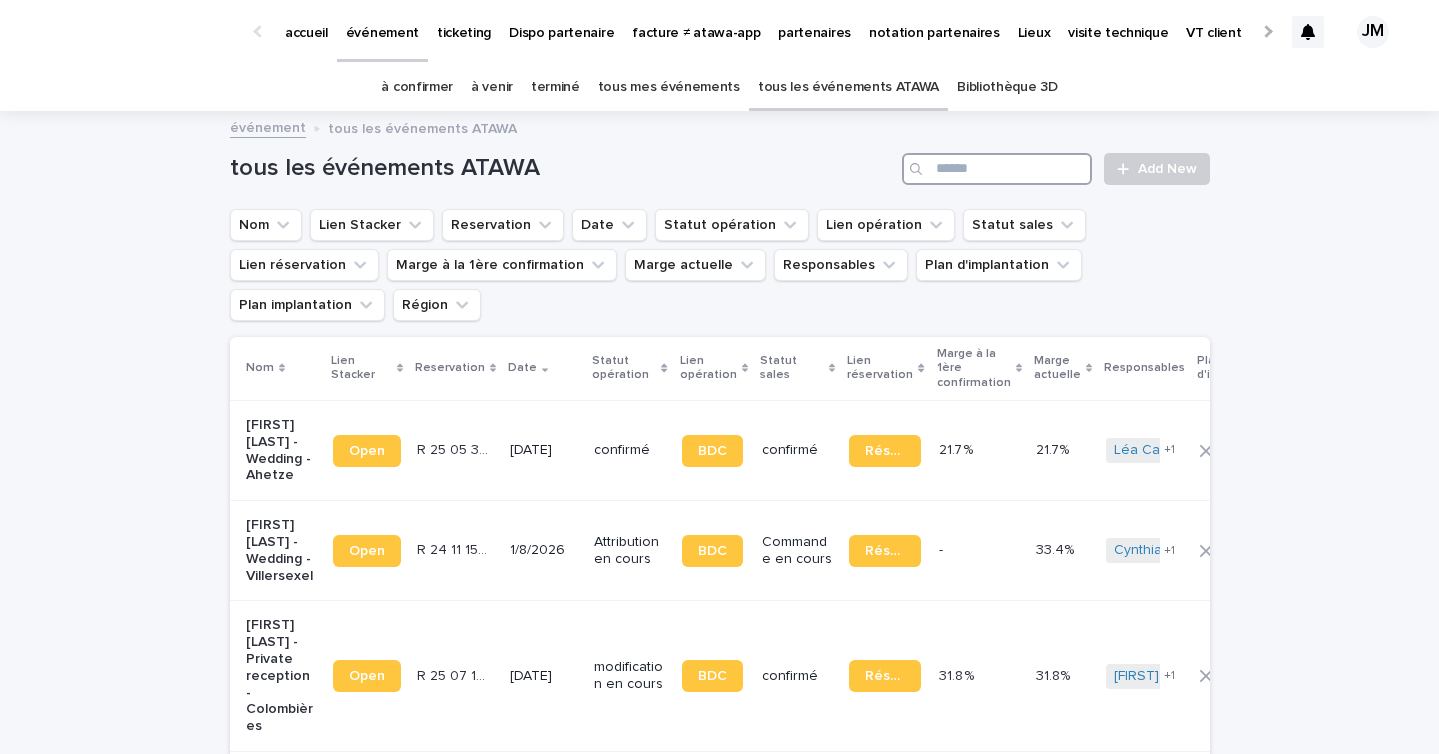 click at bounding box center [997, 169] 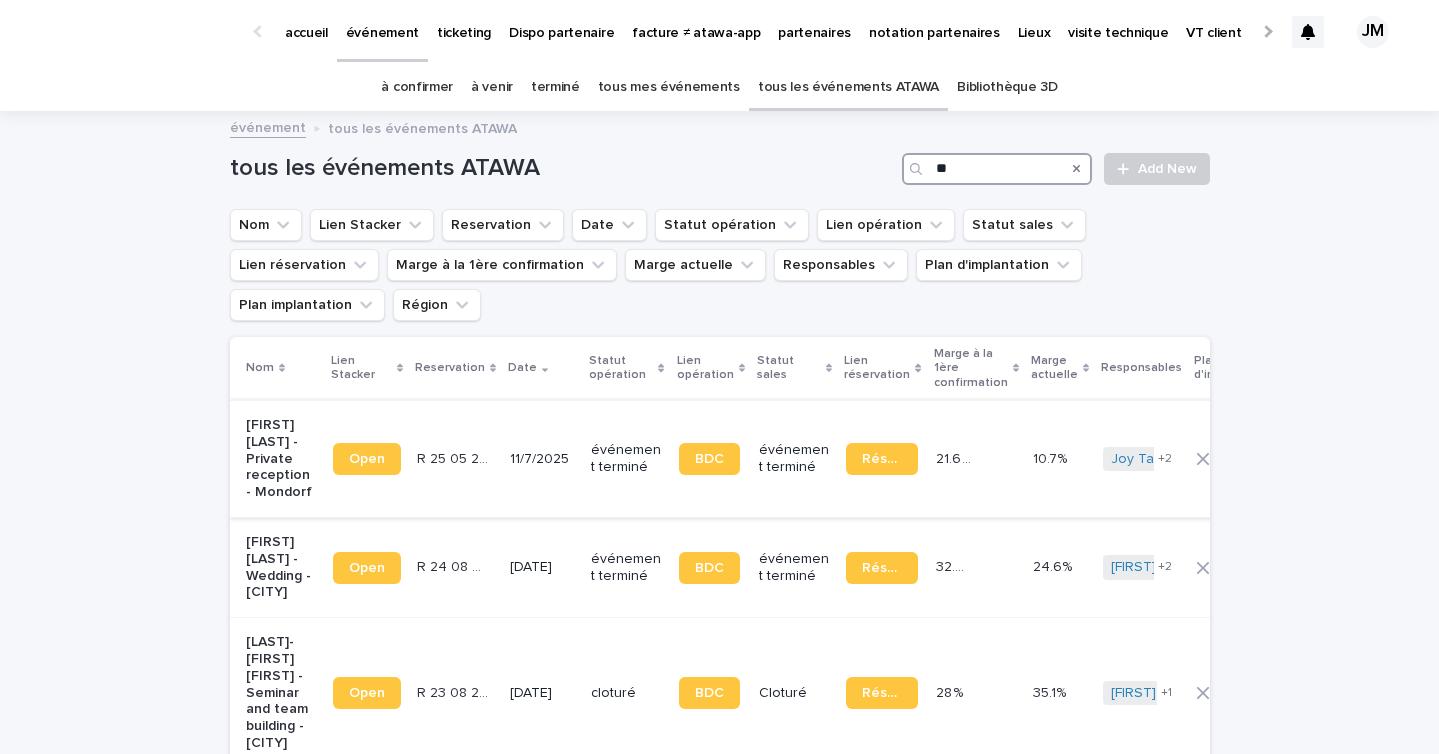 type on "*" 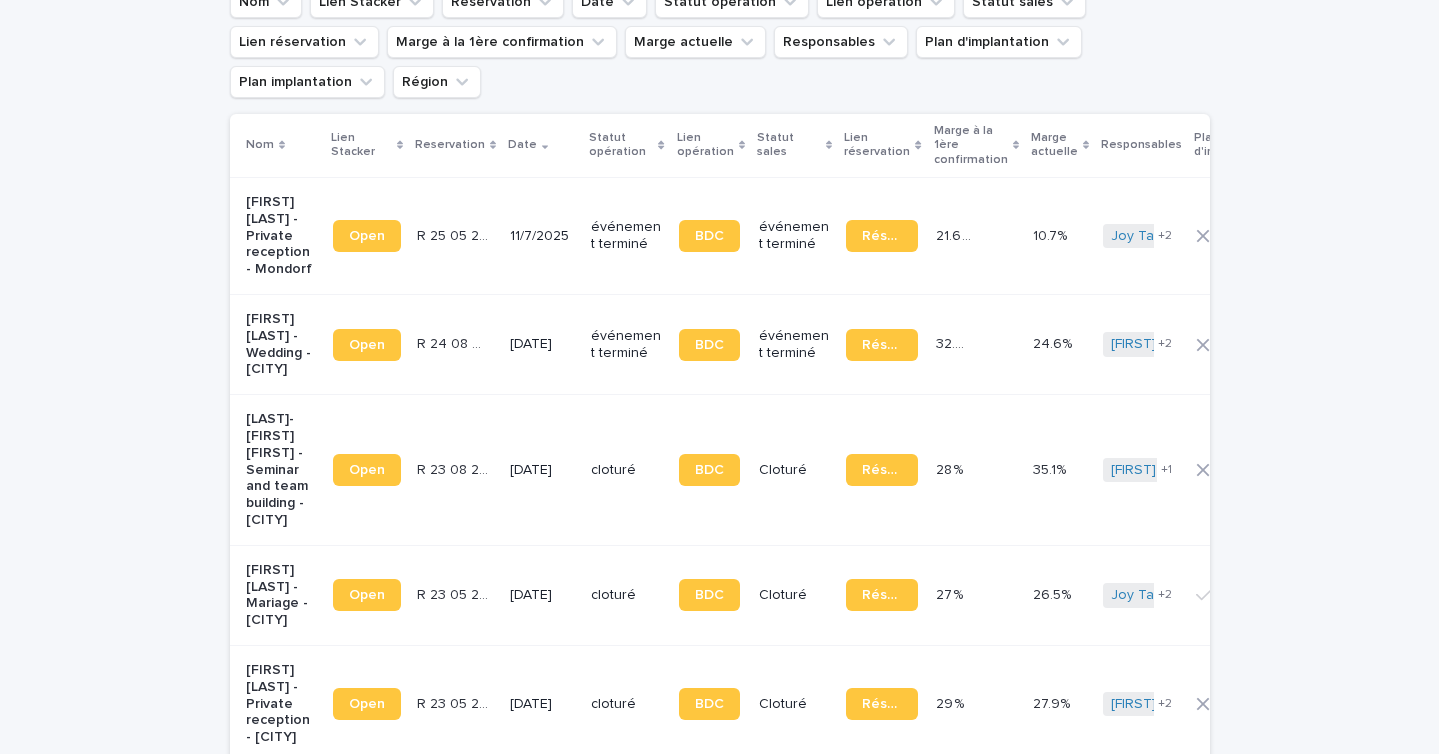 scroll, scrollTop: 0, scrollLeft: 0, axis: both 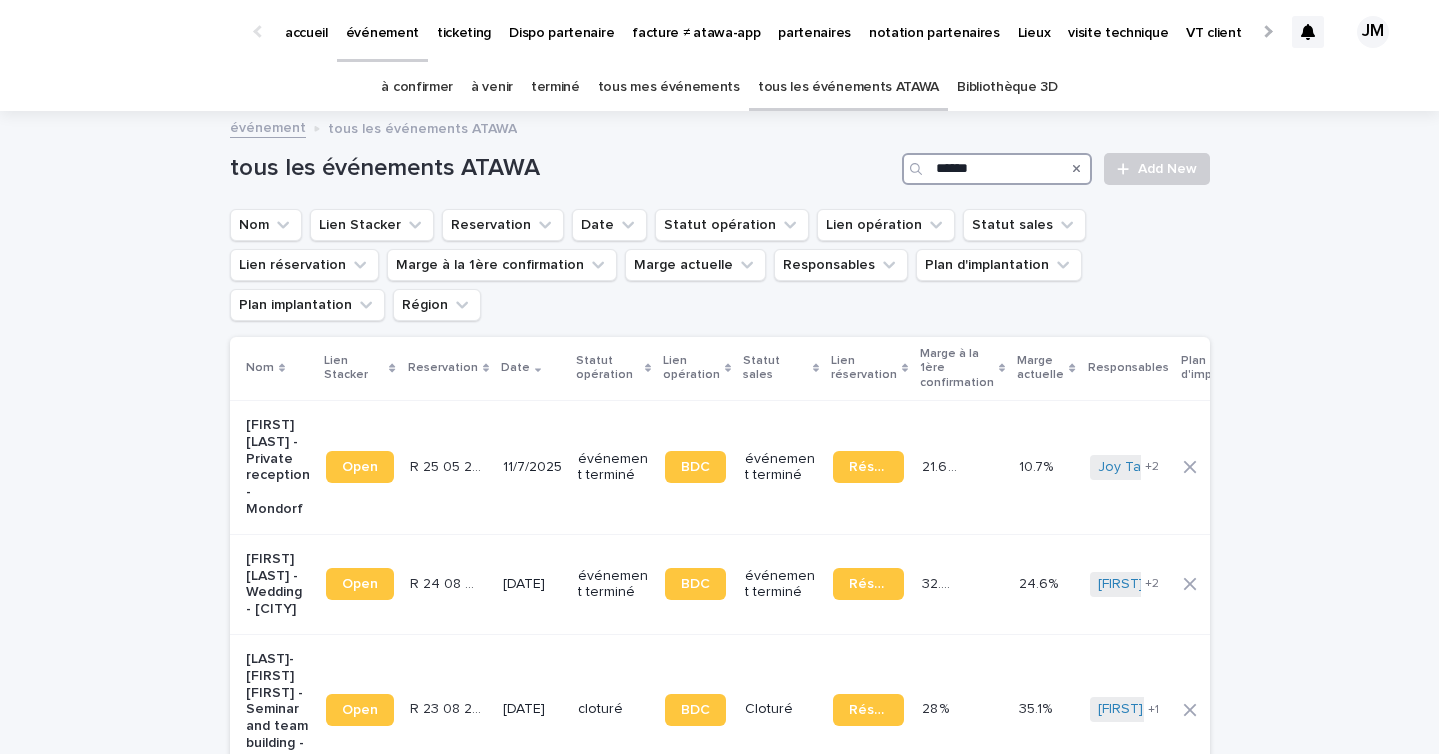 type on "*****" 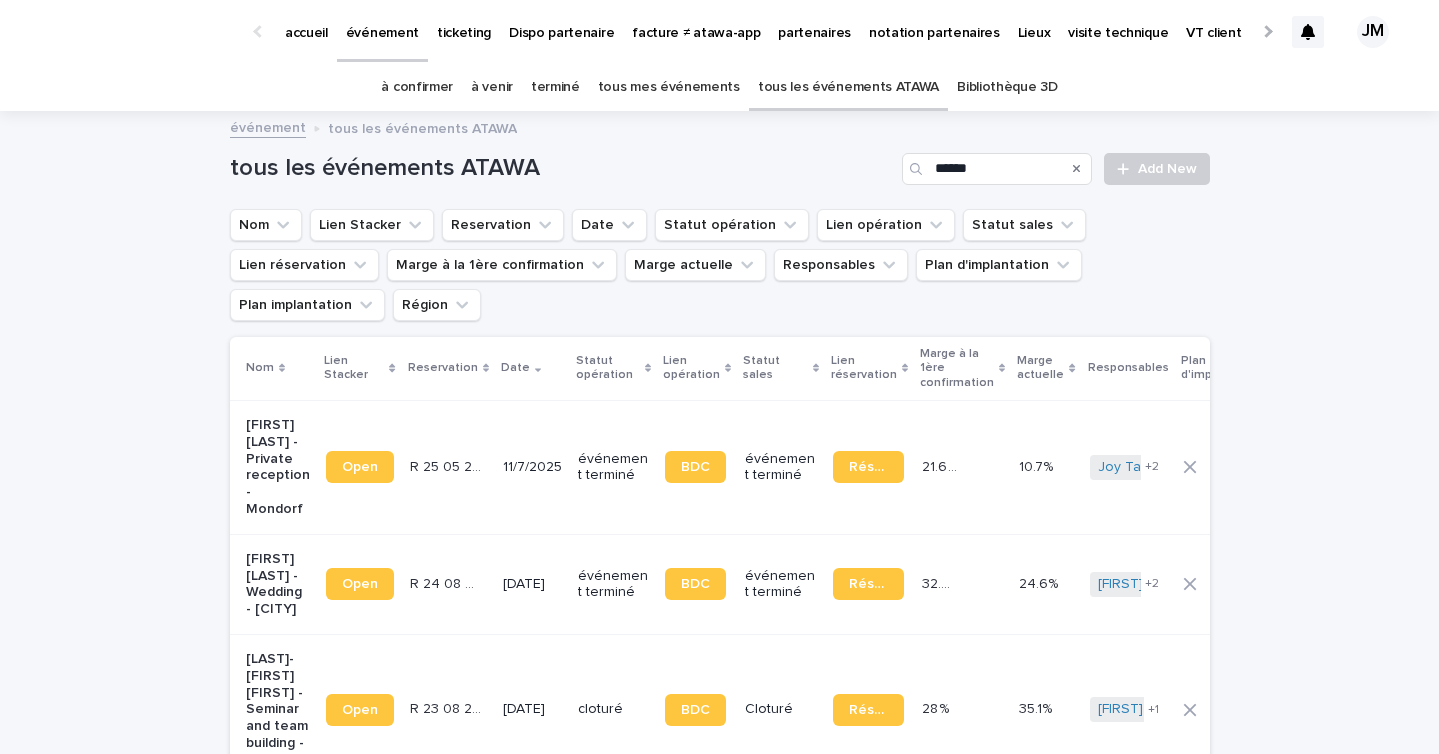 click on "à venir" at bounding box center [492, 87] 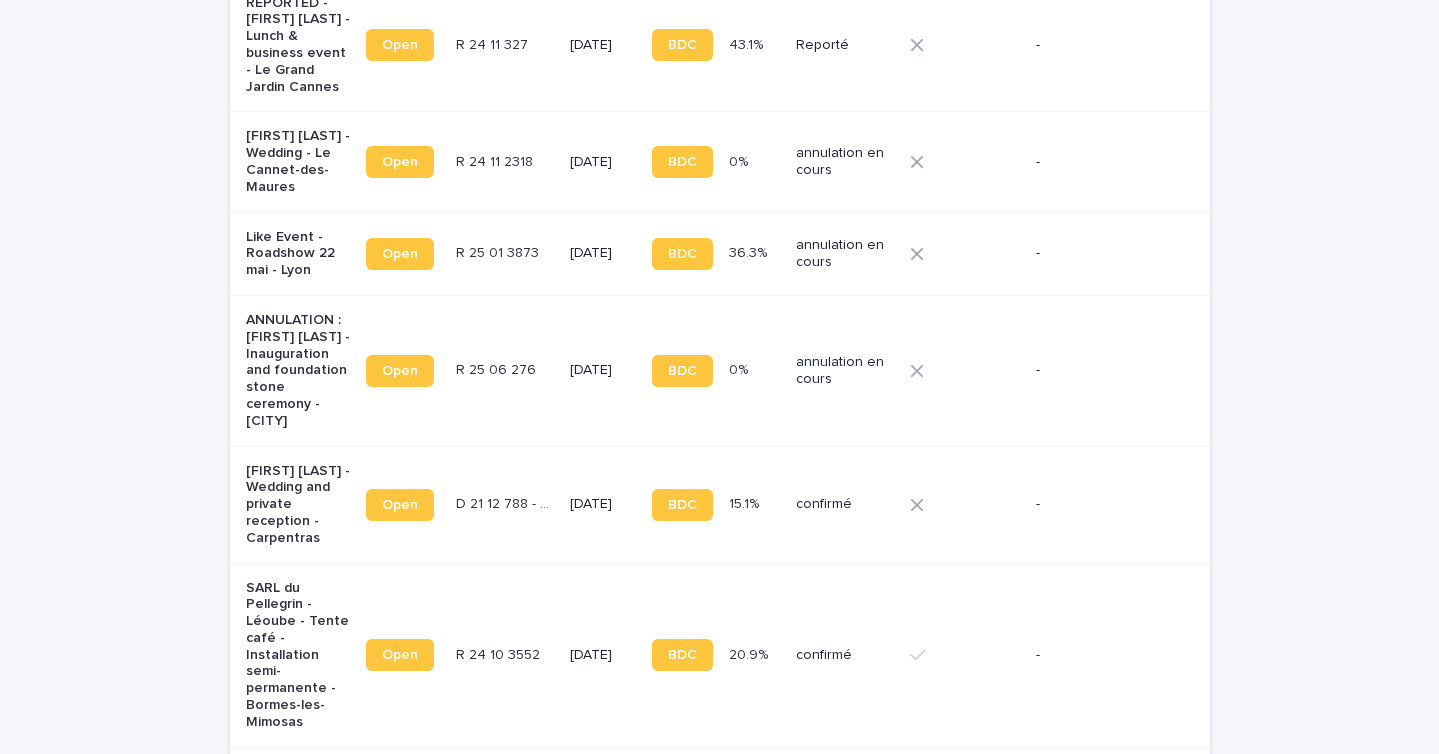 scroll, scrollTop: 0, scrollLeft: 0, axis: both 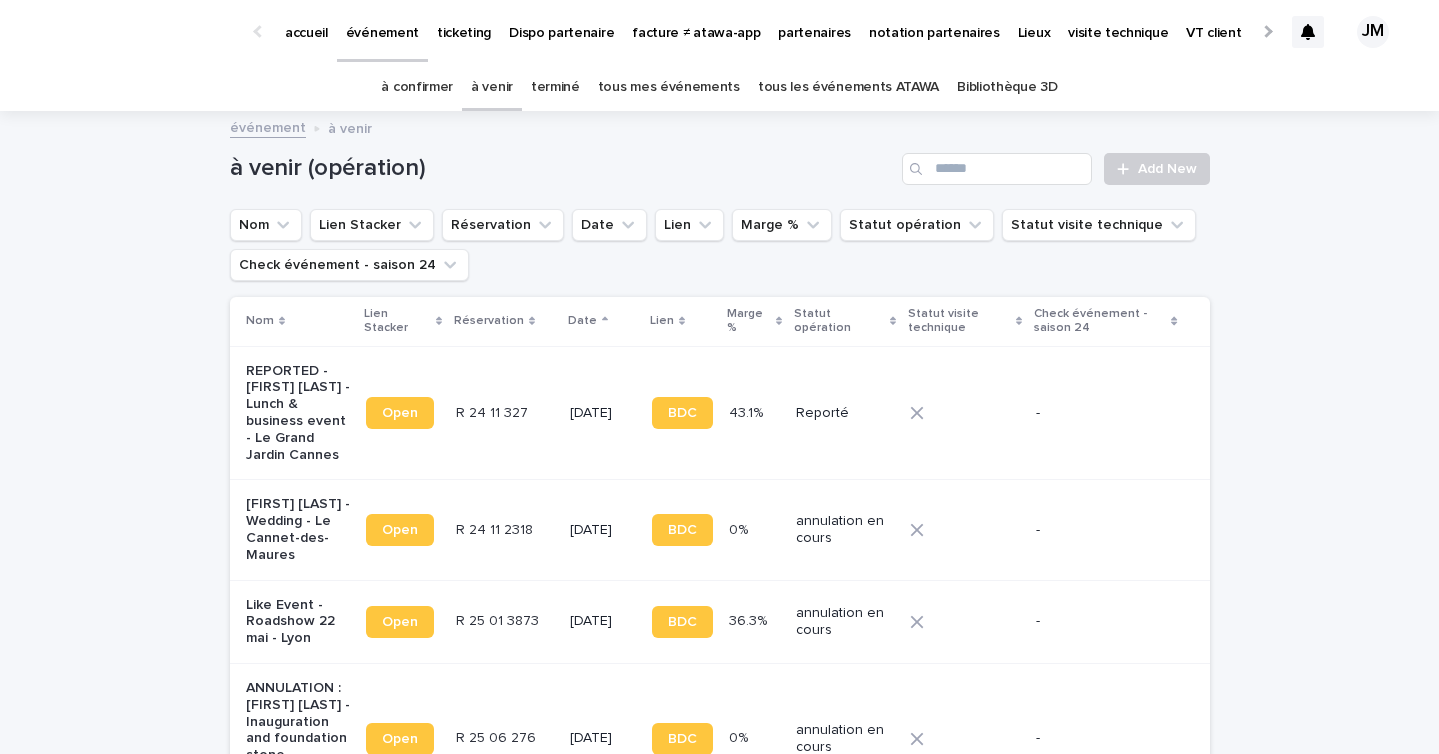 click on "à confirmer" at bounding box center (417, 87) 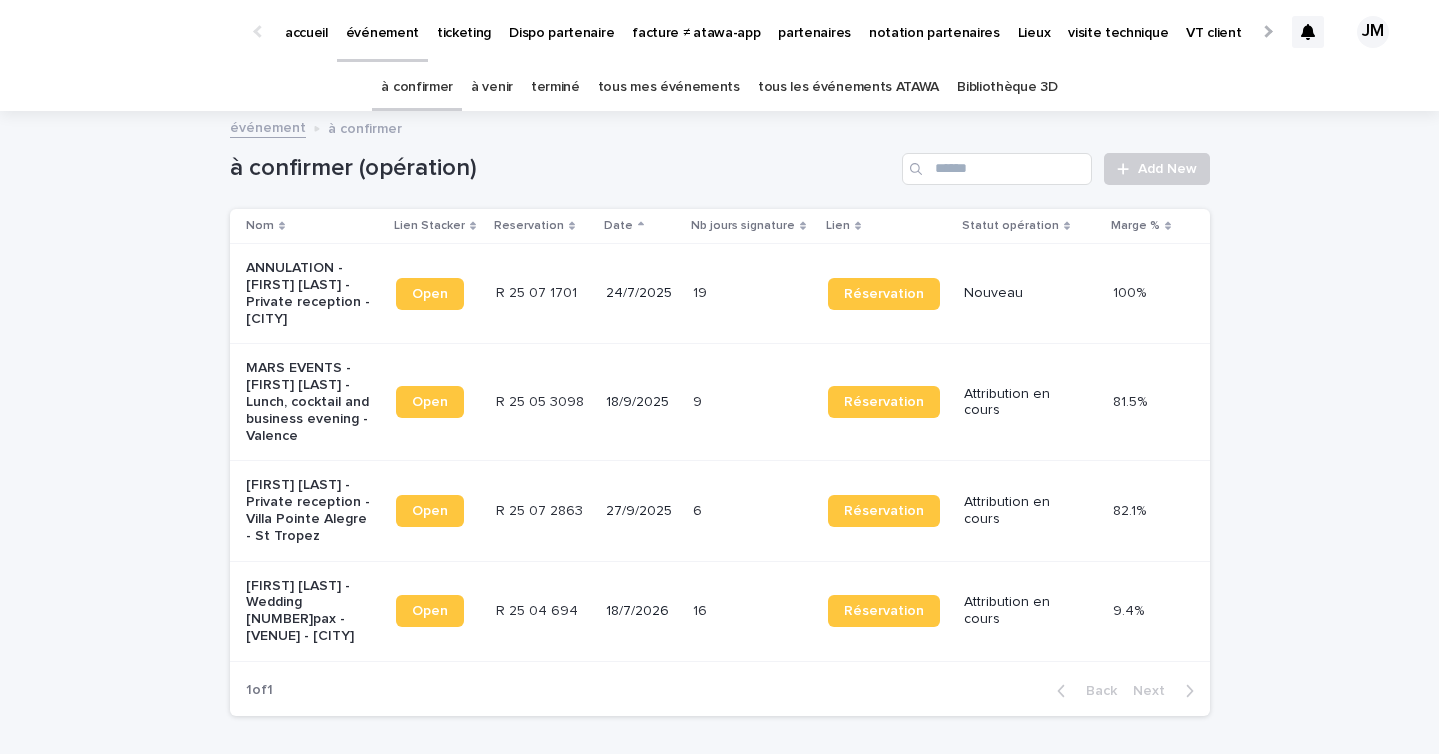 click on "27/9/2025" at bounding box center (641, 511) 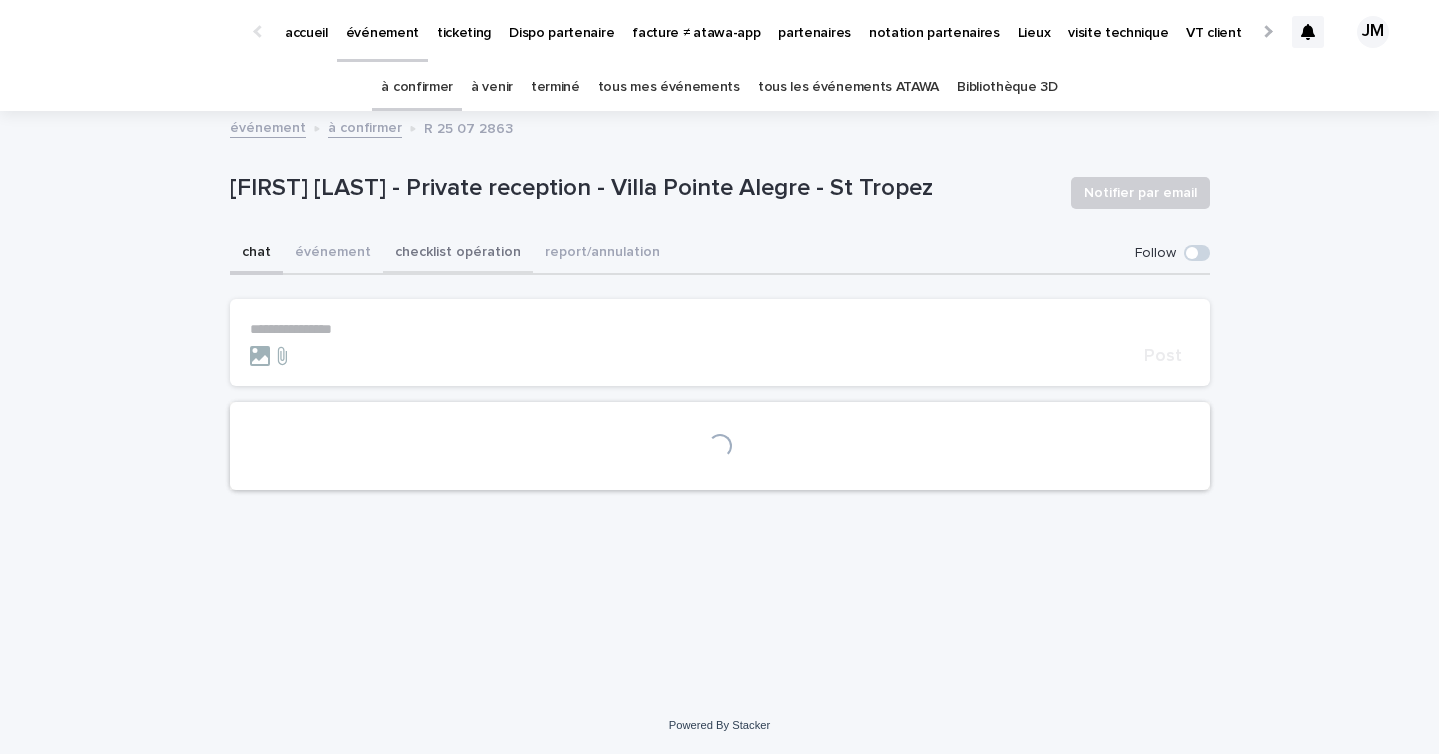 click on "checklist opération" at bounding box center [458, 254] 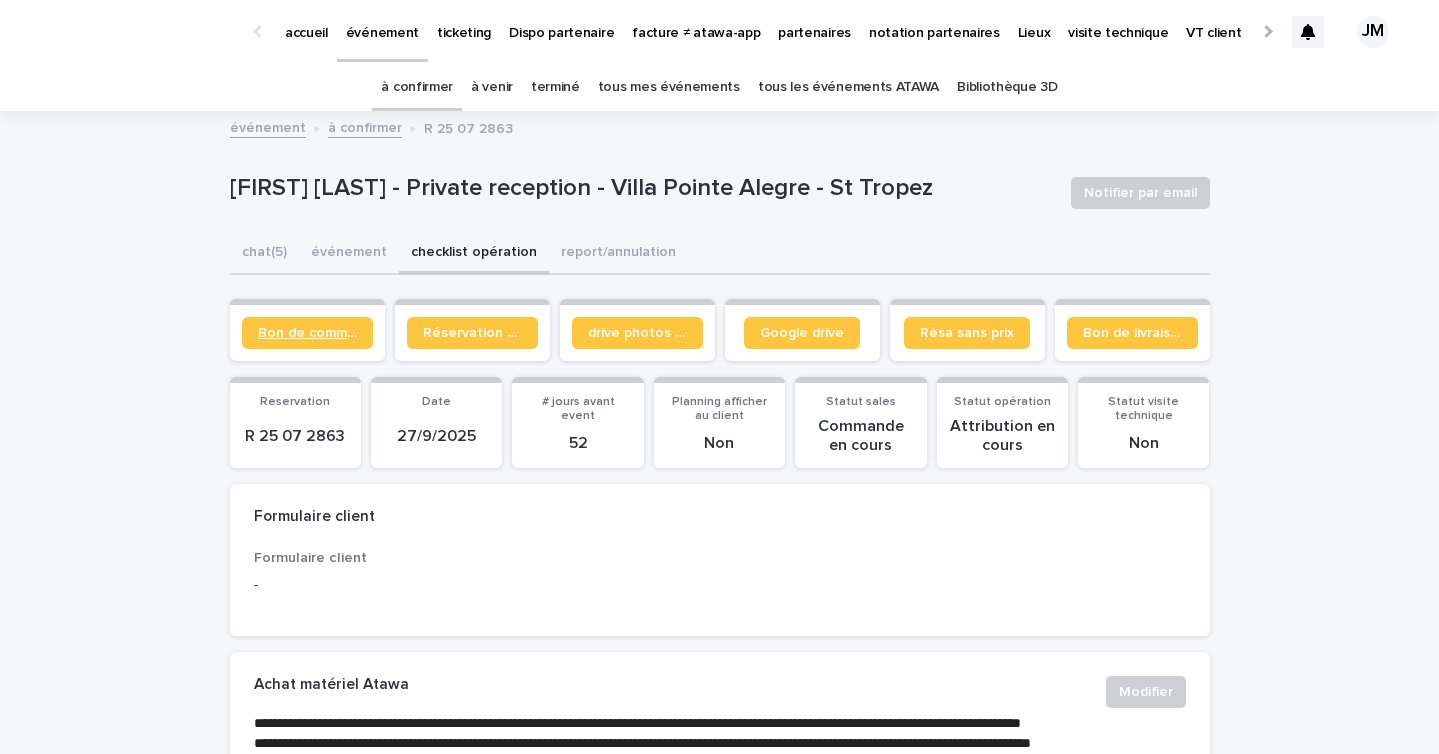 click on "Bon de commande" at bounding box center [307, 333] 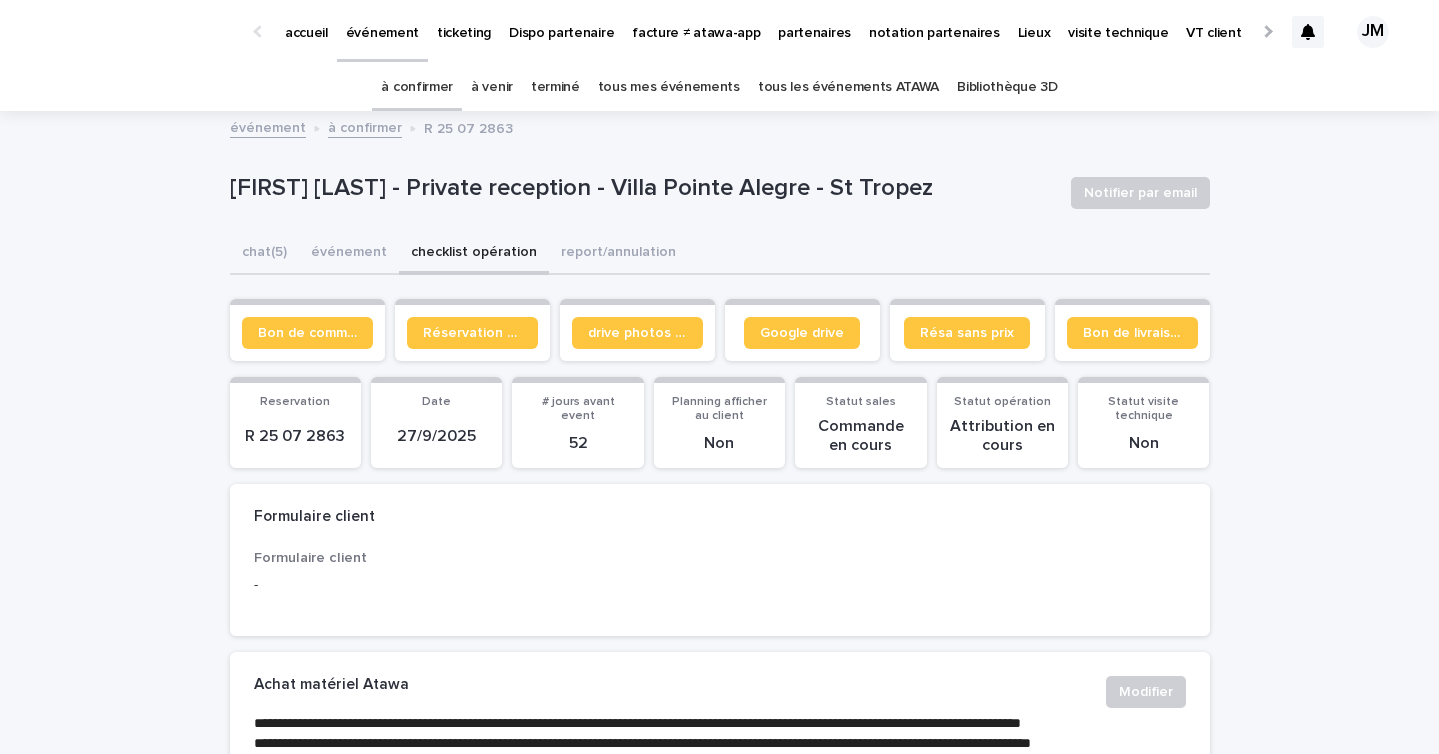 click on "à confirmer" at bounding box center (417, 87) 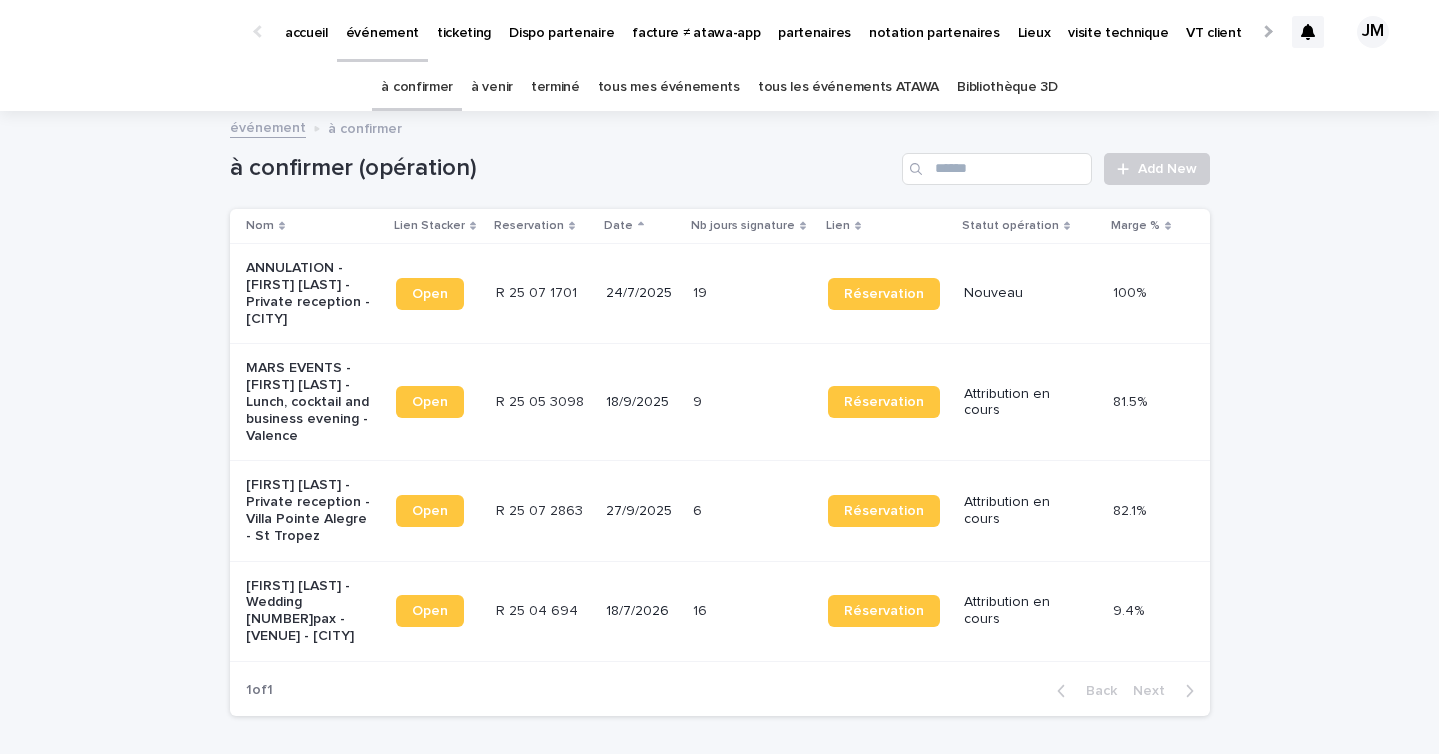 click on "27/9/2025" at bounding box center [641, 511] 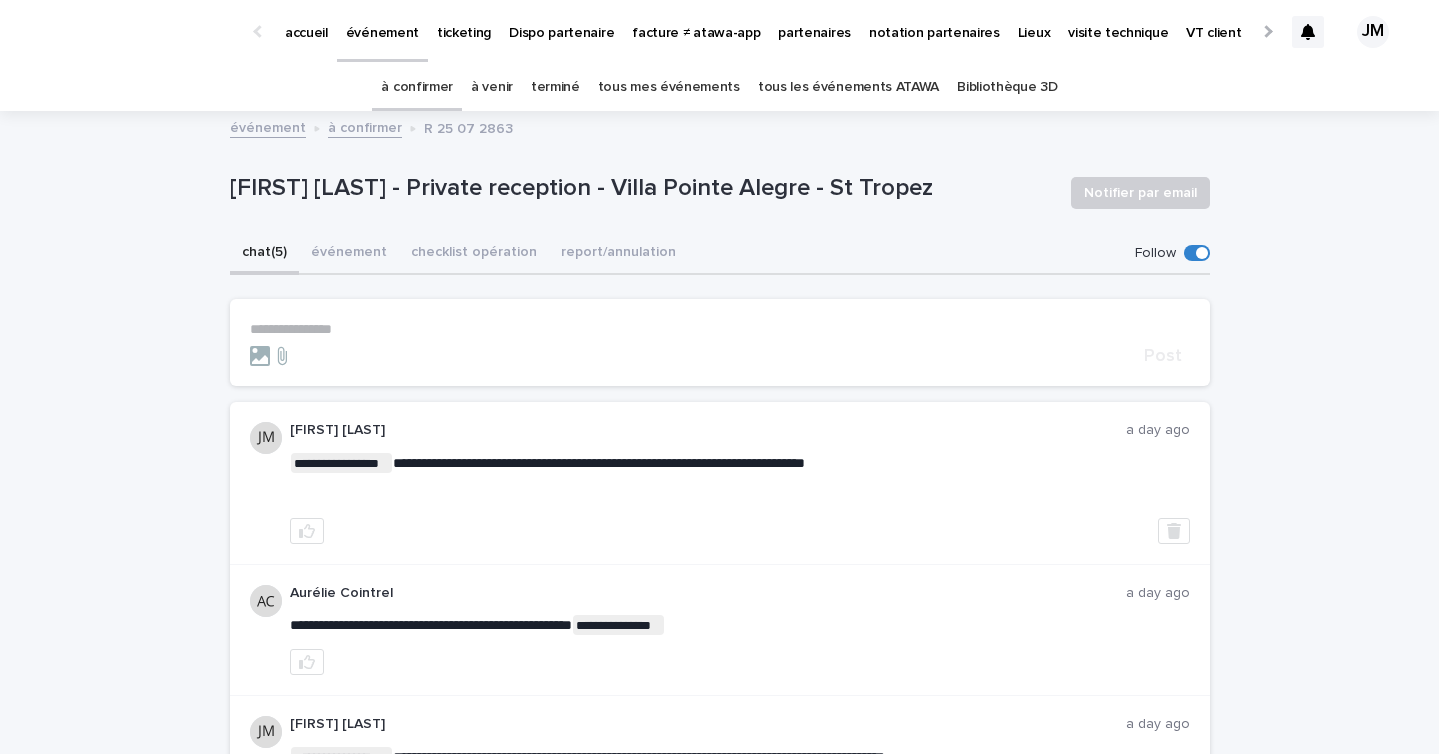 scroll, scrollTop: 219, scrollLeft: 0, axis: vertical 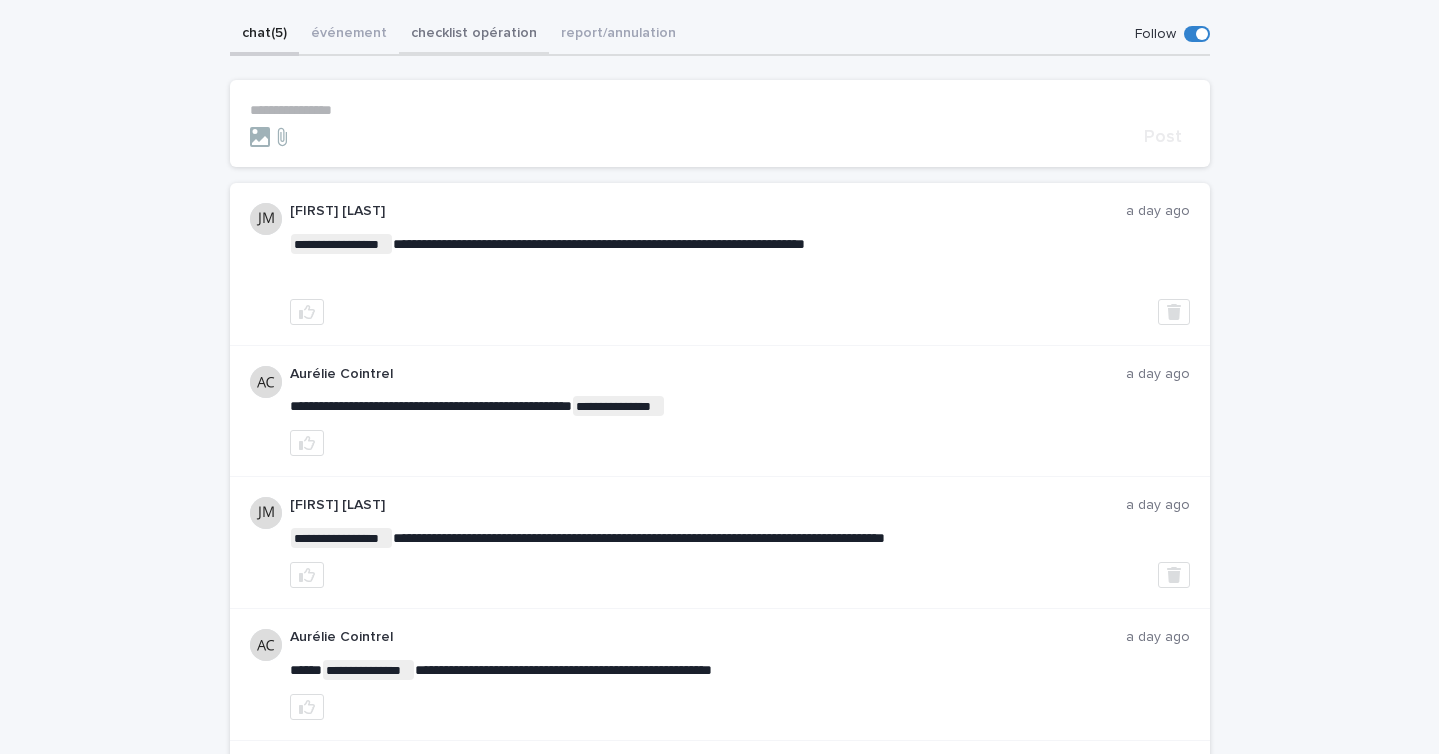 click on "**********" at bounding box center [720, 717] 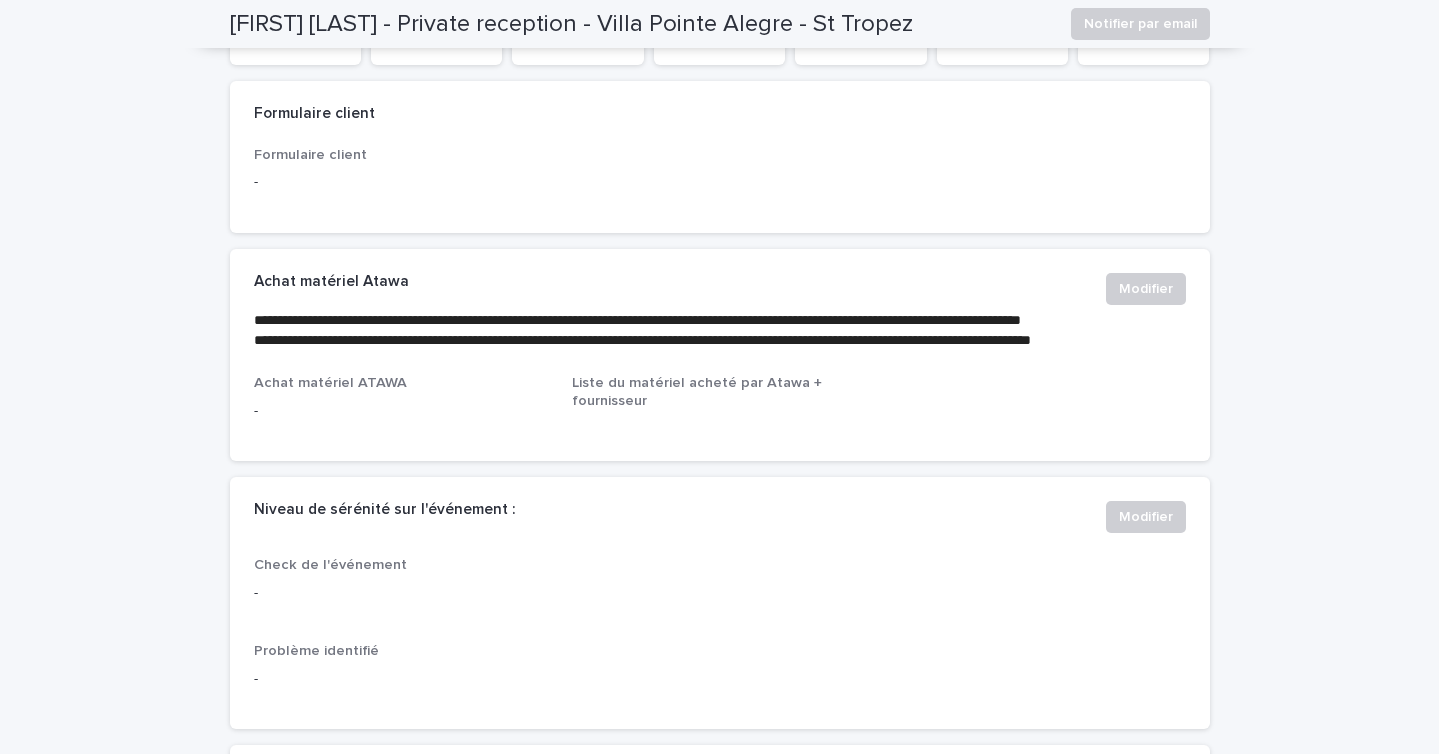 scroll, scrollTop: 157, scrollLeft: 0, axis: vertical 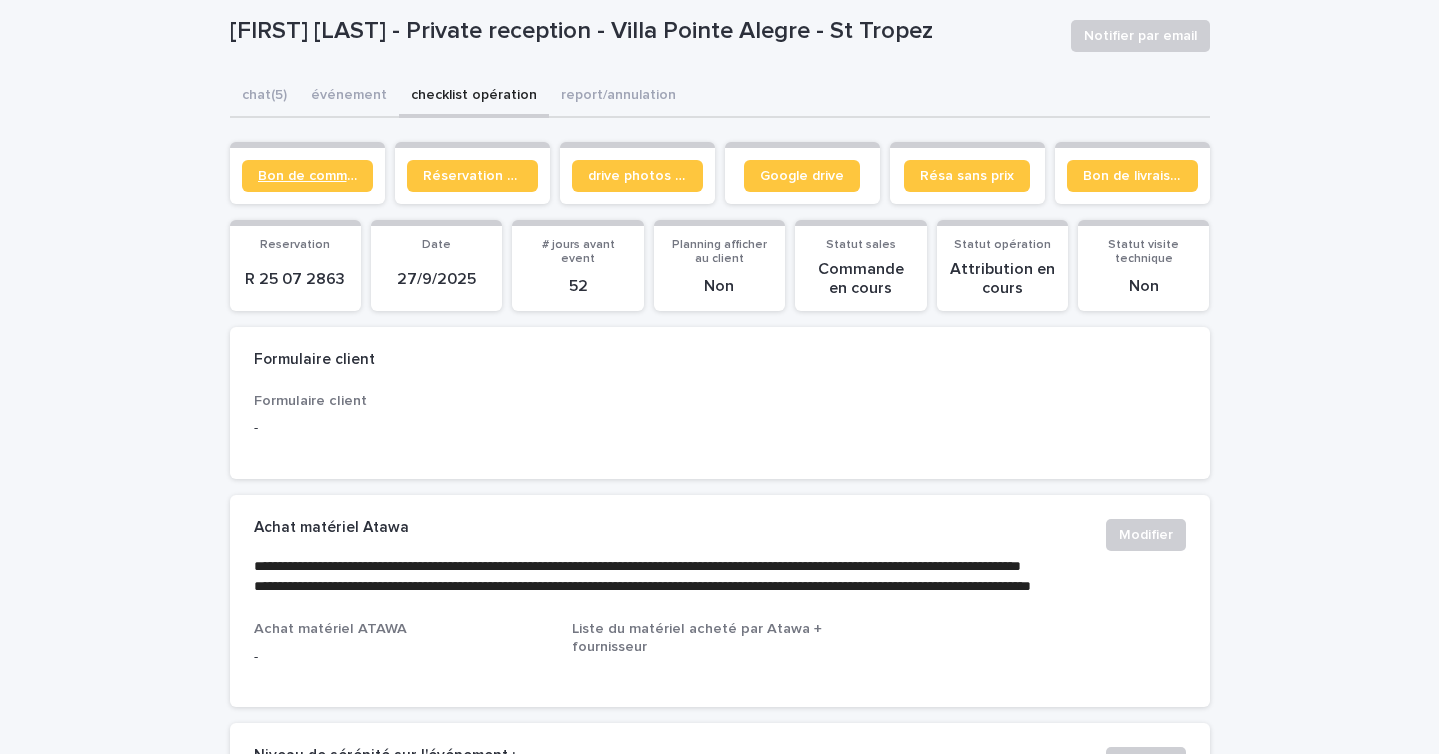 click on "Bon de commande" at bounding box center [307, 176] 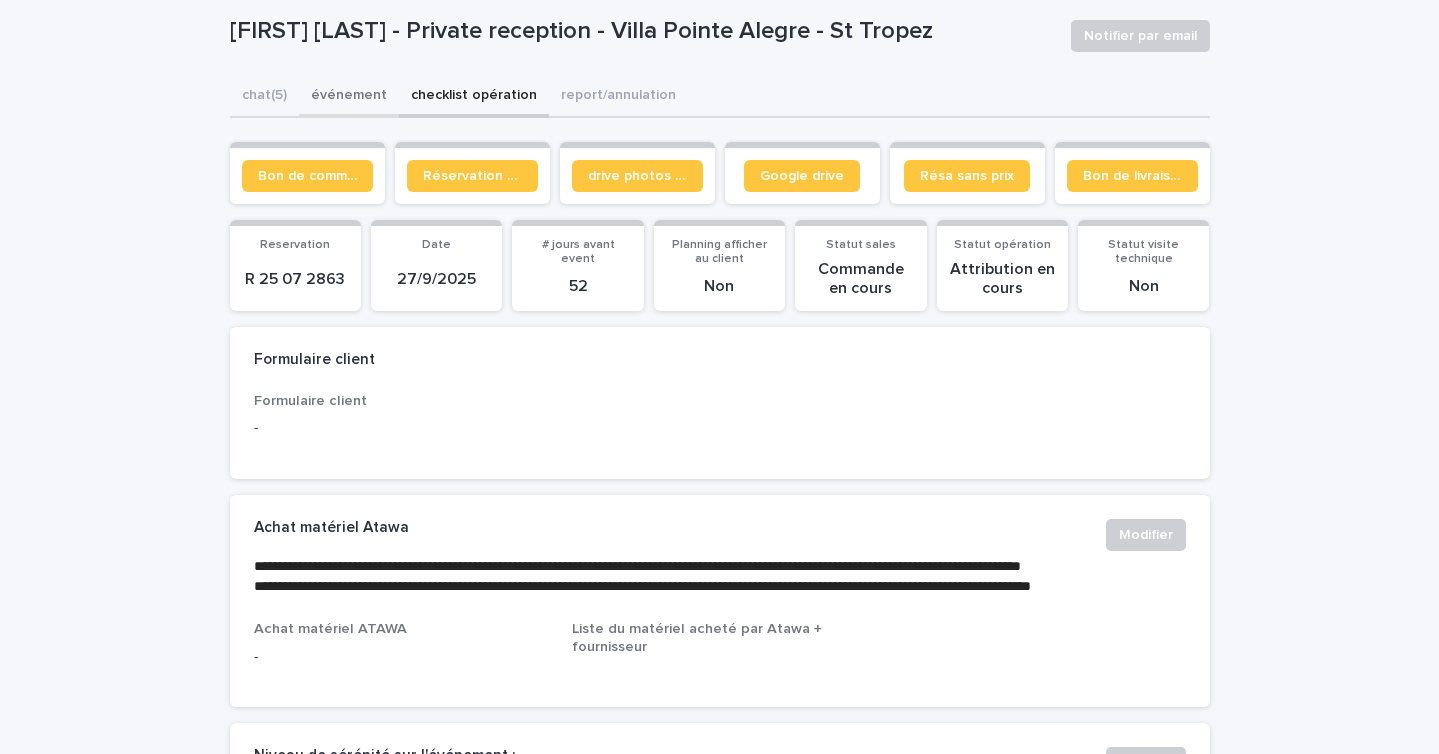 scroll, scrollTop: 0, scrollLeft: 0, axis: both 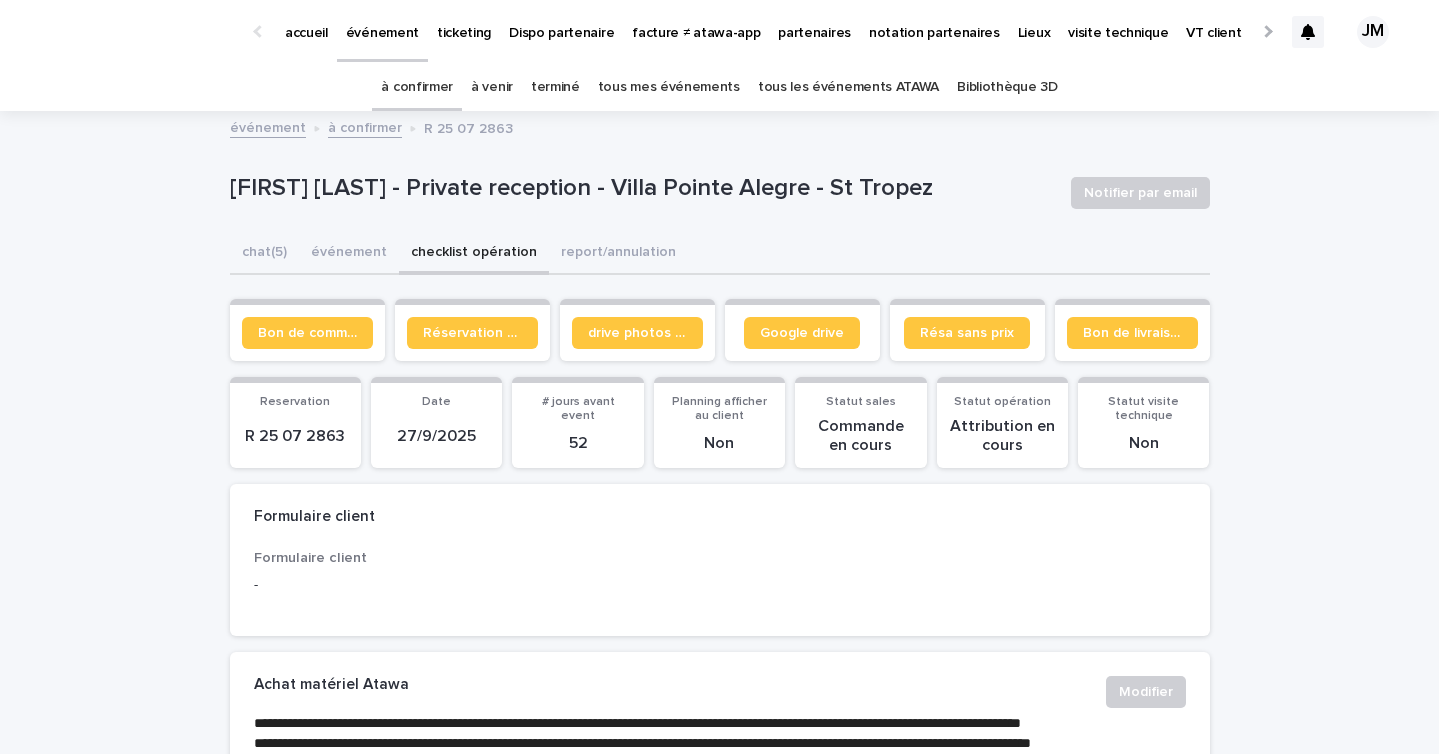 click on "à confirmer" at bounding box center [417, 87] 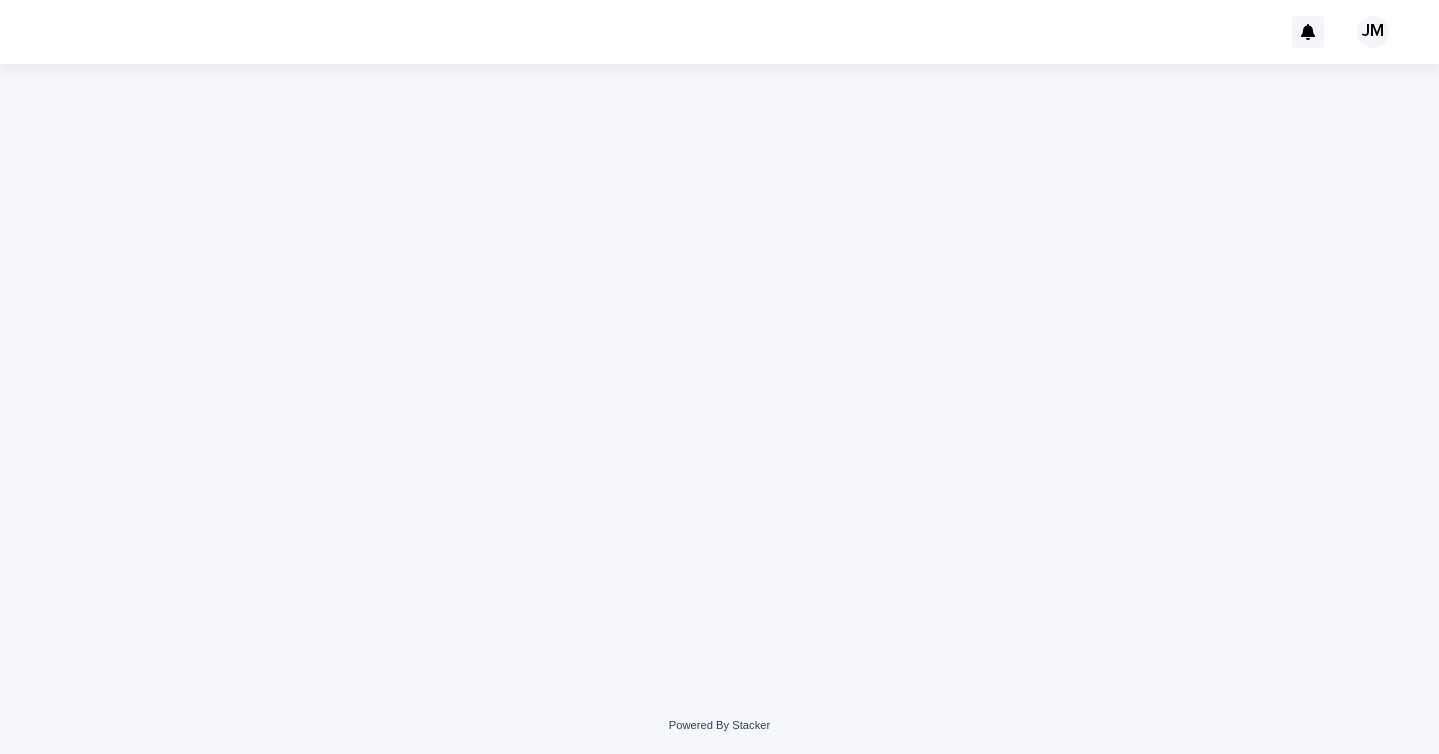 scroll, scrollTop: 0, scrollLeft: 0, axis: both 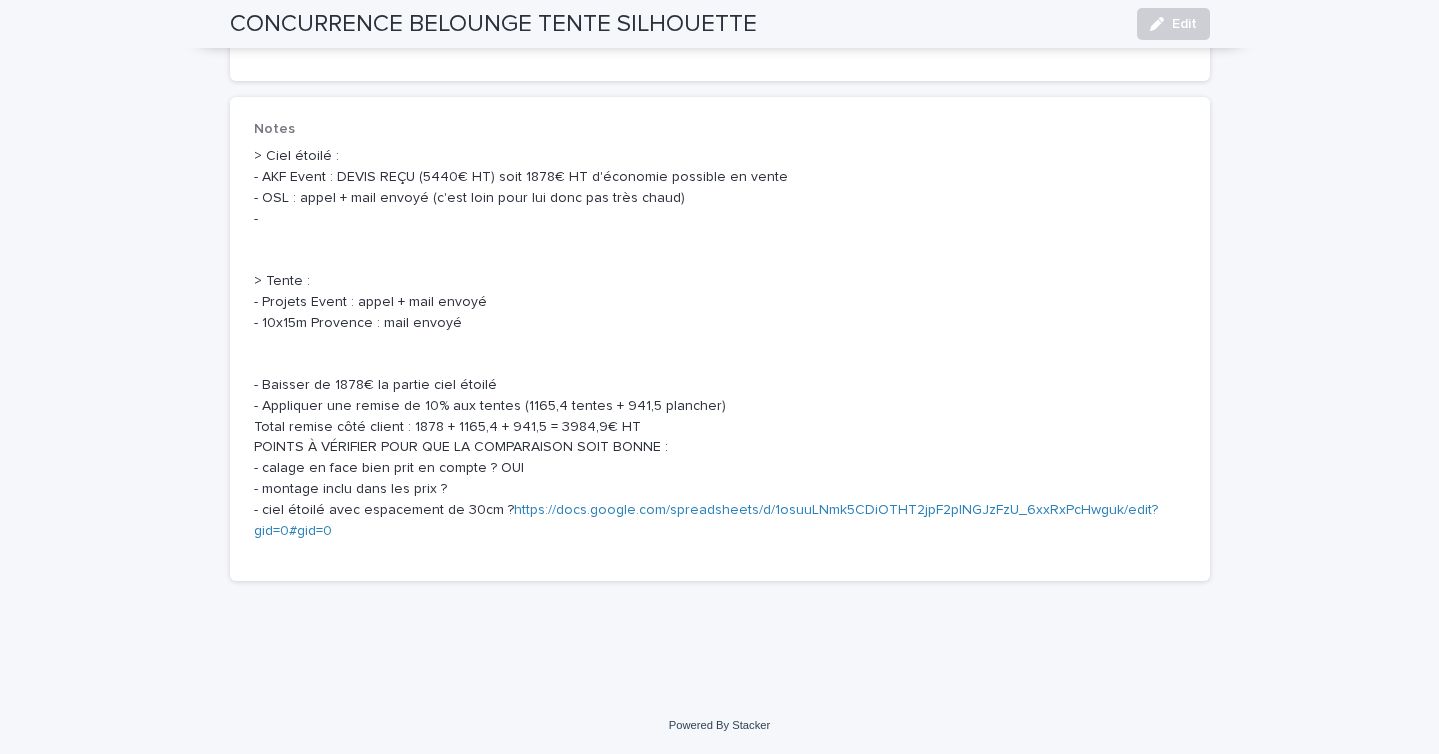 click on "https://docs.google.com/spreadsheets/d/1osuuLNmk5CDiOTHT2jpF2pINGJzFzU_6xxRxPcHwguk/edit?gid=0#gid=0" at bounding box center [706, 520] 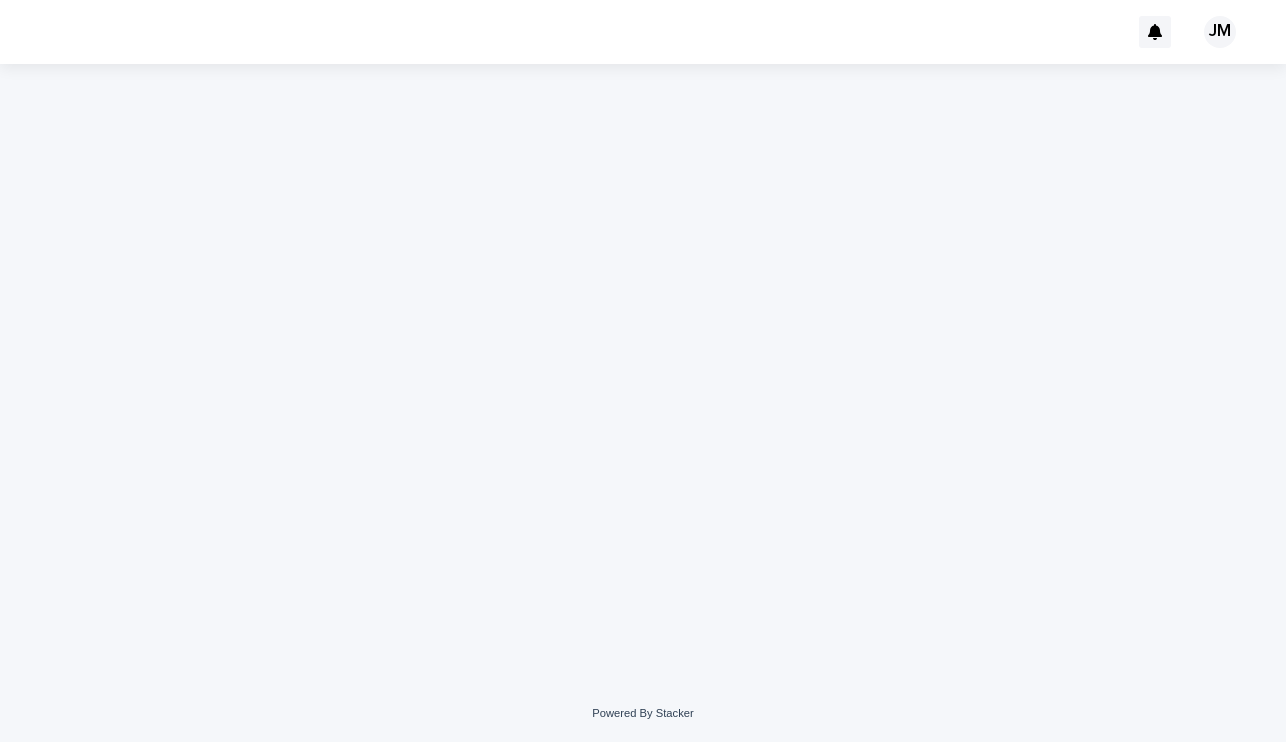 scroll, scrollTop: 0, scrollLeft: 0, axis: both 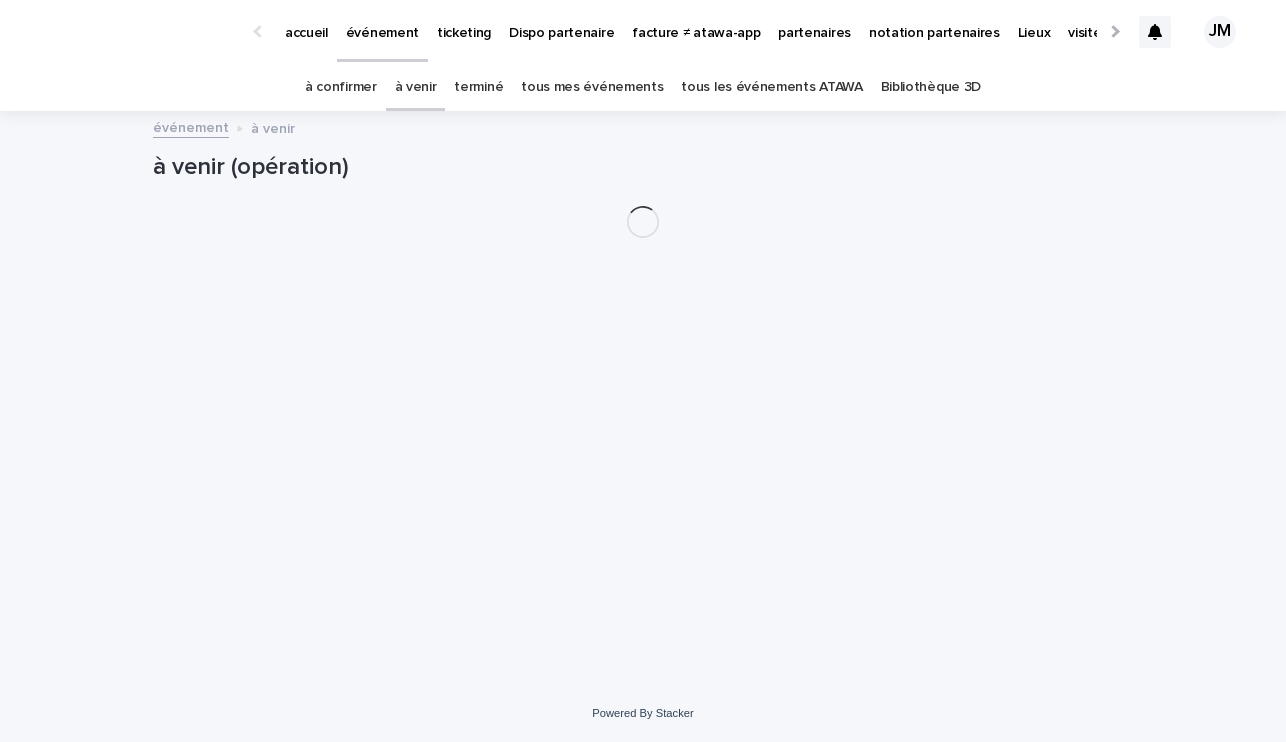 click on "tous les événements ATAWA" at bounding box center [771, 87] 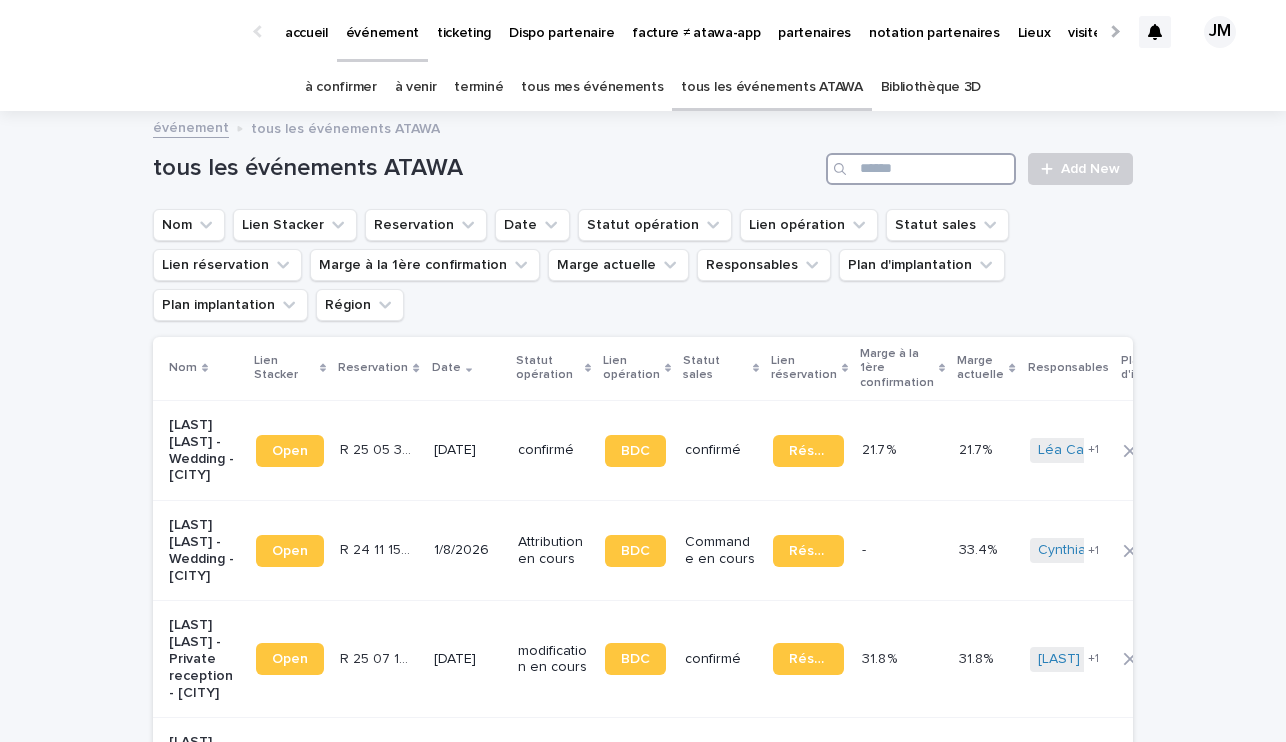click at bounding box center [921, 169] 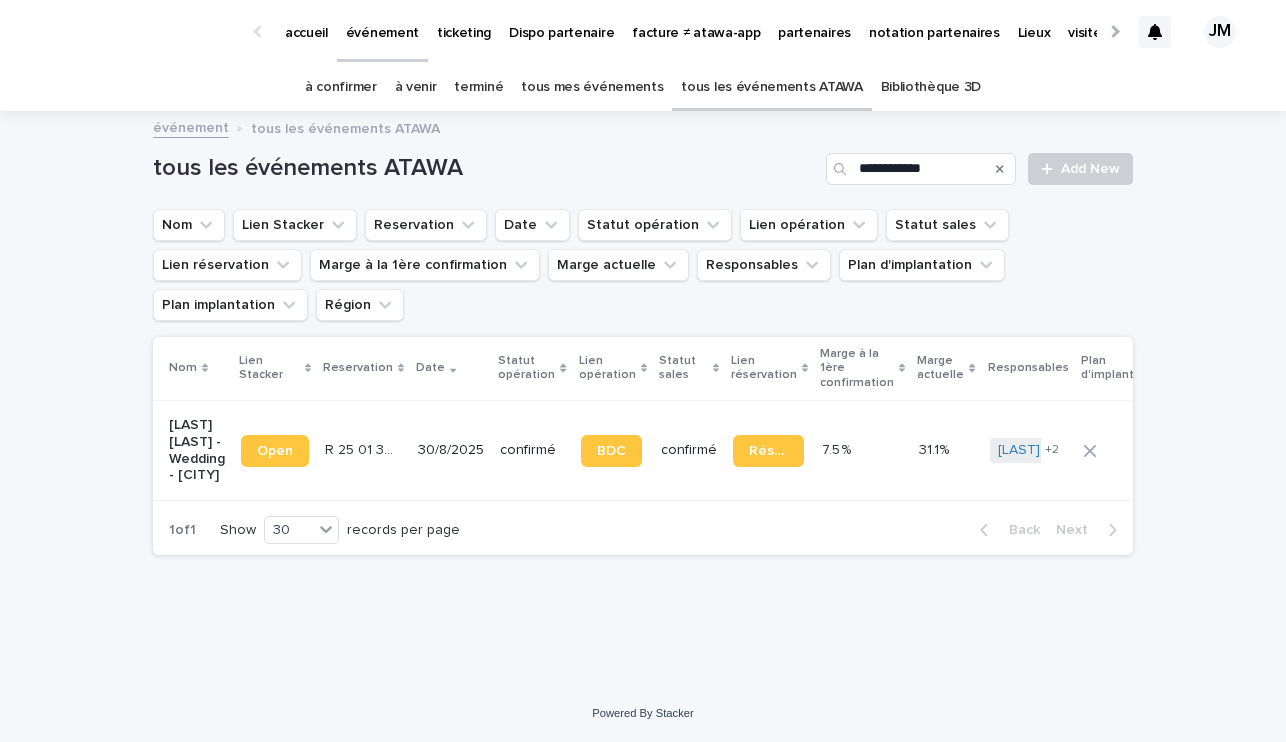 click on "**********" at bounding box center [643, 161] 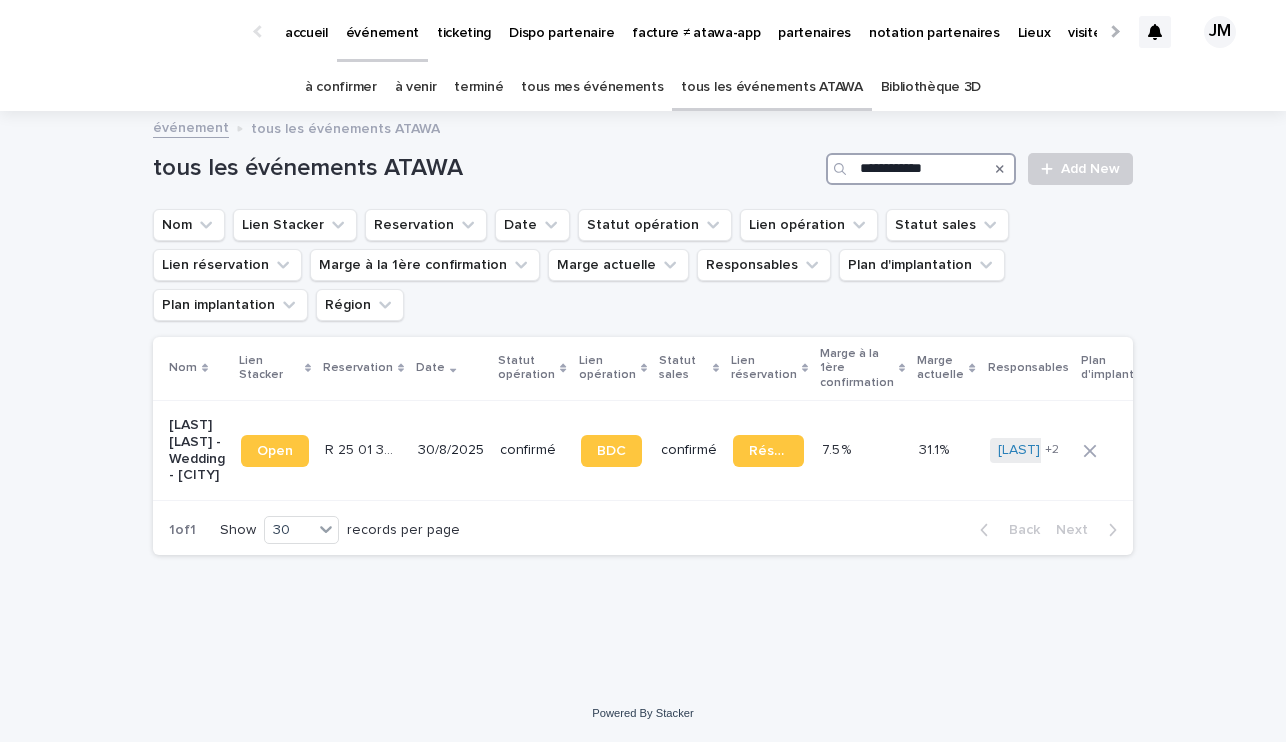 click on "**********" at bounding box center (921, 169) 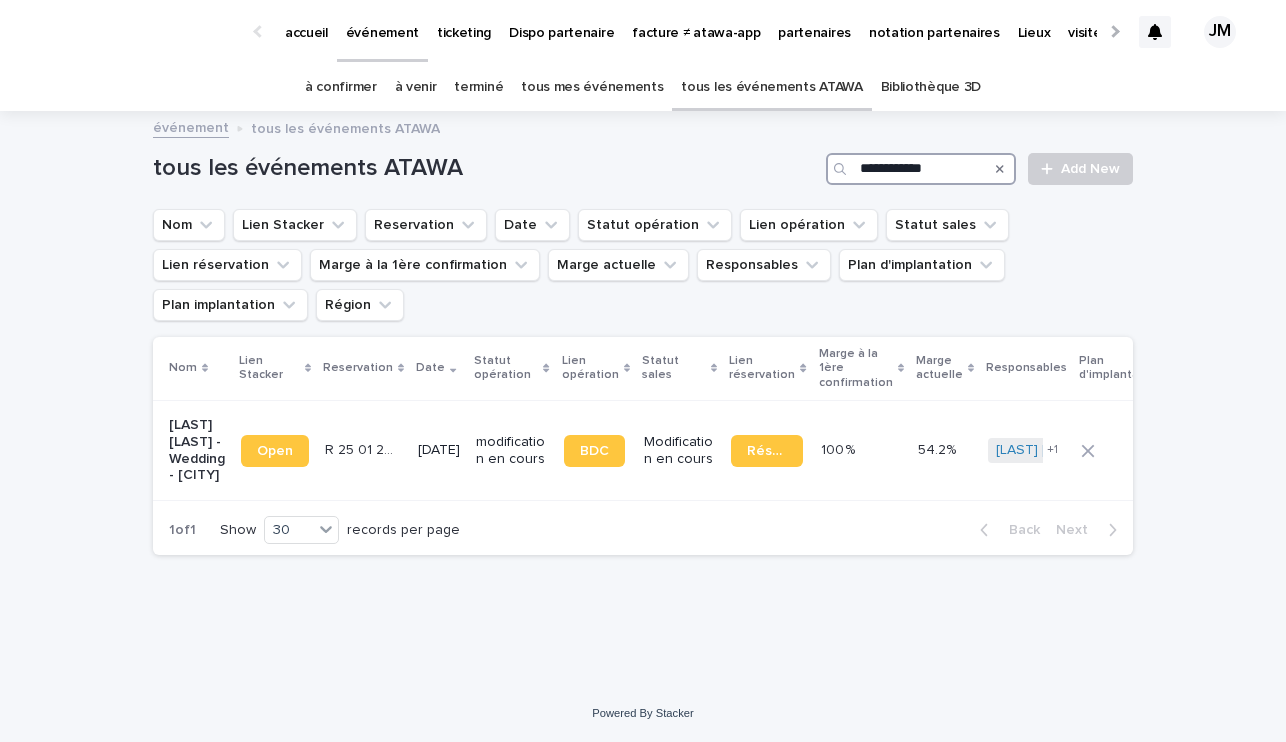 click on "**********" at bounding box center (921, 169) 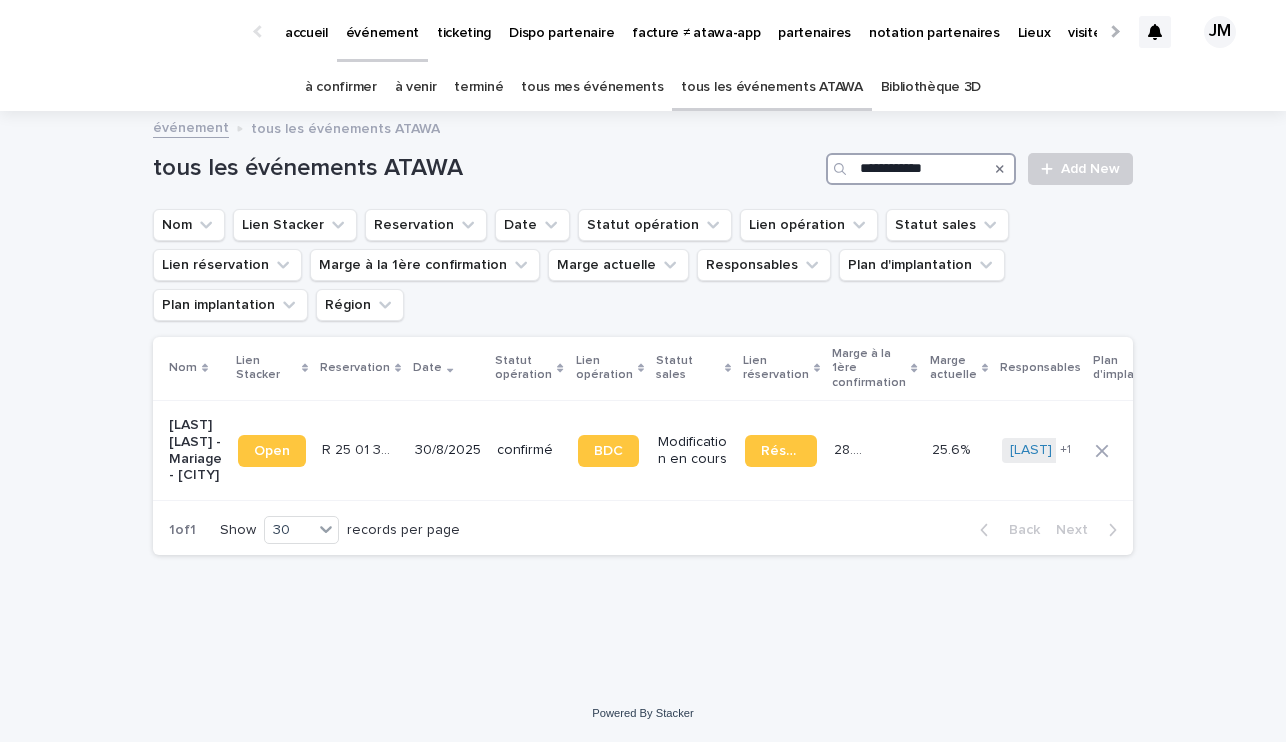 drag, startPoint x: 945, startPoint y: 175, endPoint x: 823, endPoint y: 171, distance: 122.06556 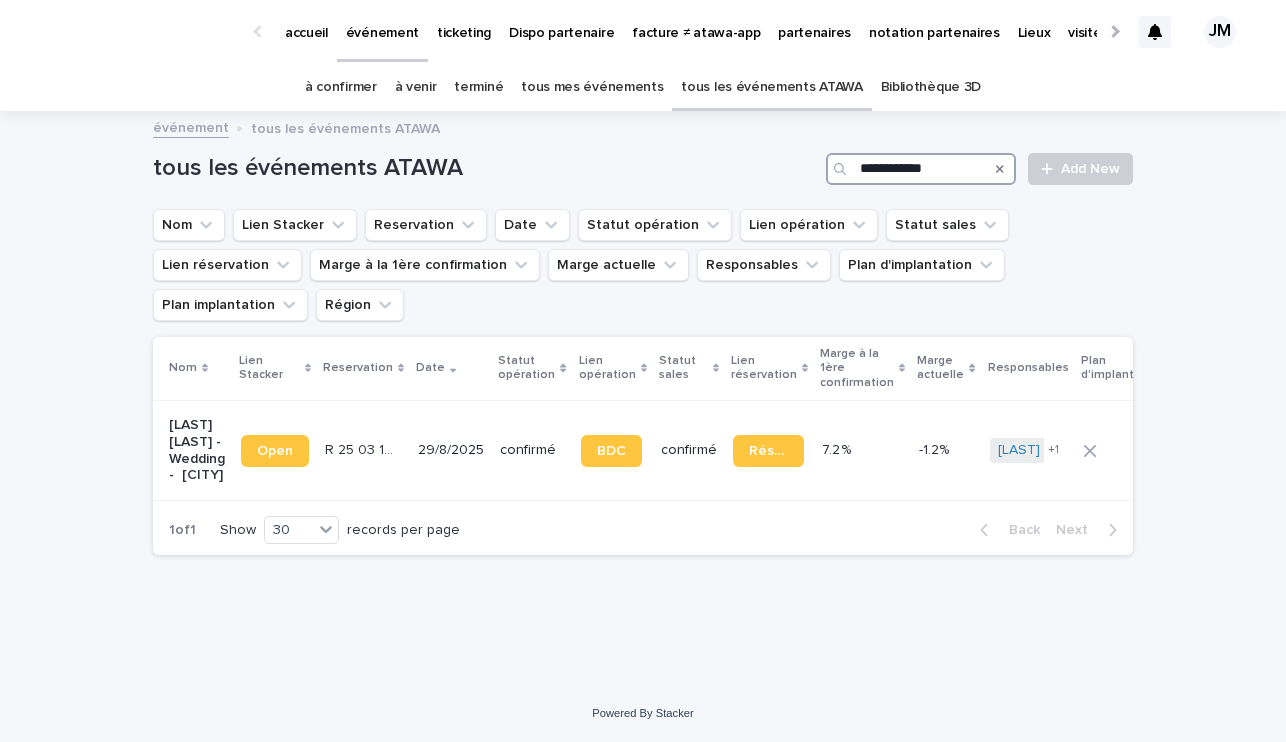 type on "**********" 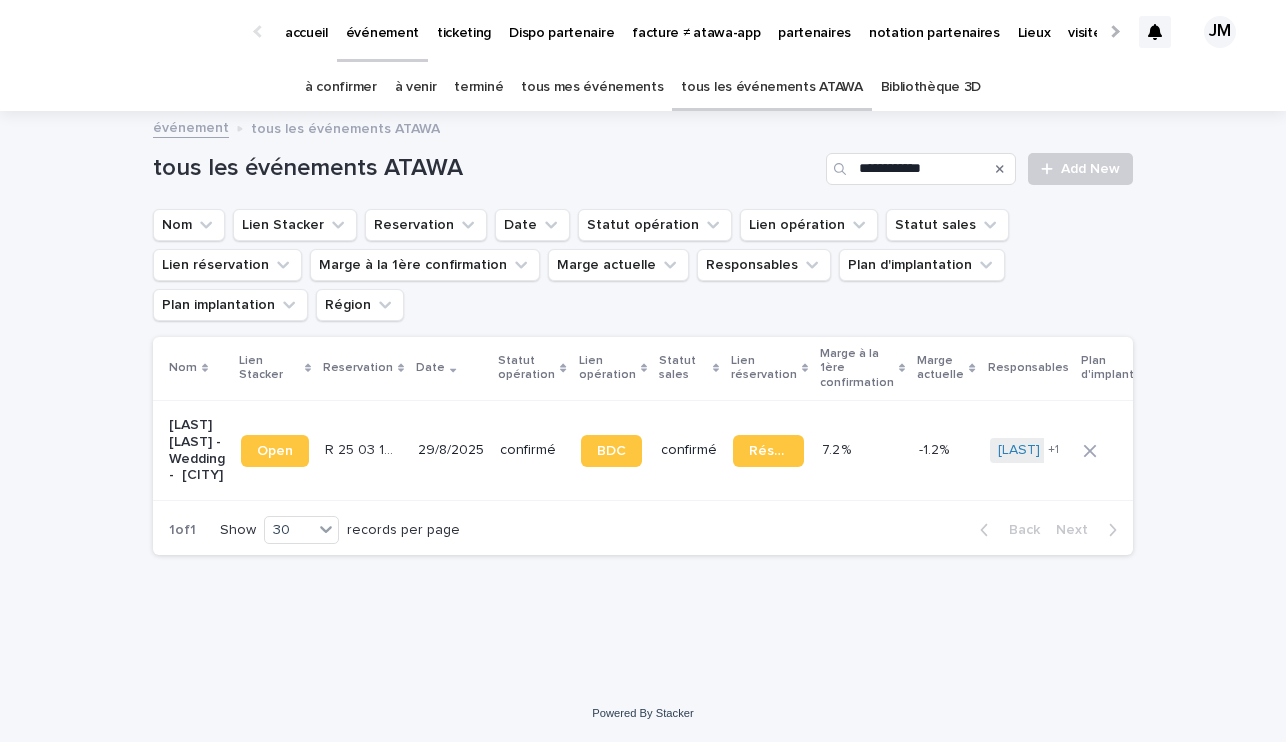 click on "confirmé" at bounding box center [532, 450] 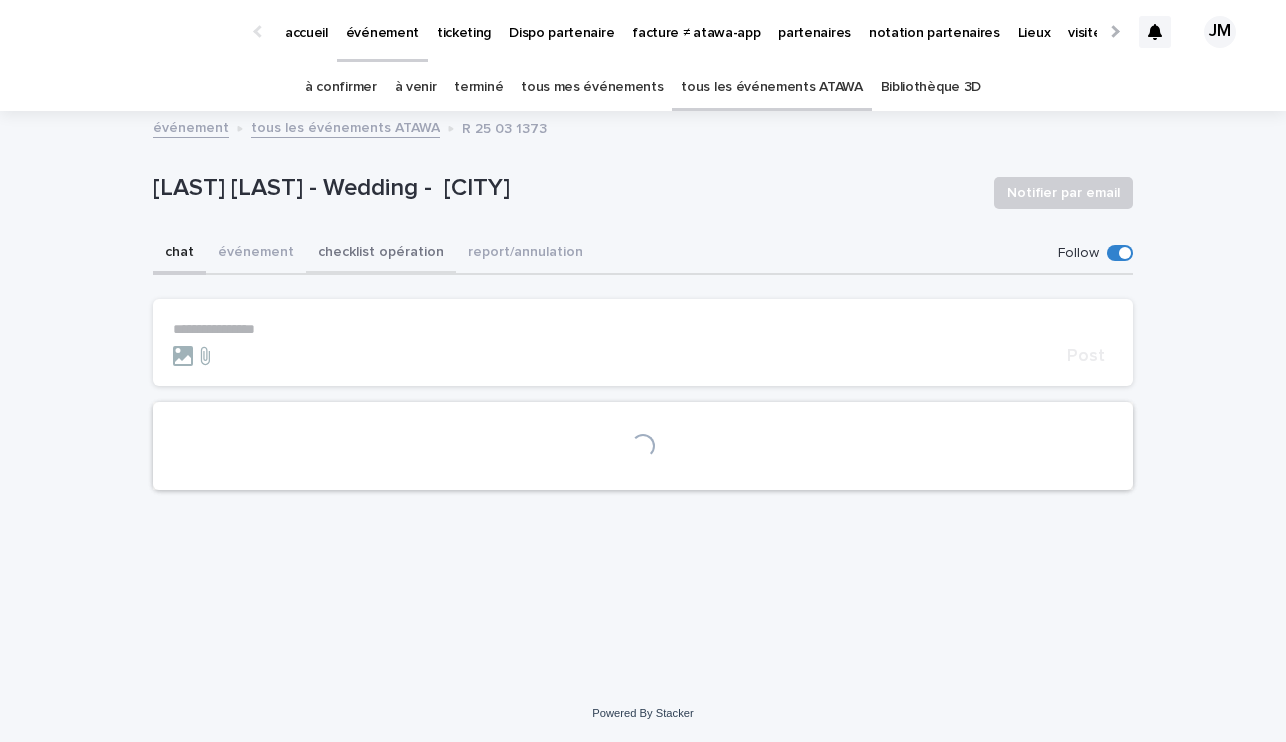 click on "checklist opération" at bounding box center [381, 254] 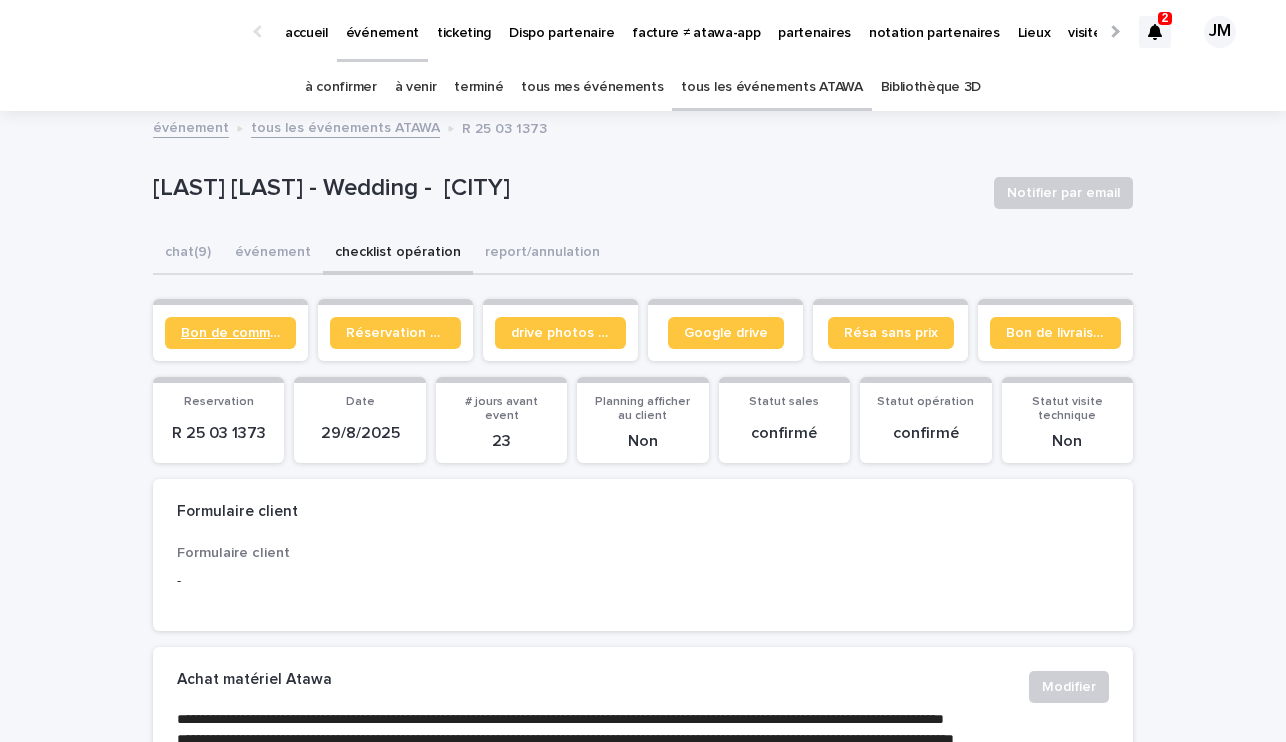 click on "Bon de commande" at bounding box center [230, 333] 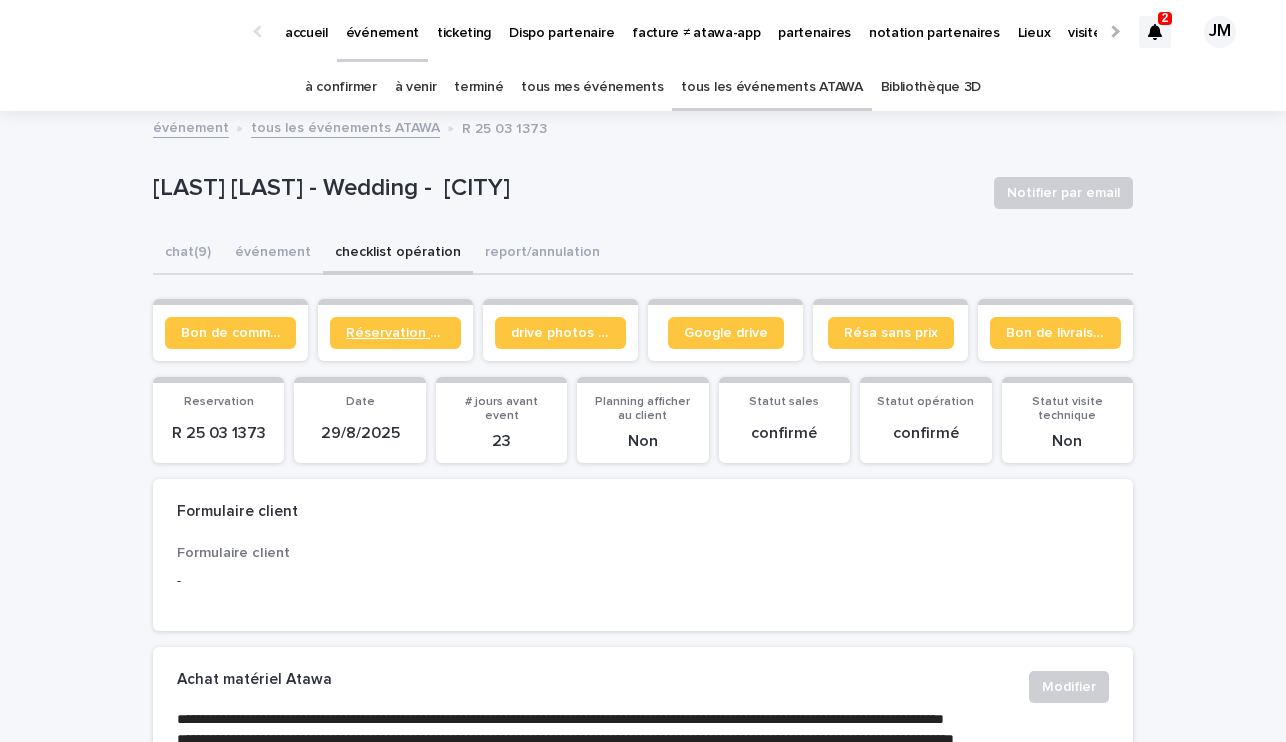 click on "Réservation client" at bounding box center (395, 333) 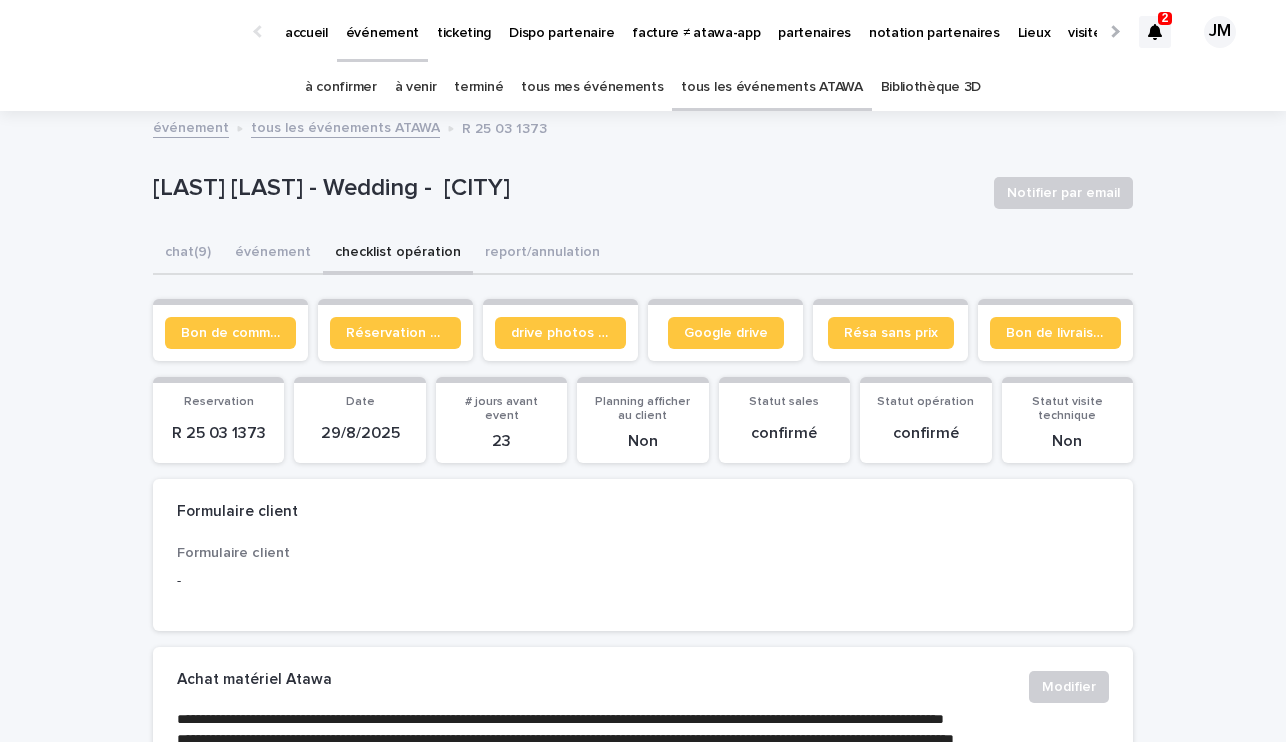 click on "tous les événements ATAWA" at bounding box center [771, 87] 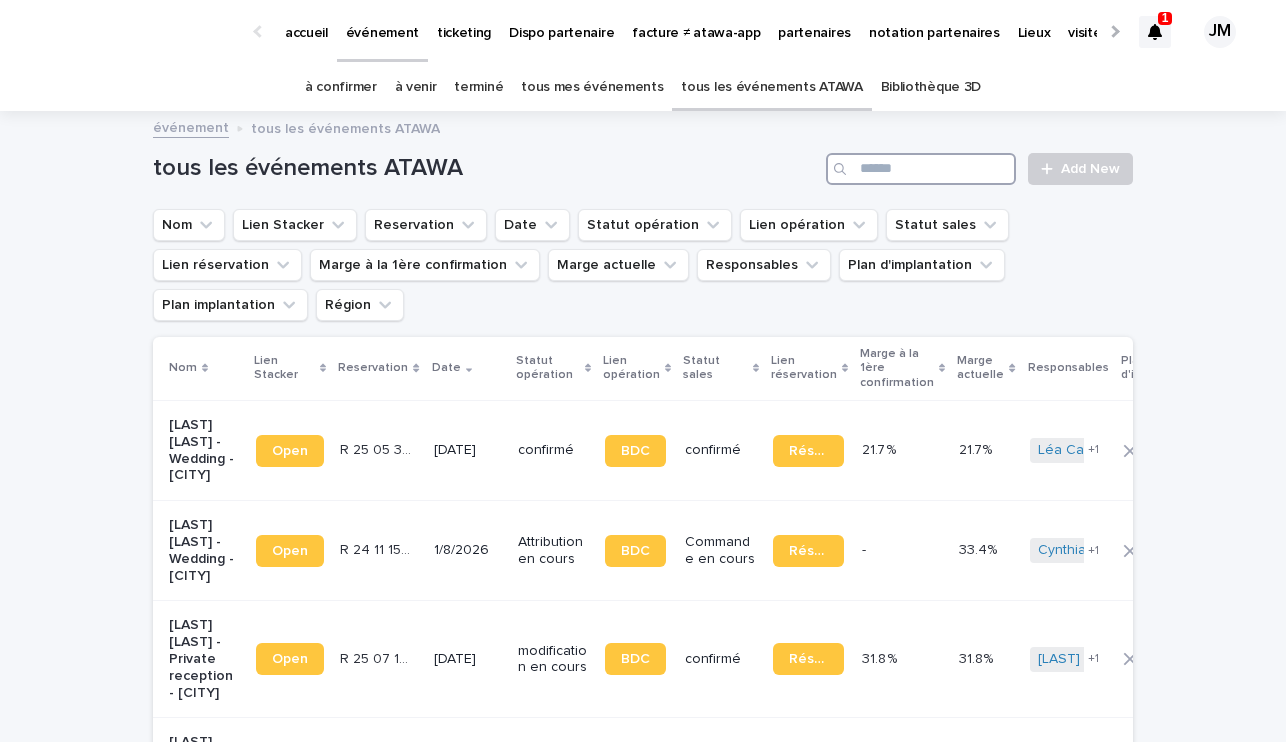 click at bounding box center [921, 169] 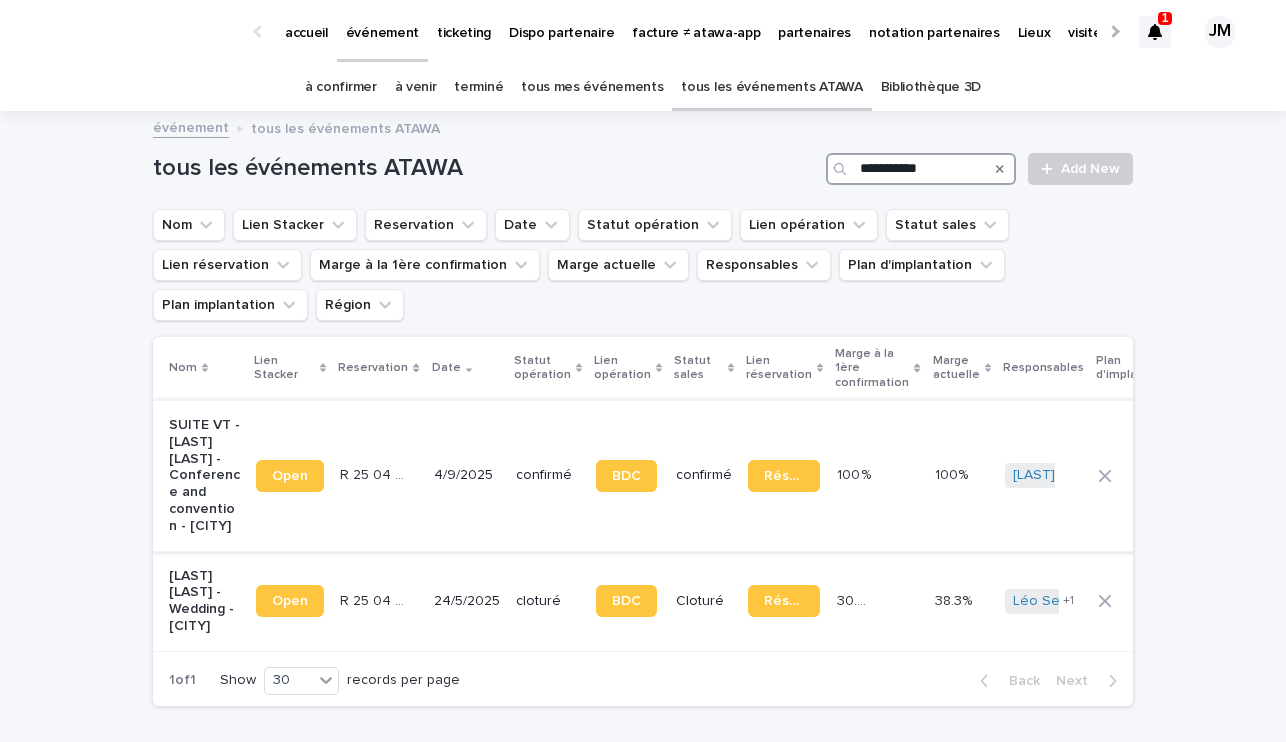 type on "**********" 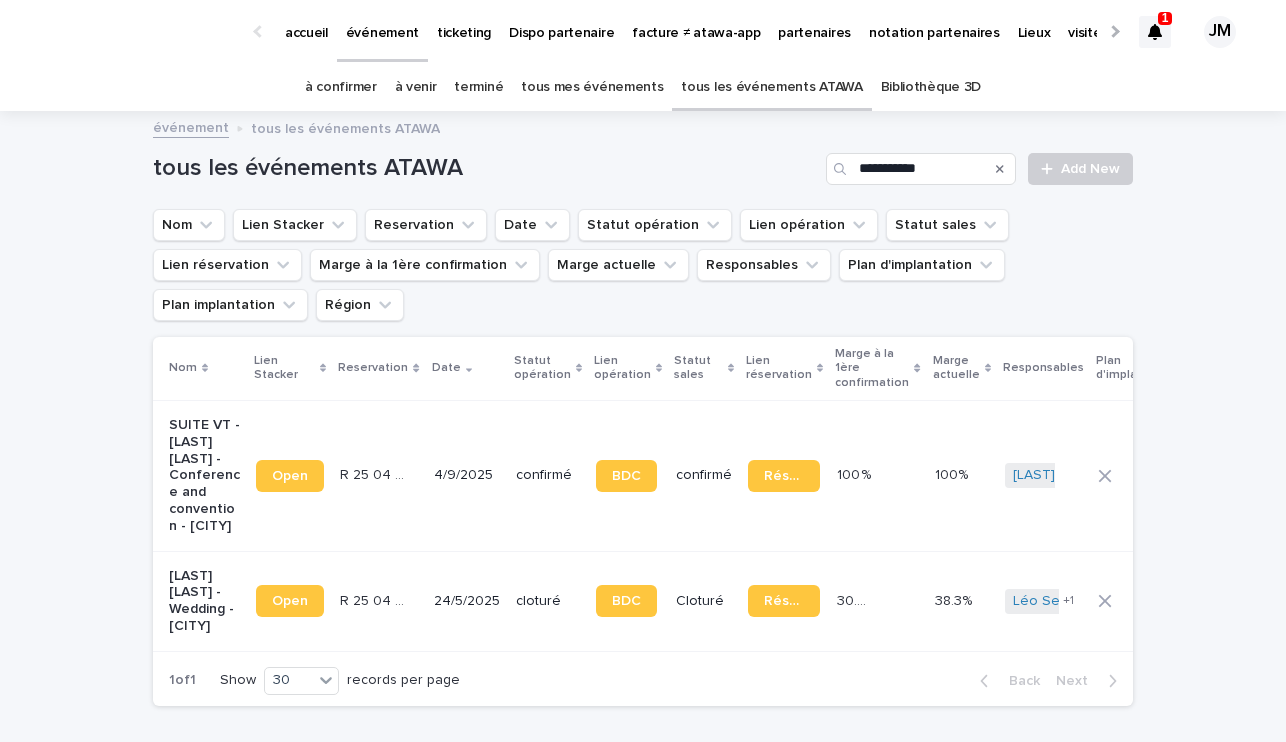 click on "confirmé" at bounding box center [548, 475] 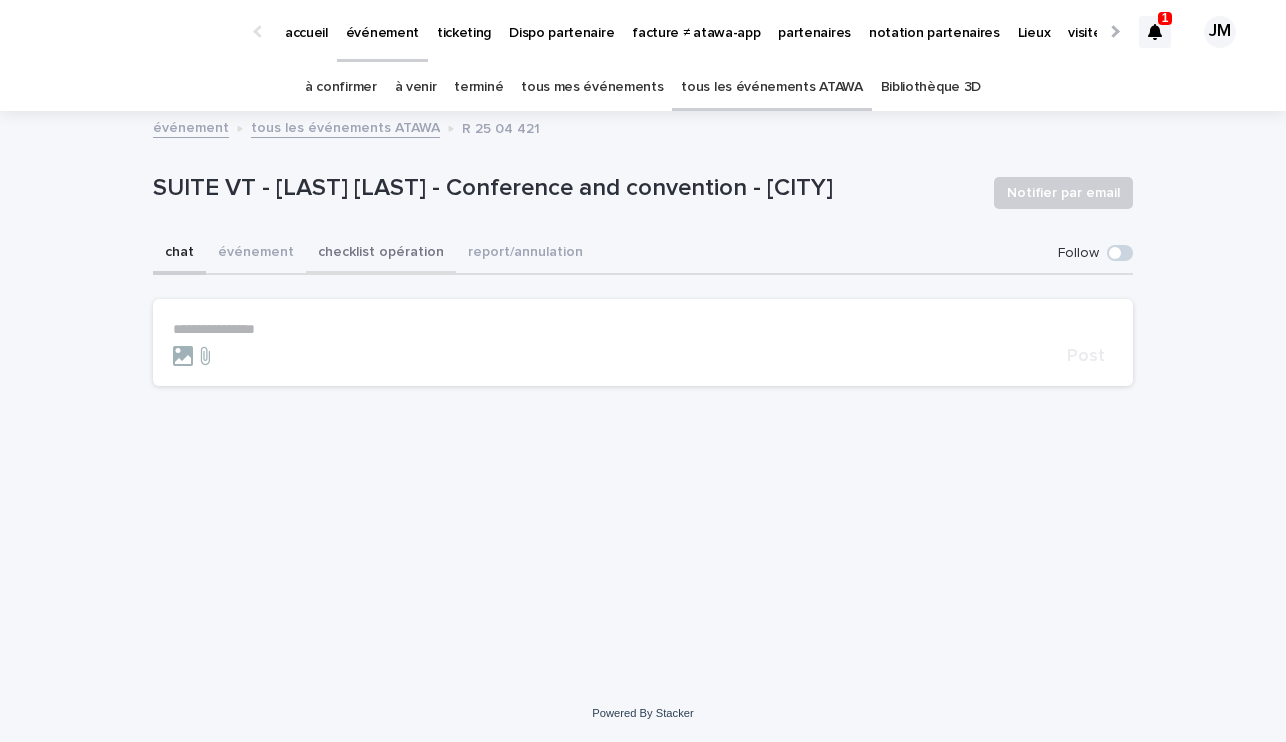 click on "checklist opération" at bounding box center [381, 254] 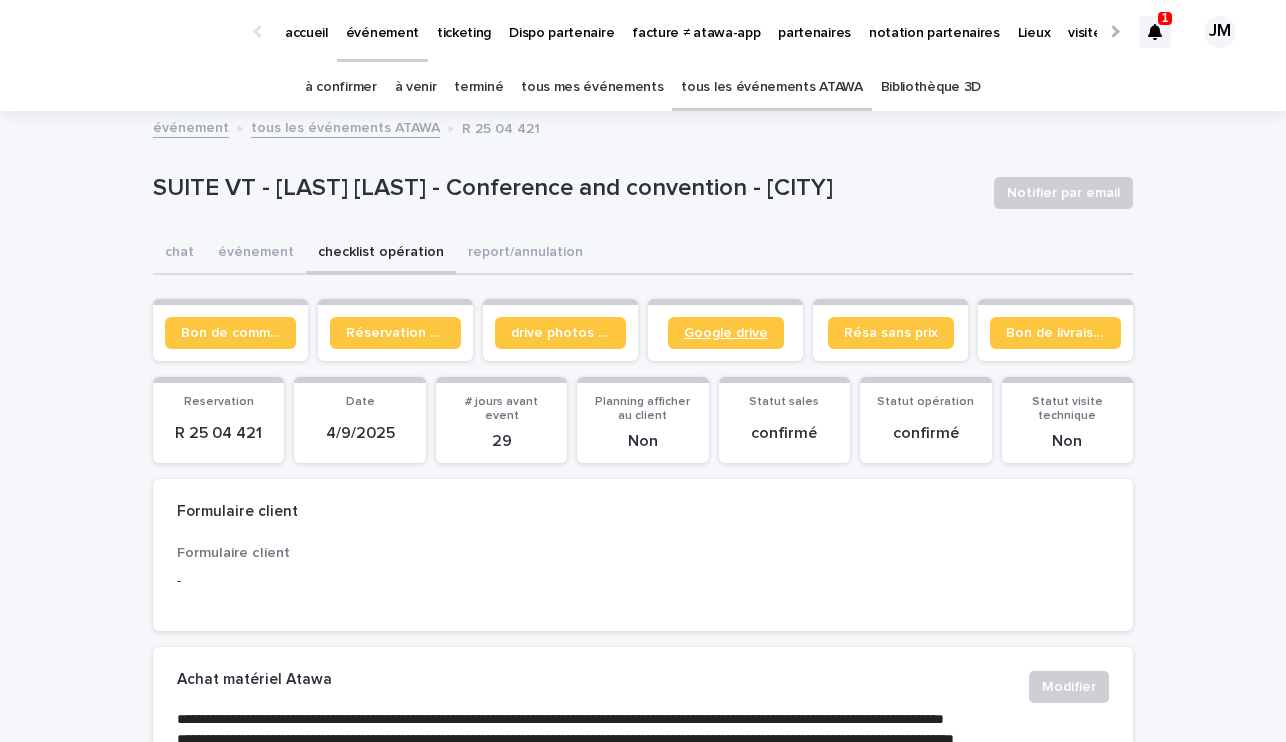 click on "Google drive" at bounding box center [726, 333] 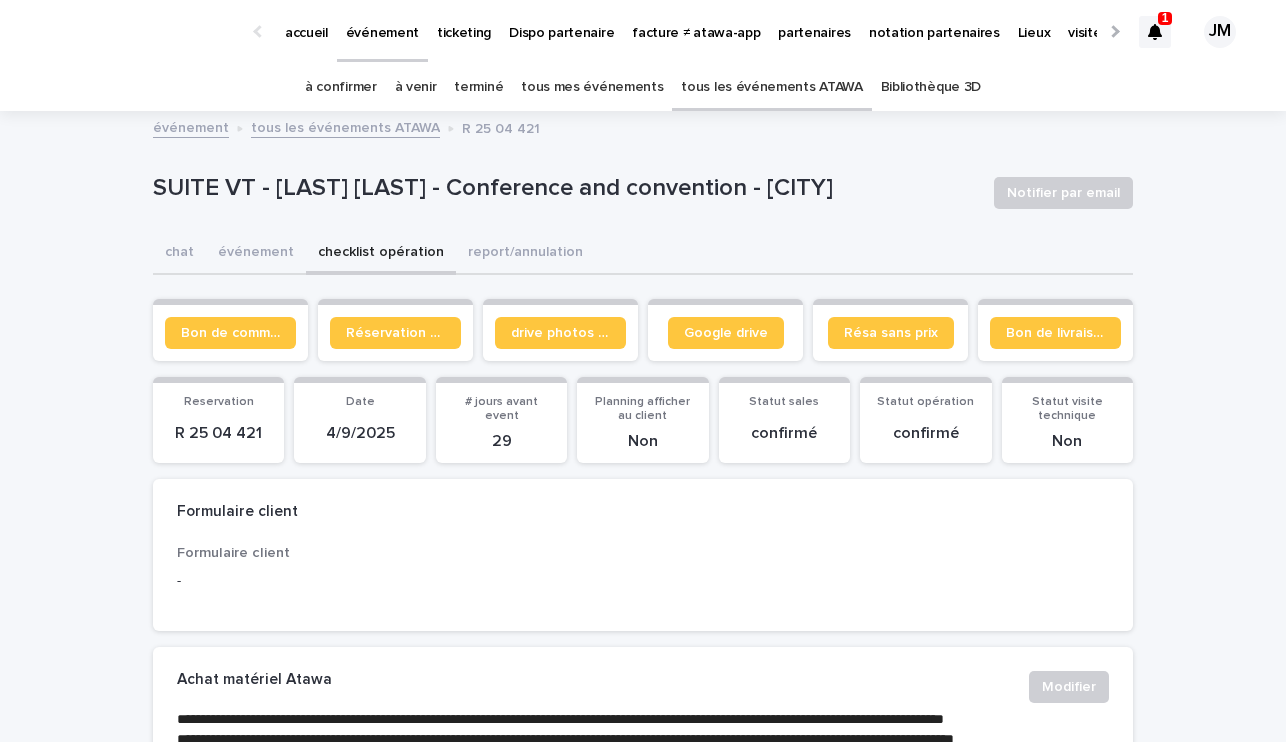 click on "à venir" at bounding box center [416, 87] 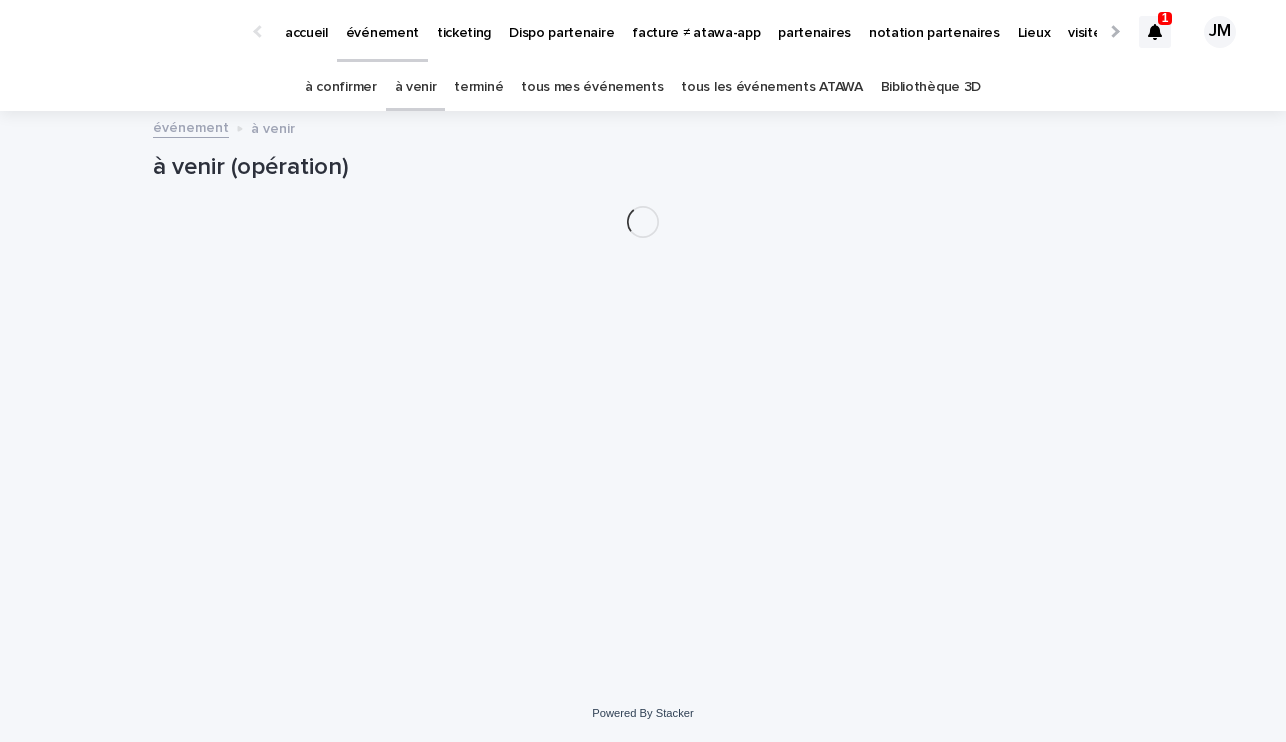 click 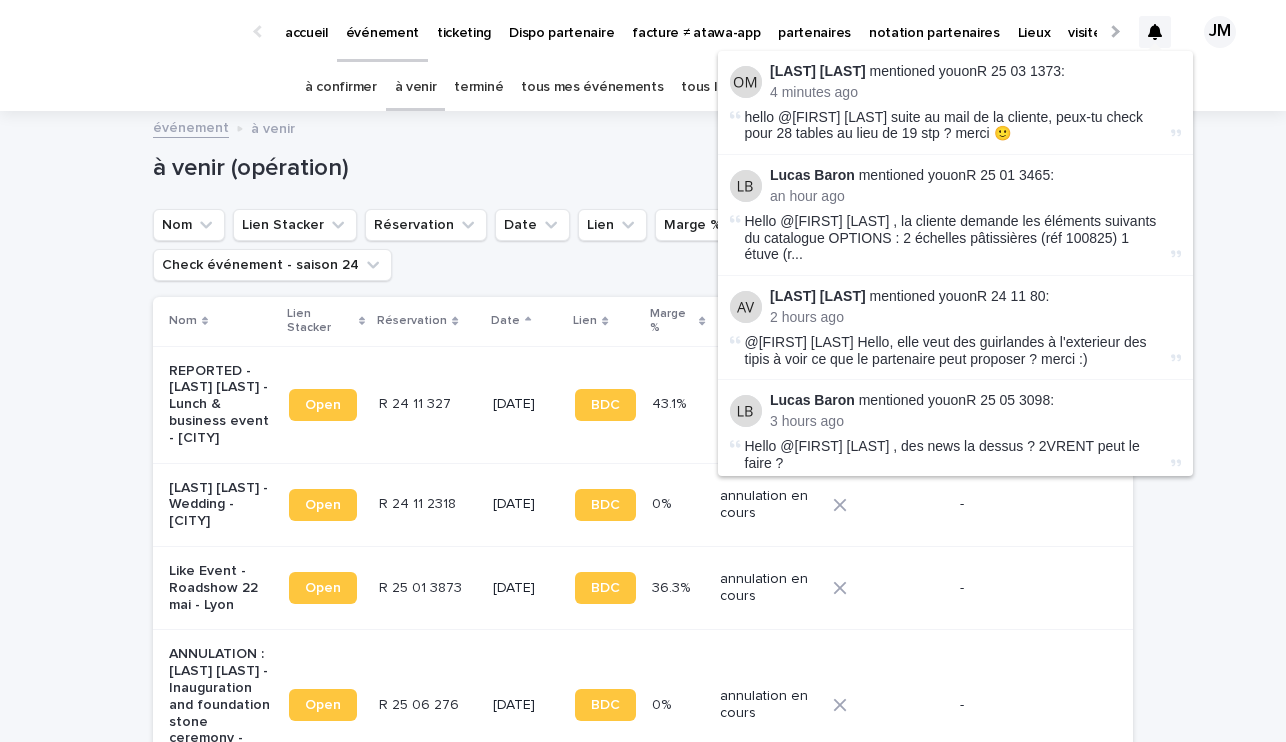 click on "Loading... Saving… Loading... Saving… à venir (opération) Add New Nom Lien Stacker Réservation Date Lien Marge % Statut opération Statut visite technique Check événement - saison 24 Nom Lien Stacker Réservation Date Lien Marge % Statut opération Statut visite technique Check événement - saison 24 REPORTED - Romain Mouchel - Lunch & business event - Le Grand Jardin Cannes Open R 24 11 327 R 24 11 327   1/1/0001 BDC 43.1% 43.1%   Reporté - Raphaelle de Monteynard - Wedding - Le Cannet-des-Maures Open R 24 11 2318 R 24 11 2318   1/1/1970 BDC 0% 0%   annulation en cours - Like Event - Roadshow 22 mai - Lyon Open R 25 01 3873 R 25 01 3873   1/1/1970 BDC 36.3% 36.3%   annulation en cours - ANNULATION : Claire Garabédian - Inauguration and foundation stone ceremony - Nordheim Open R 25 06 276 R 25 06 276   1/1/1970 BDC 0% 0%   annulation en cours - Elisabeth De Clerck - Wedding and private reception - Carpentras Open D 21 12 788 - à supprimer  D 21 12 788 - à supprimer    2/7/2022 BDC   -" at bounding box center [643, 1817] 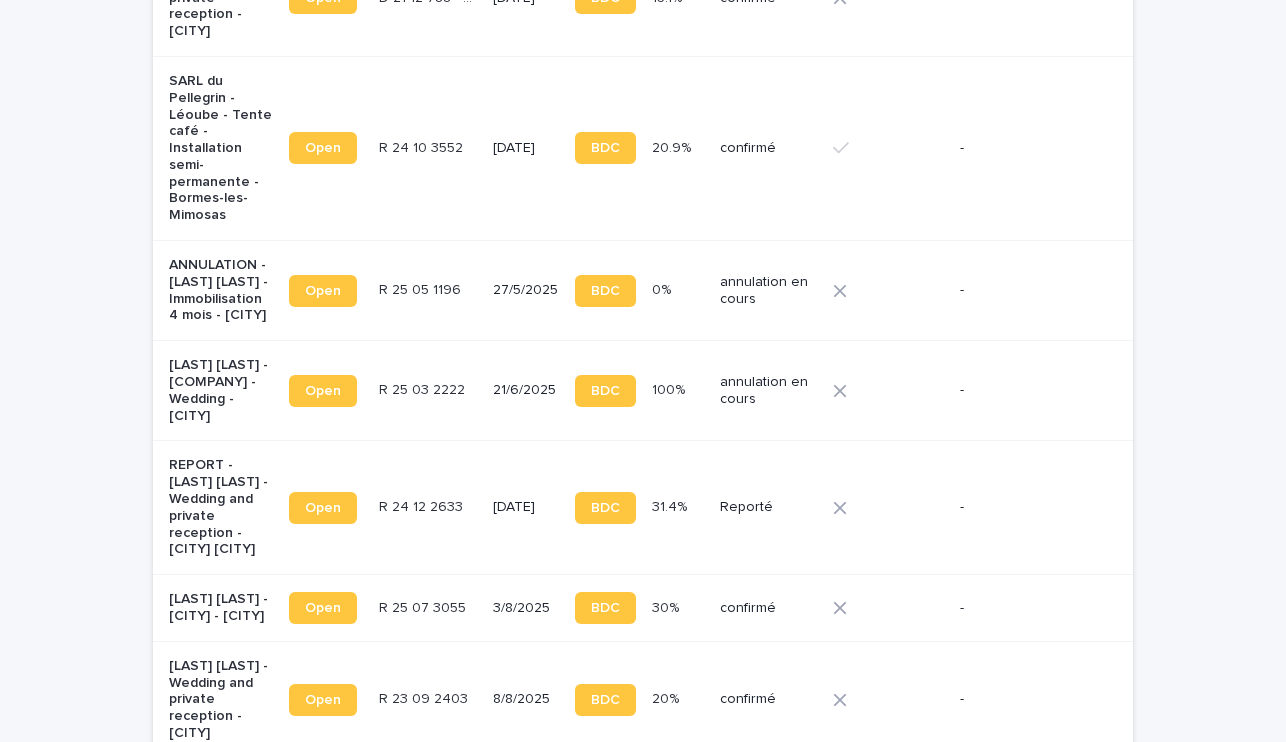 scroll, scrollTop: 0, scrollLeft: 0, axis: both 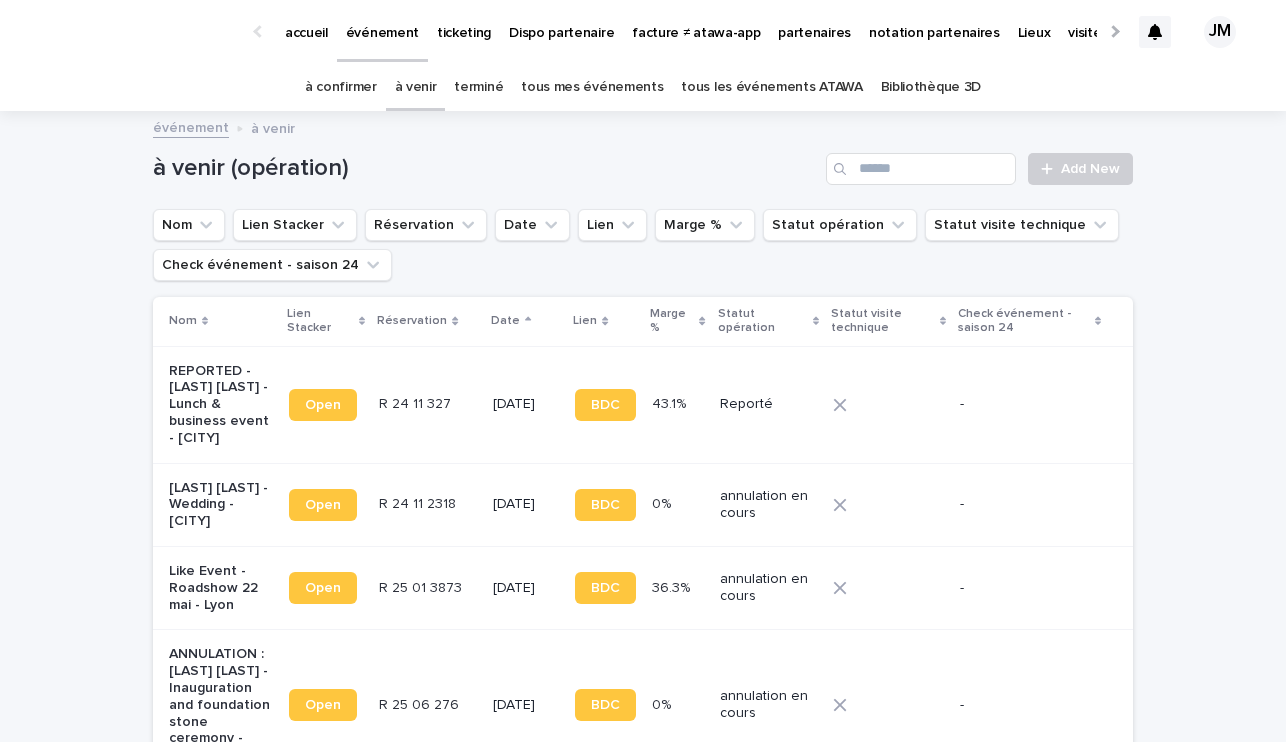 click on "à confirmer" at bounding box center (341, 87) 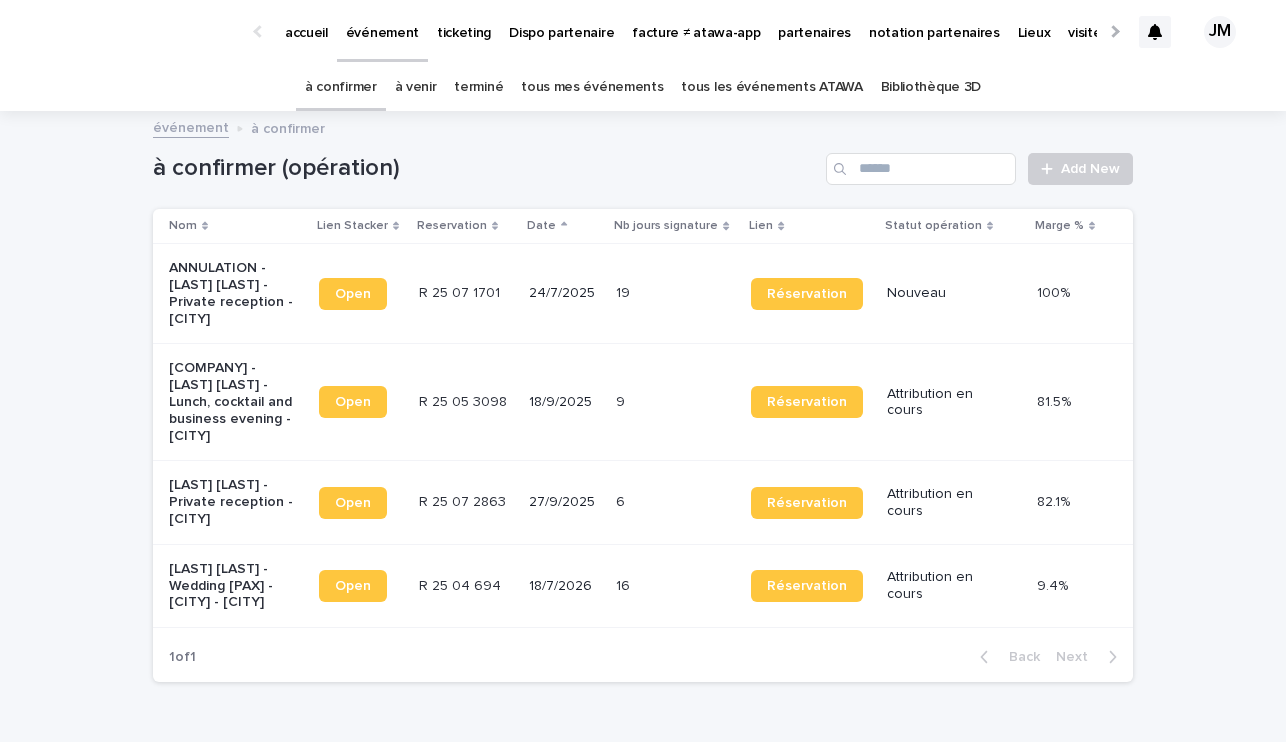 click at bounding box center (647, 502) 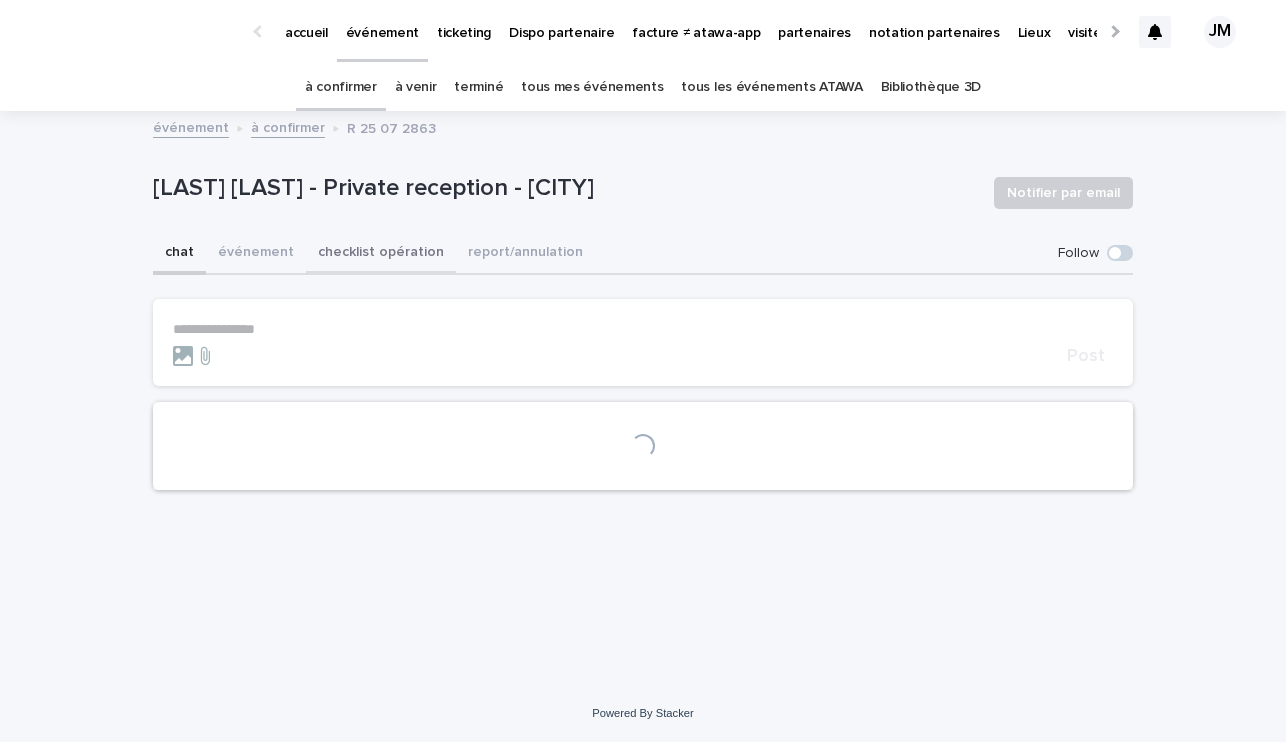 click on "checklist opération" at bounding box center [381, 254] 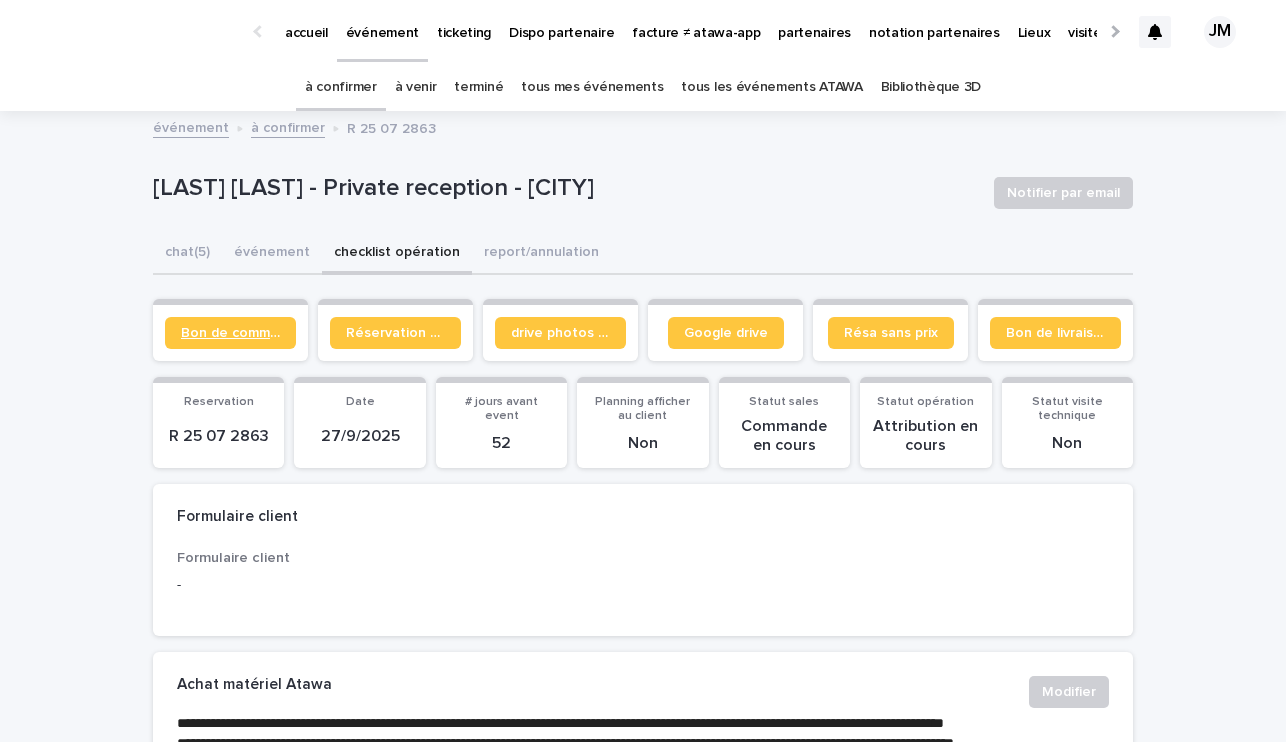 click on "Bon de commande" at bounding box center (230, 333) 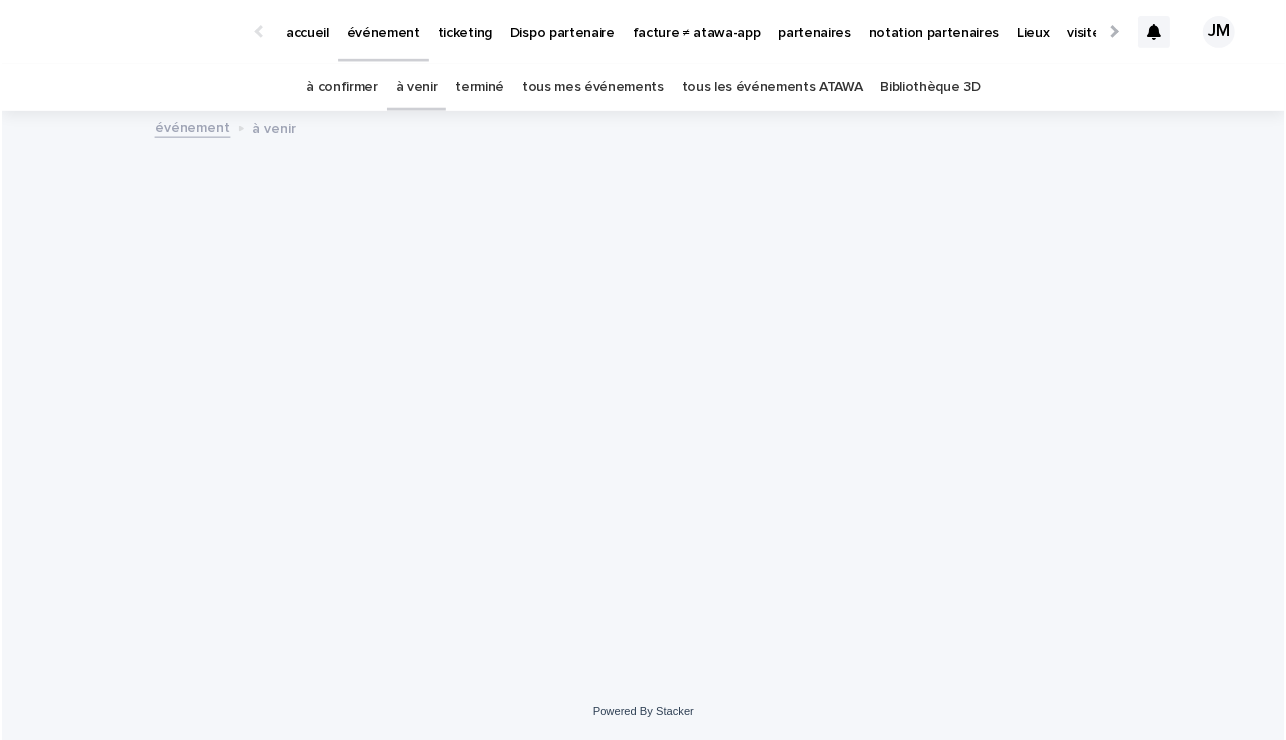 scroll, scrollTop: 0, scrollLeft: 0, axis: both 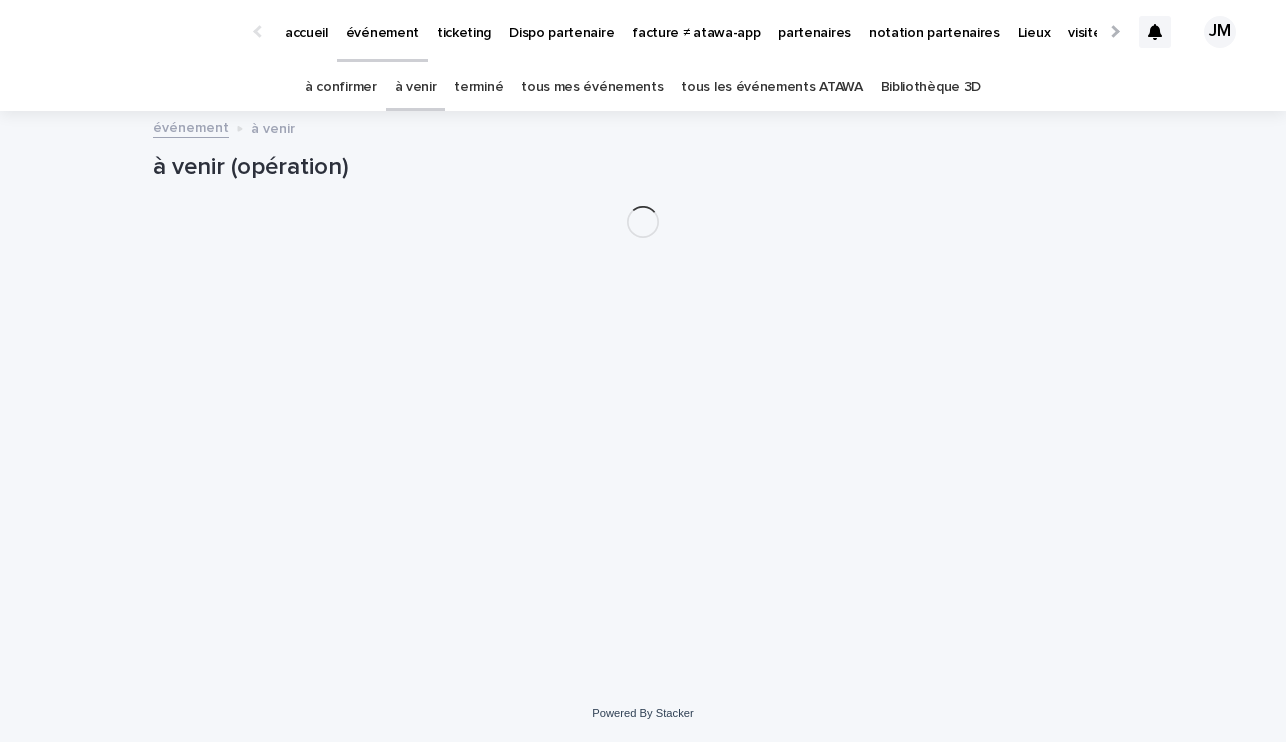click on "à confirmer" at bounding box center (341, 87) 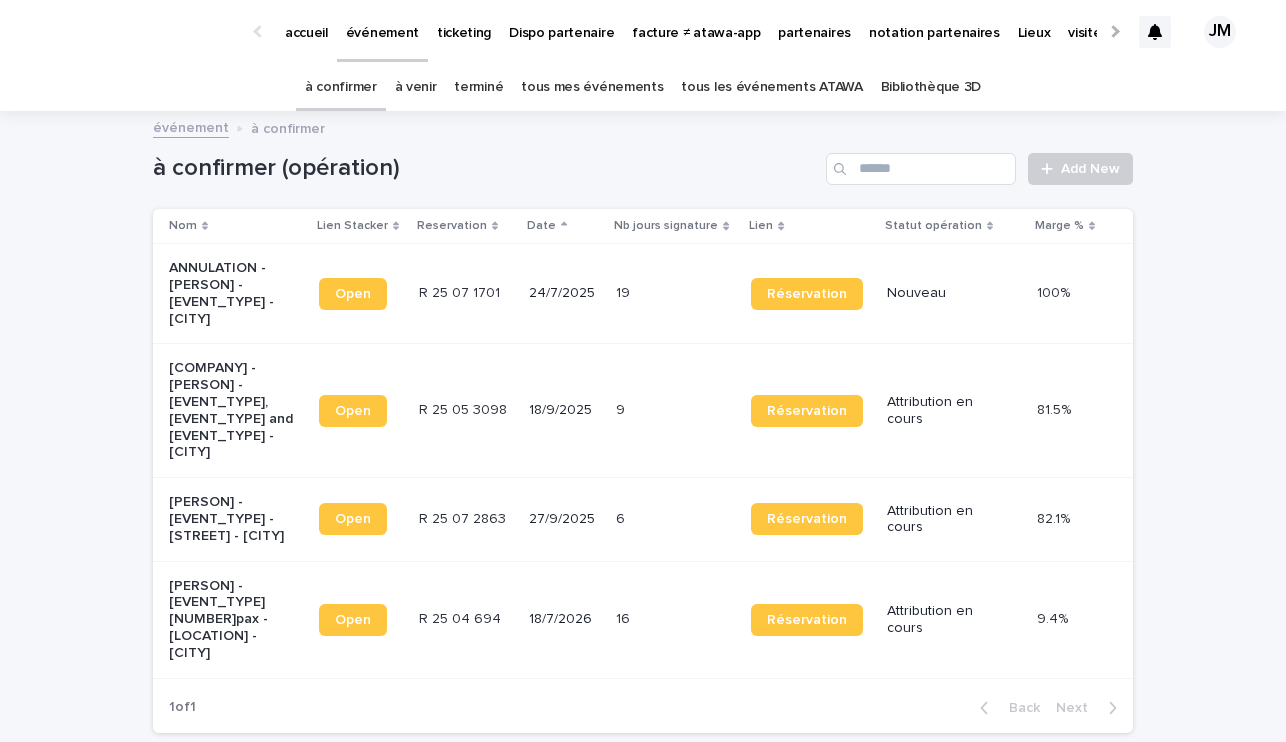 click on "[REFERENCE] [REFERENCE]" at bounding box center [466, 519] 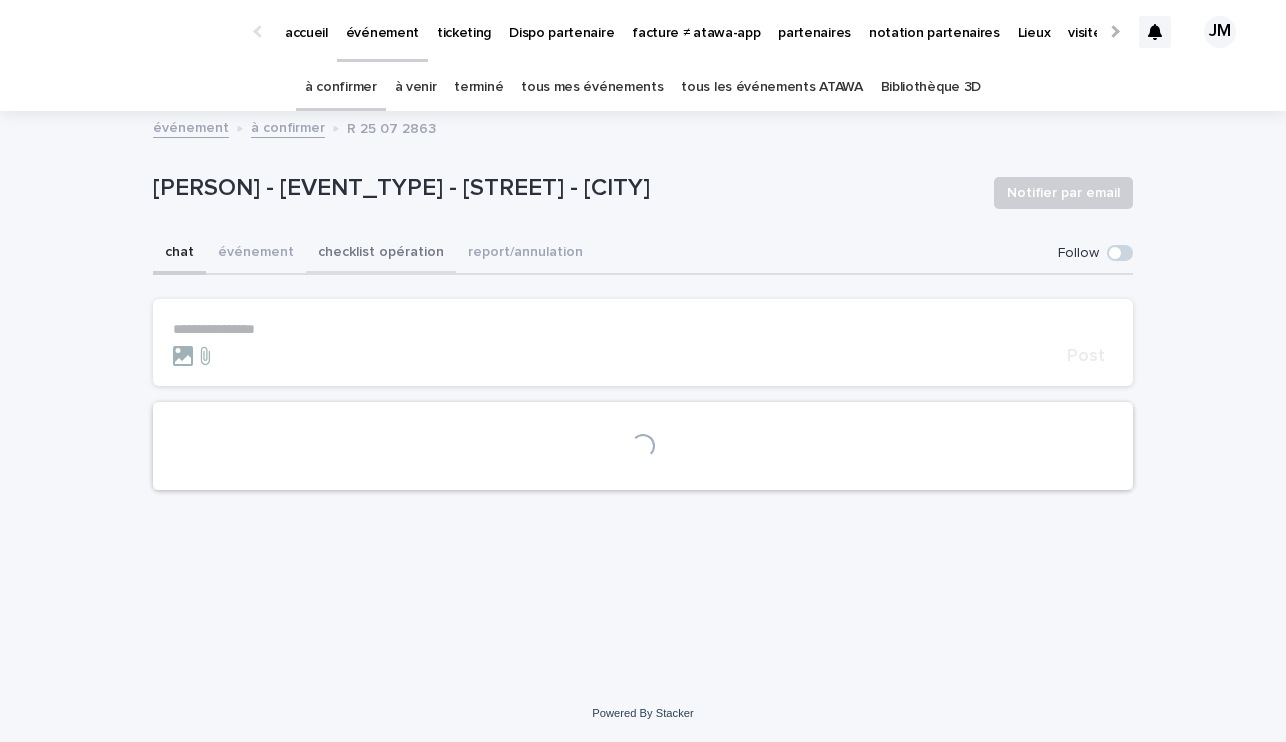 click on "checklist opération" at bounding box center [381, 254] 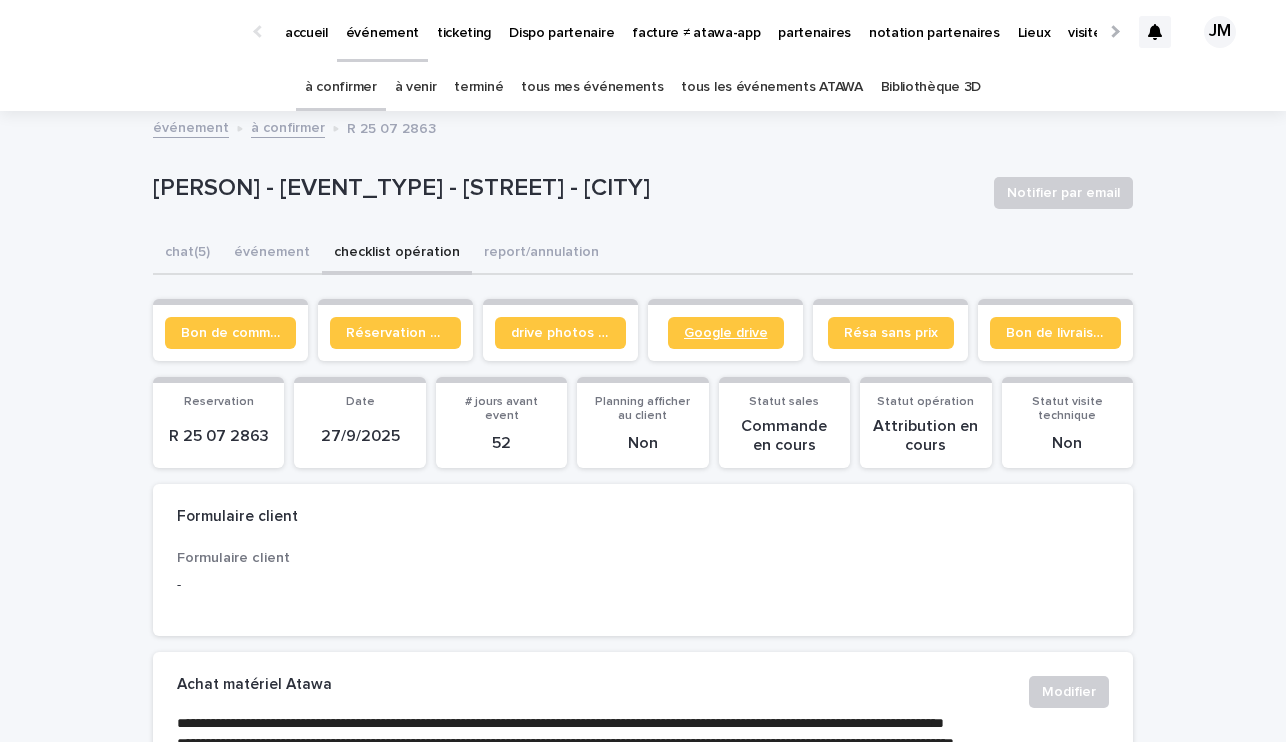 click on "Google drive" at bounding box center [726, 333] 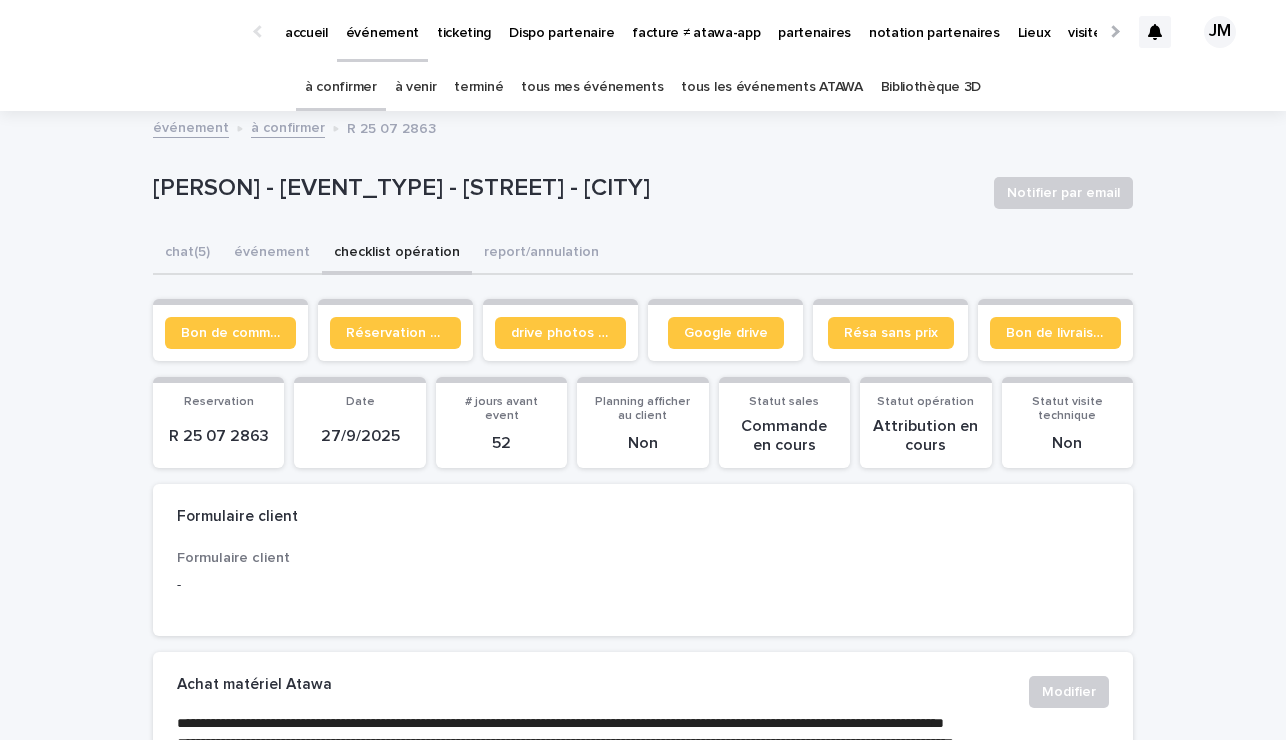 click on "facture ≠ atawa-app" at bounding box center [696, 31] 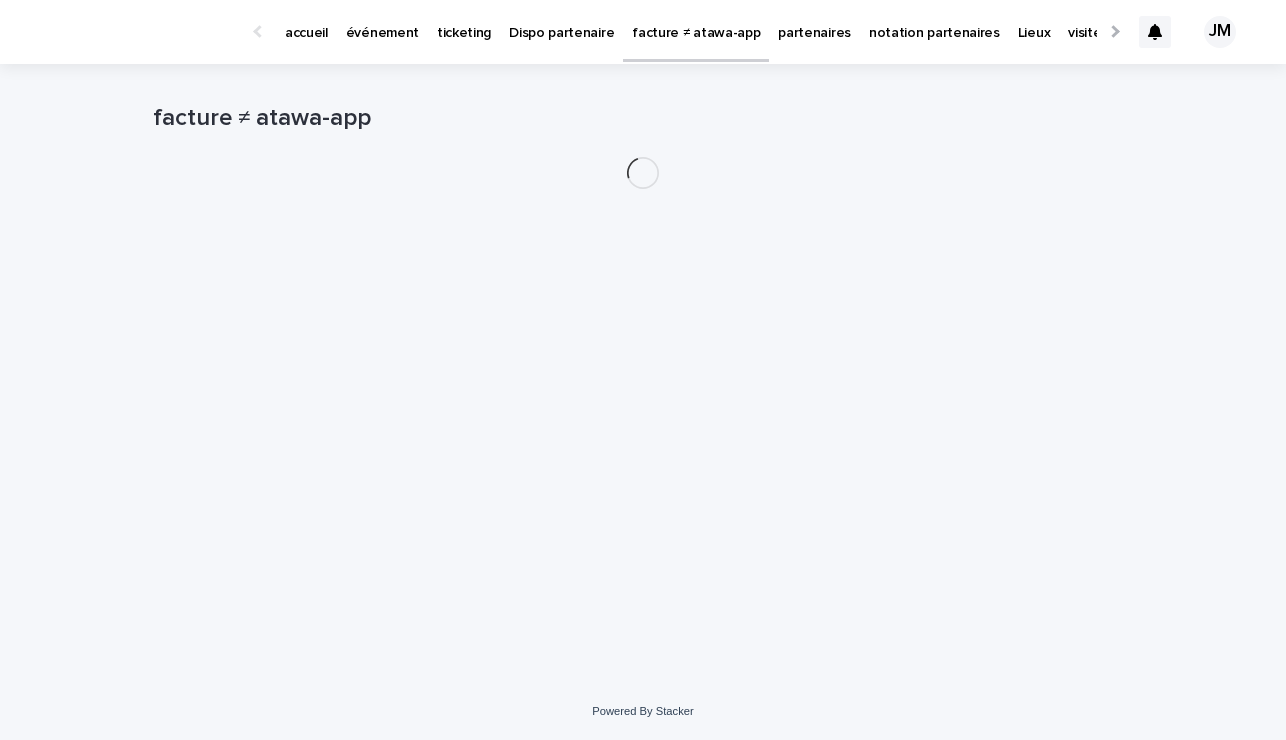 click on "facture ≠ atawa-app" at bounding box center [643, 110] 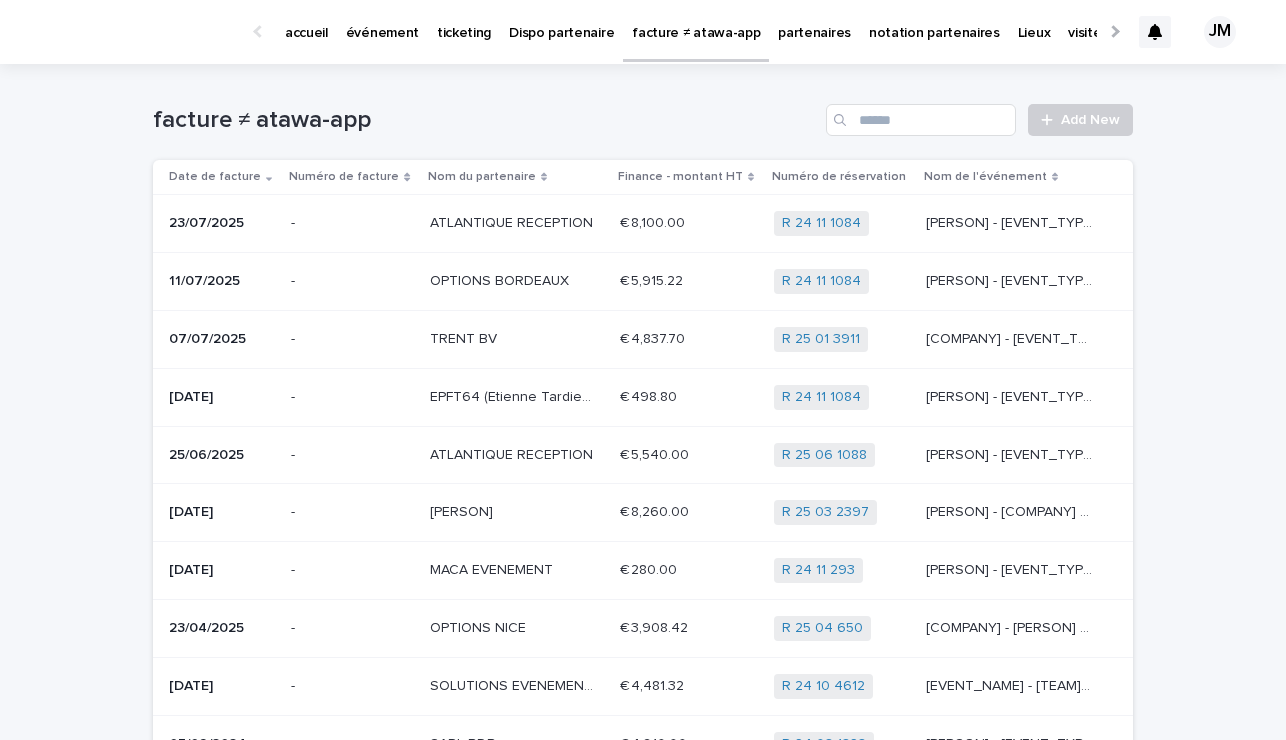 click on "événement" at bounding box center [382, 31] 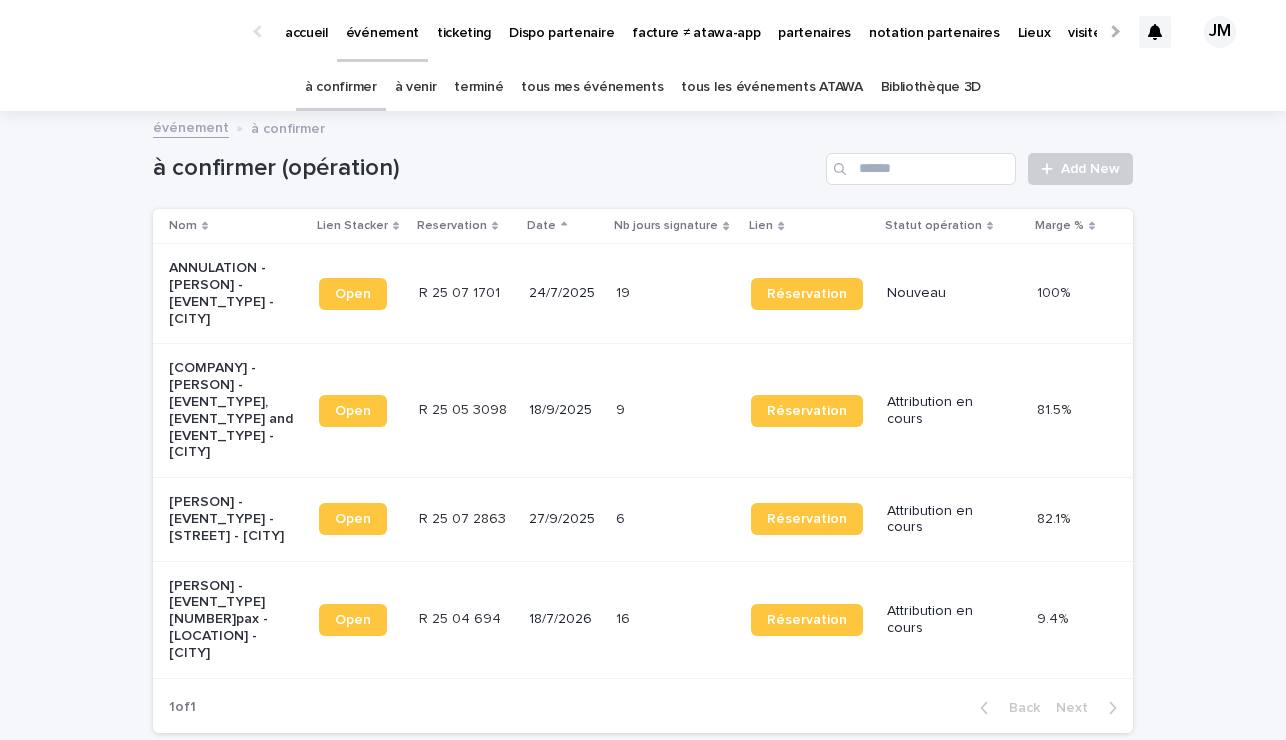 click on "tous les événements ATAWA" at bounding box center [771, 87] 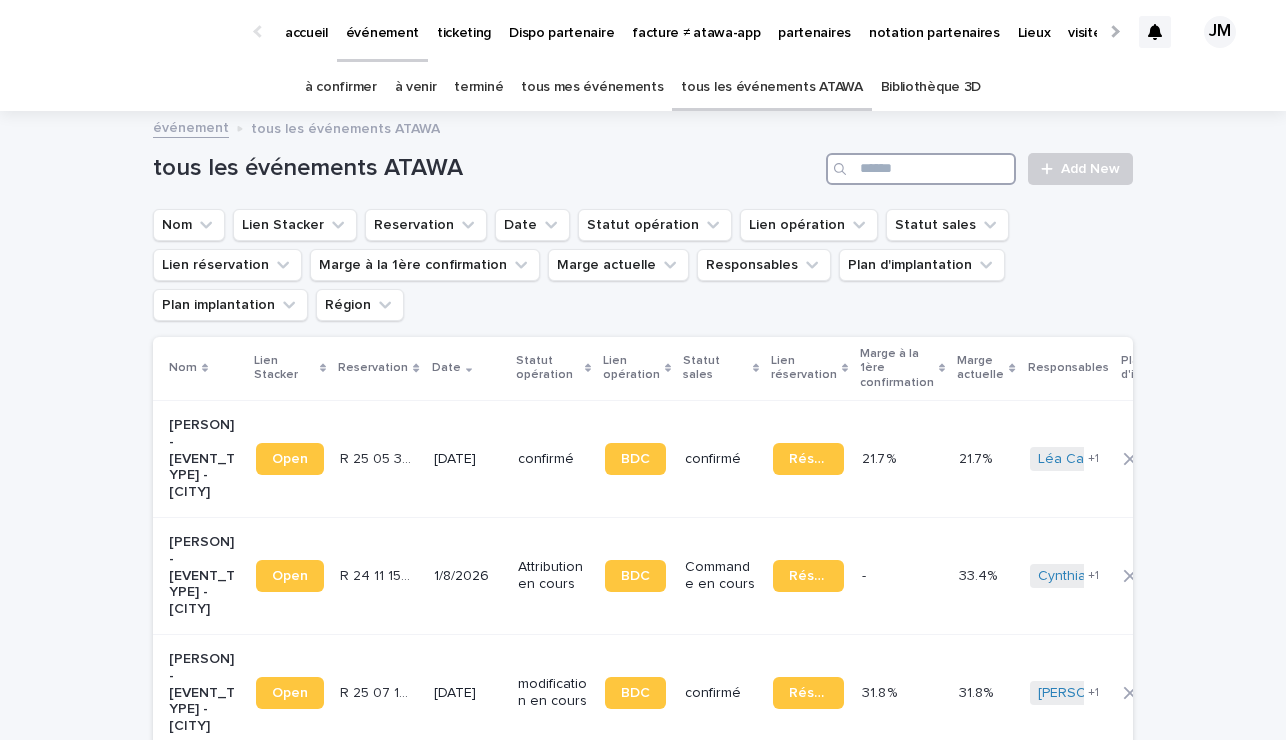 click at bounding box center (921, 169) 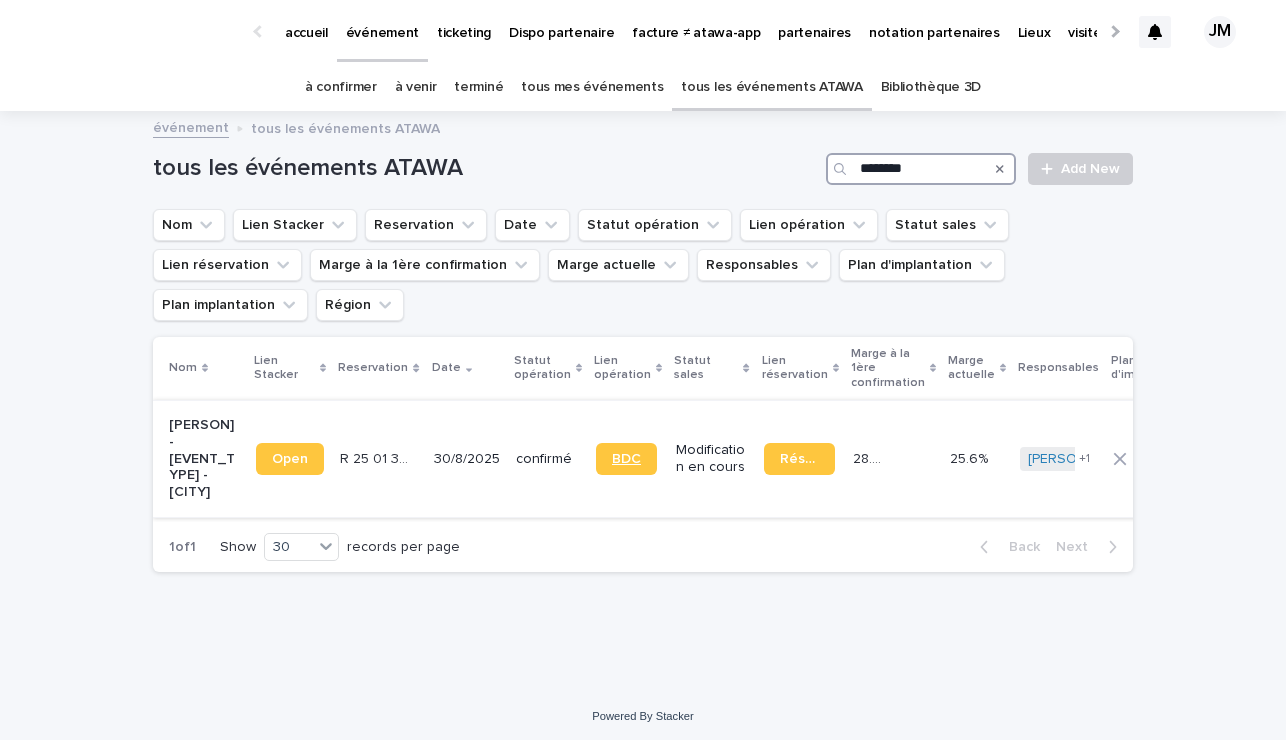 type on "********" 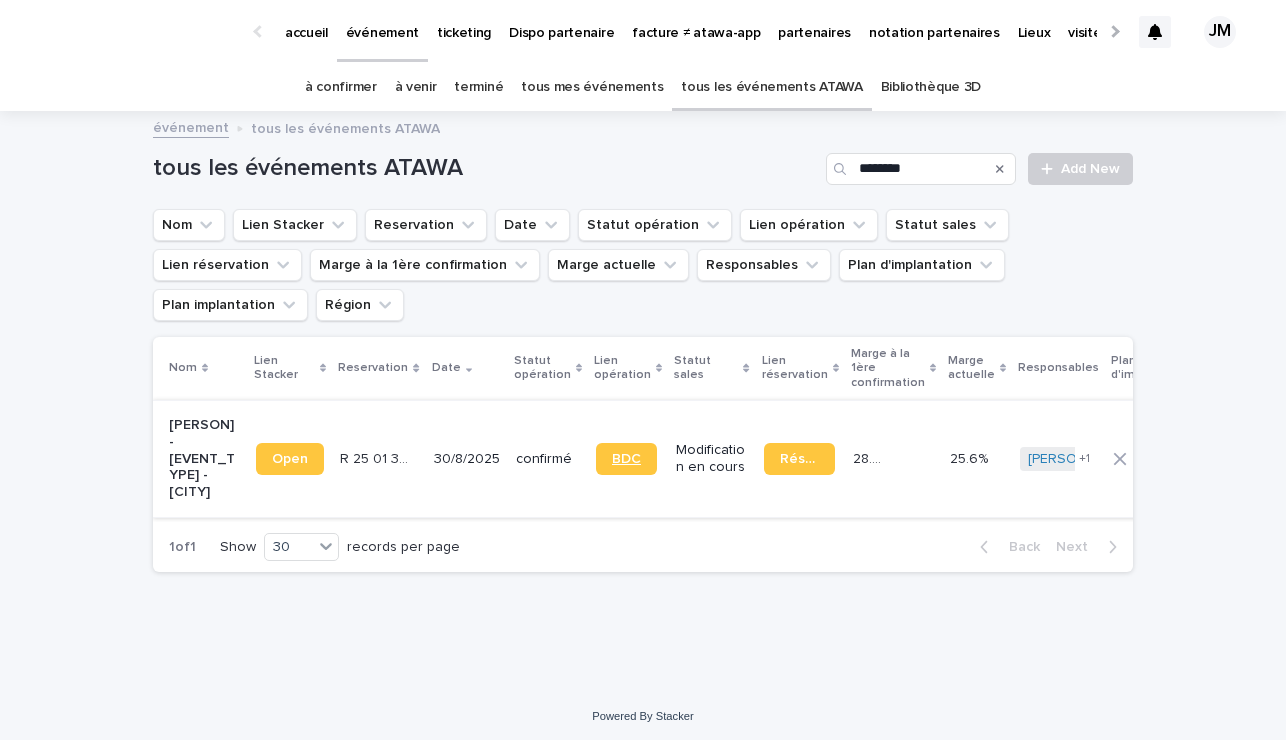 click on "BDC" at bounding box center (626, 459) 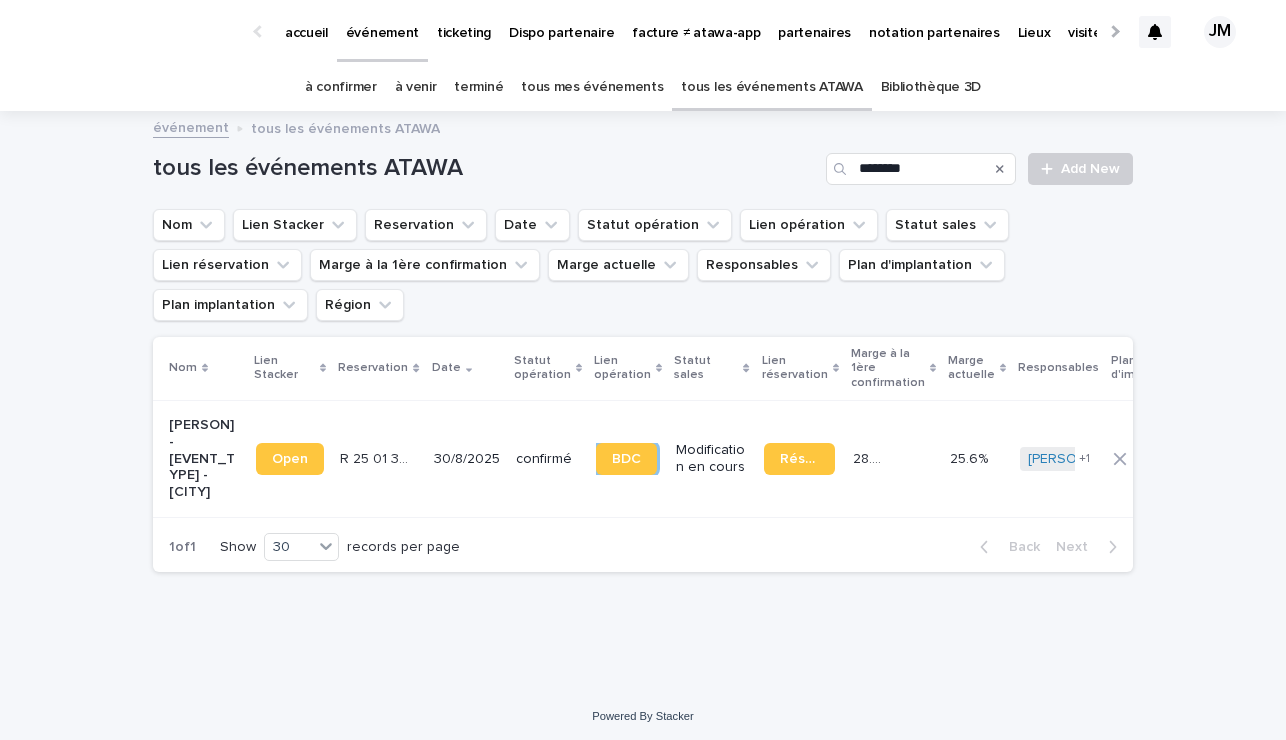 click on "partenaires" at bounding box center (814, 21) 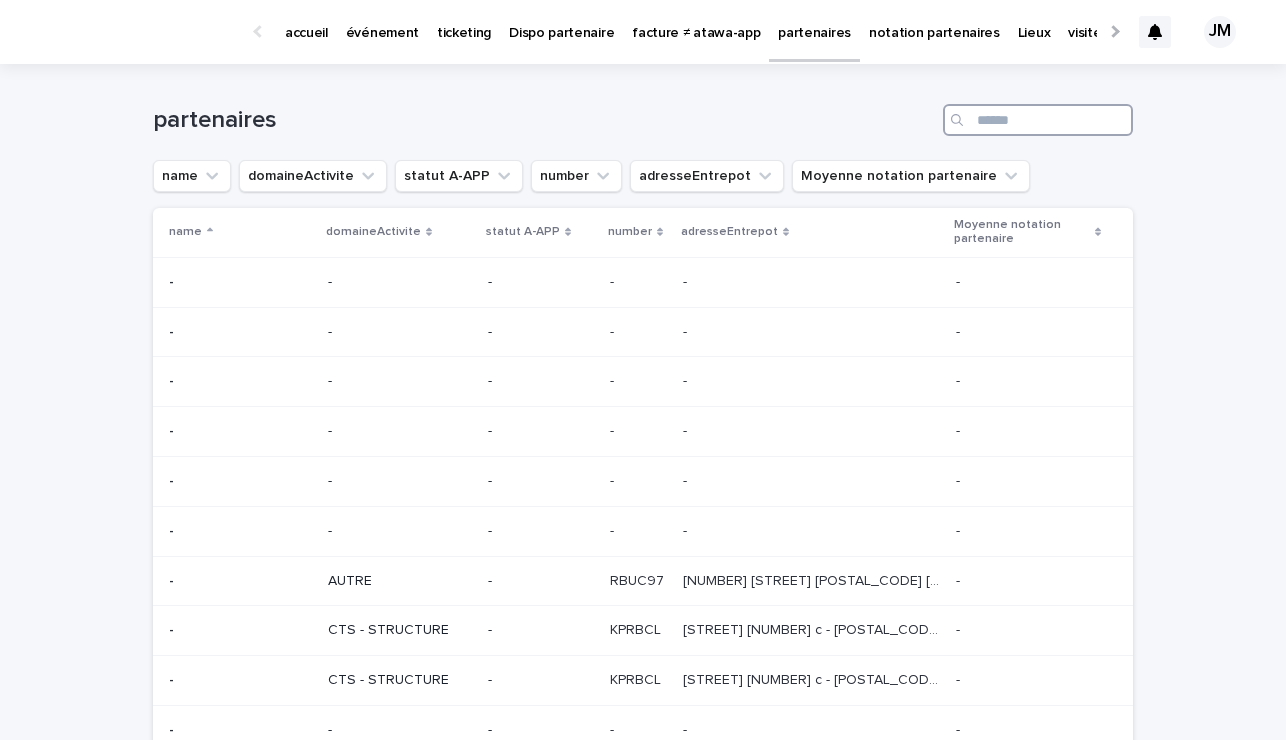 click at bounding box center [1038, 120] 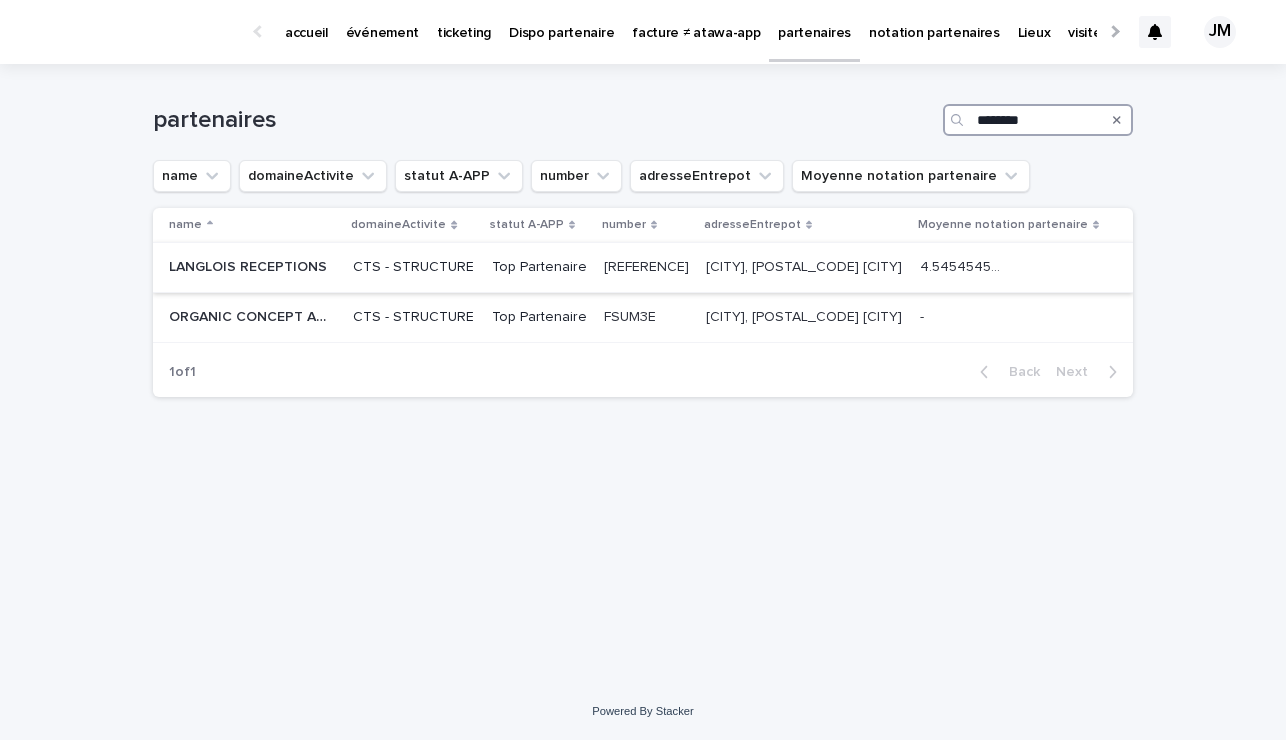 type on "********" 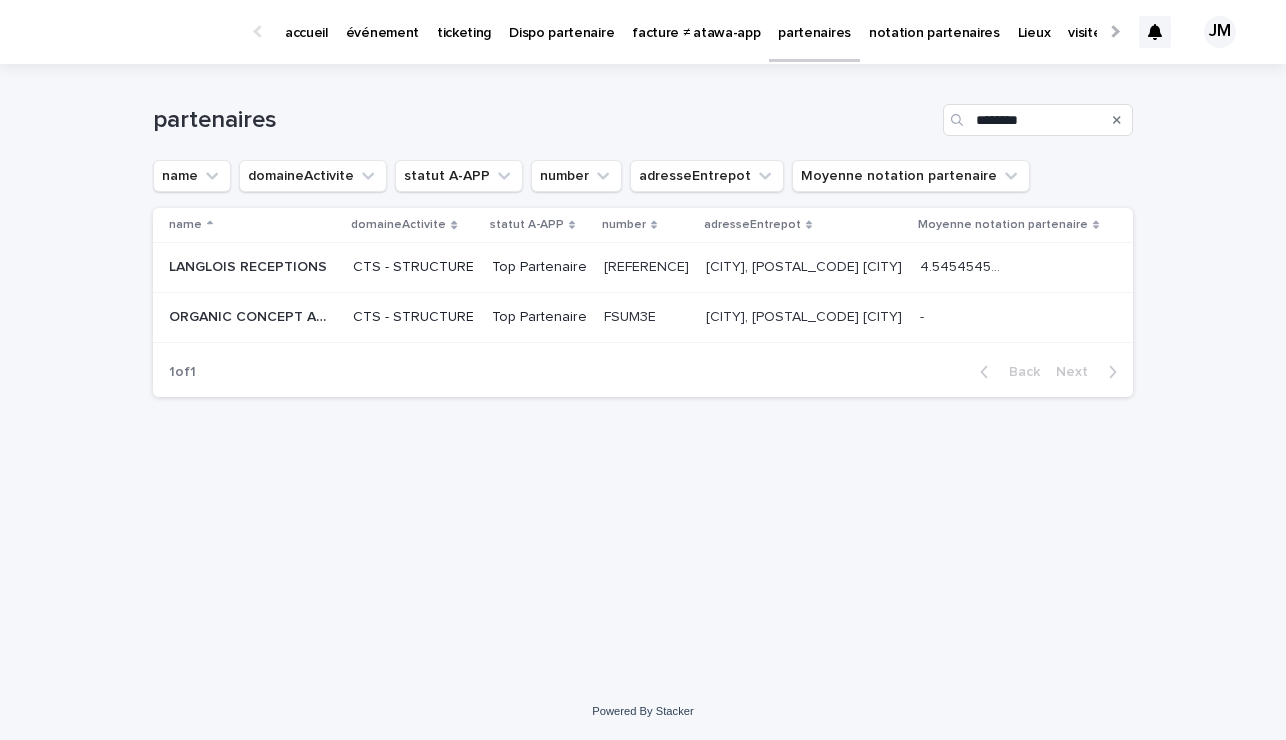 click on "CTS - STRUCTURE" at bounding box center [414, 267] 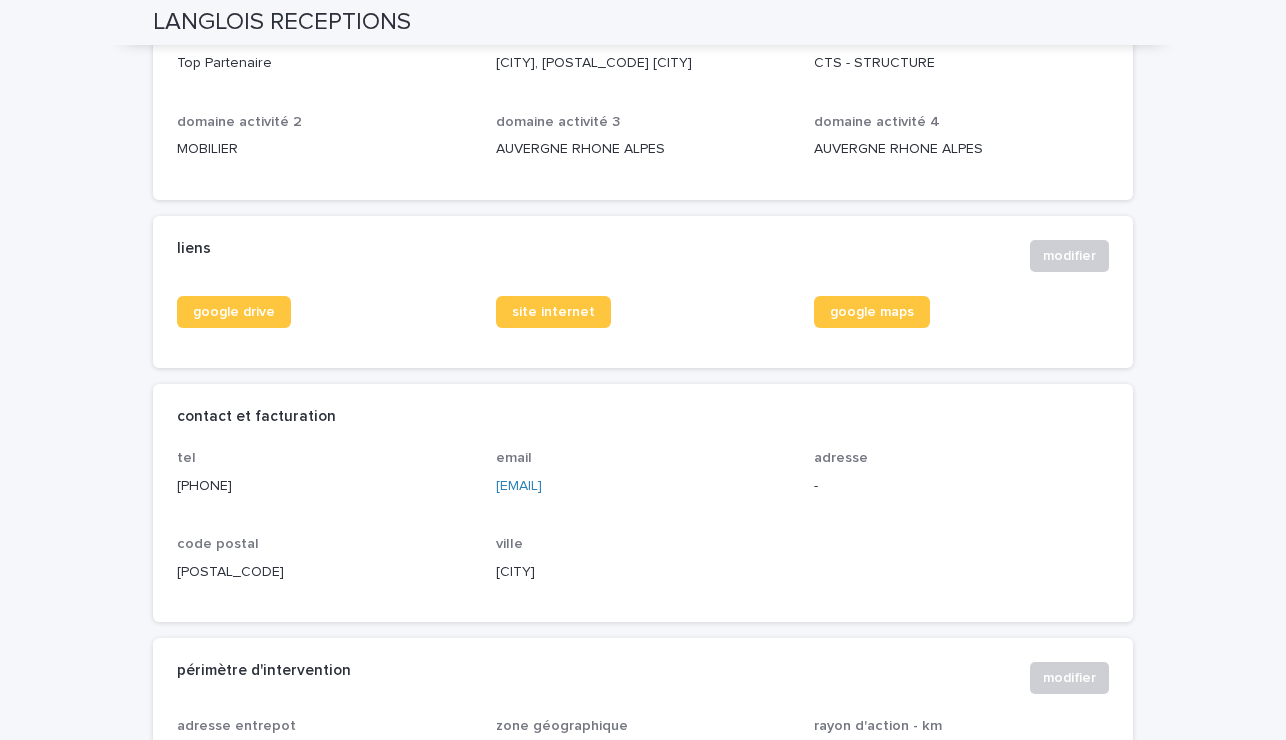 scroll, scrollTop: 696, scrollLeft: 0, axis: vertical 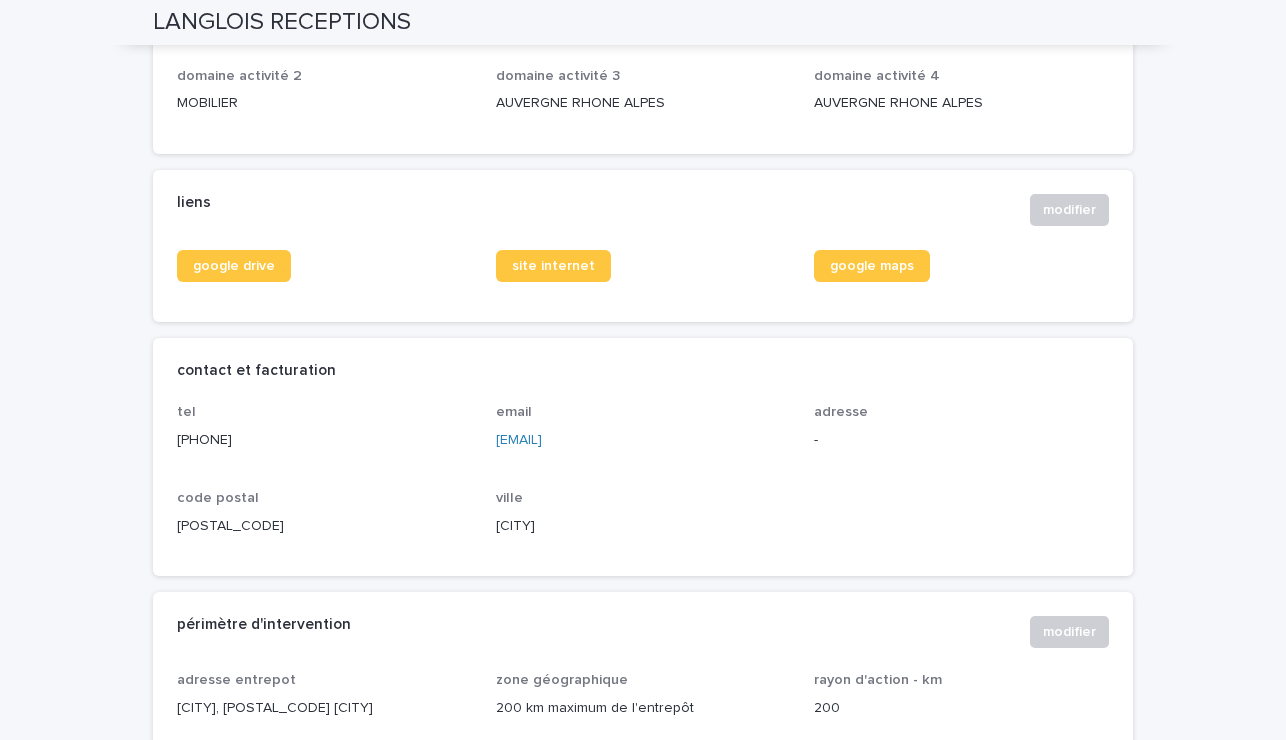 drag, startPoint x: 688, startPoint y: 438, endPoint x: 483, endPoint y: 440, distance: 205.00975 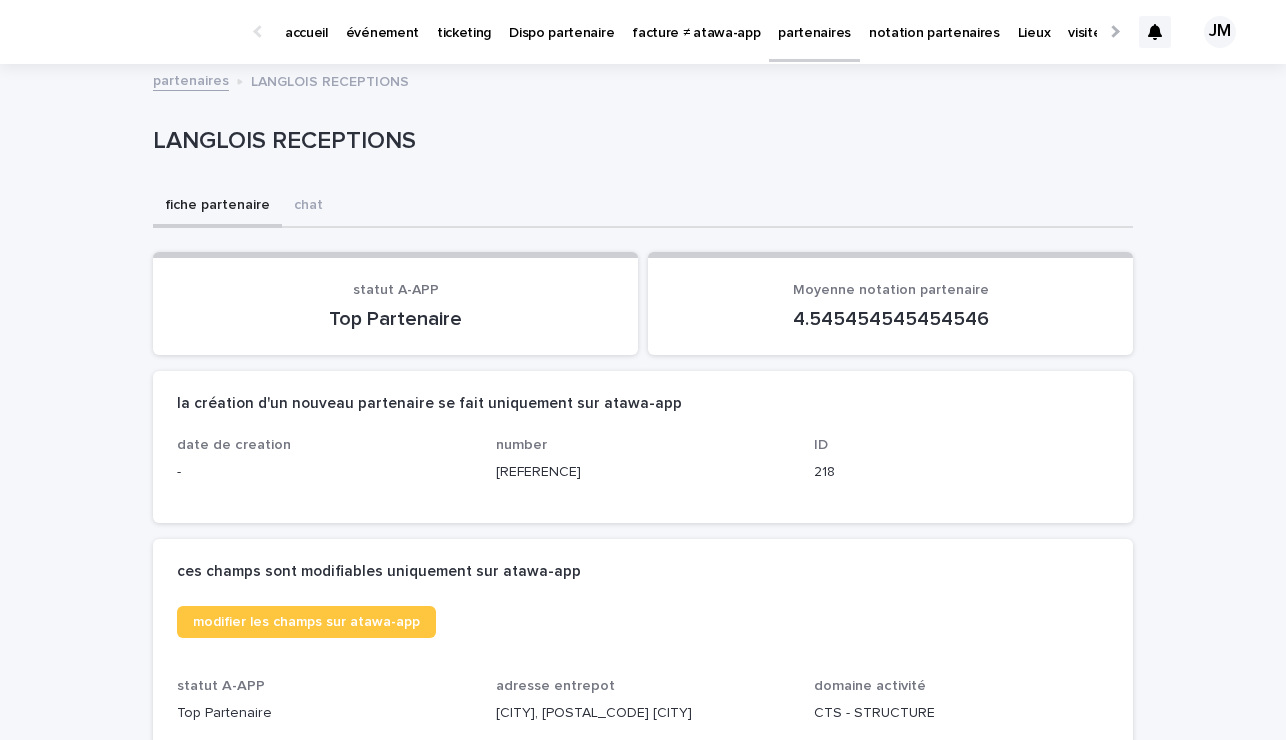 click on "partenaires" at bounding box center [814, 21] 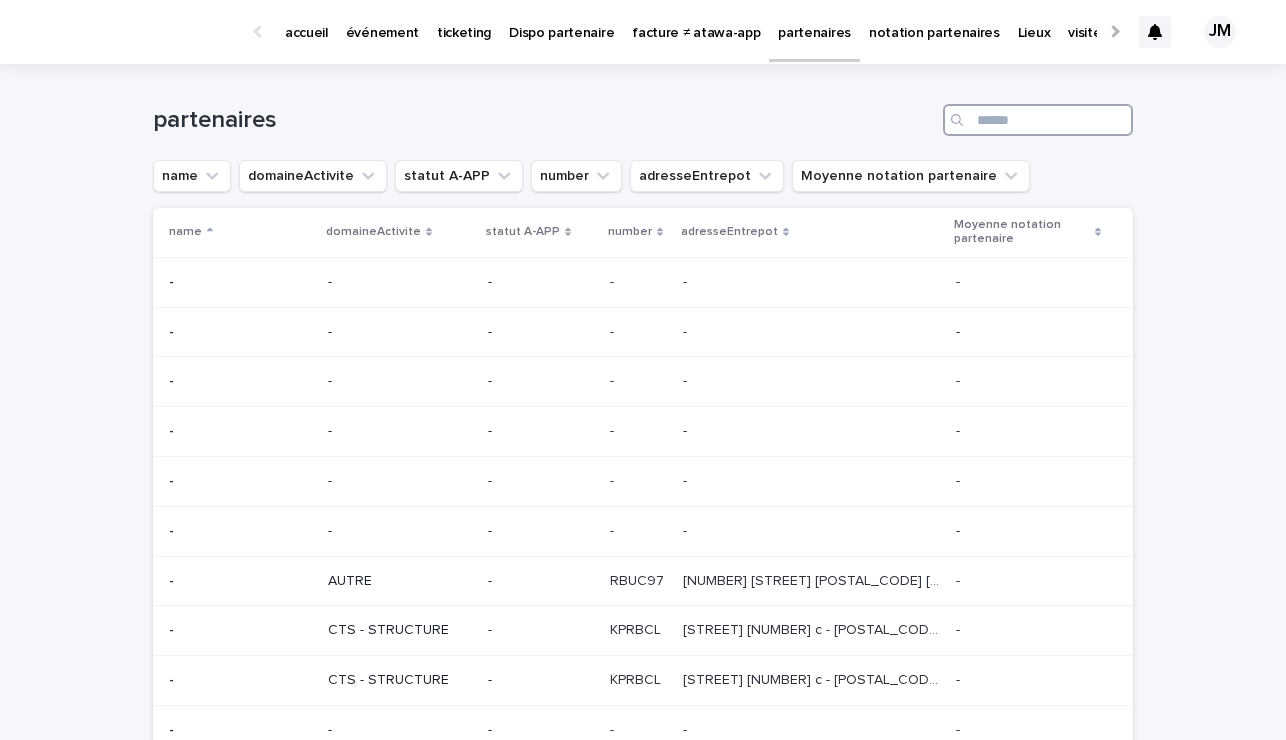 click at bounding box center [1038, 120] 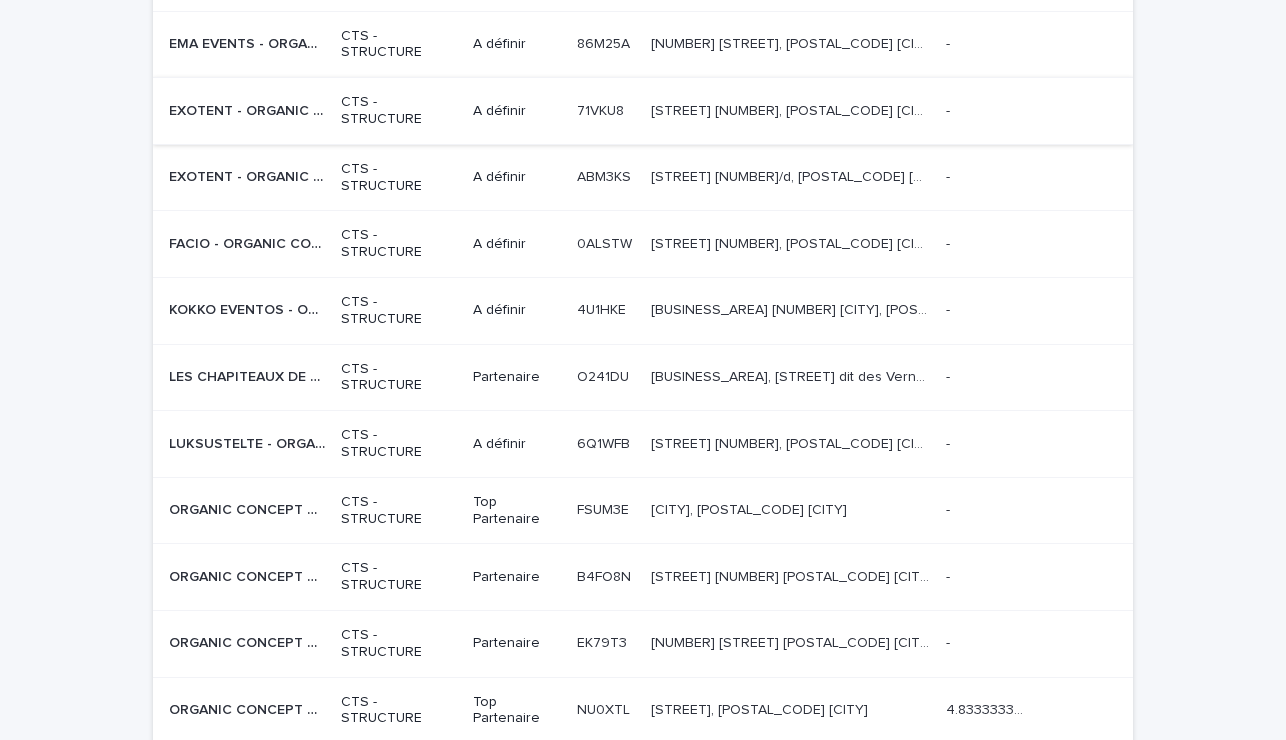 scroll, scrollTop: 447, scrollLeft: 0, axis: vertical 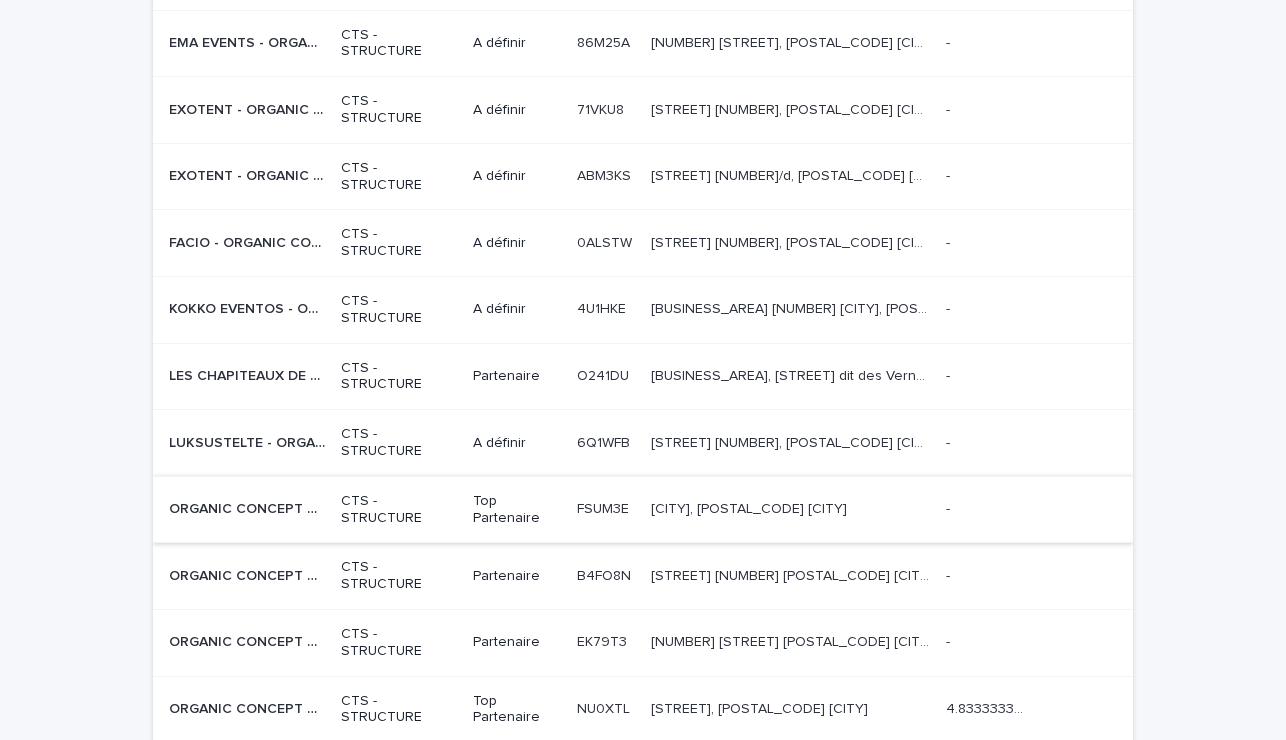 type on "**********" 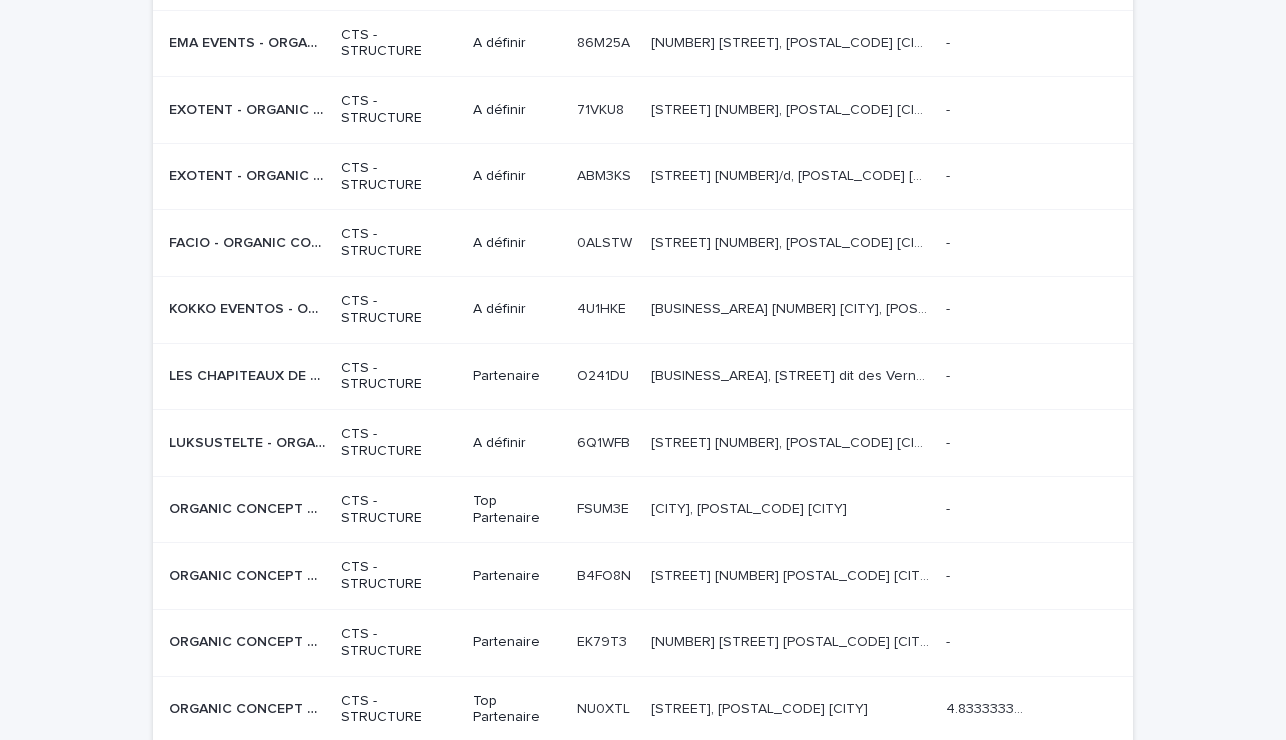 click on "Top Partenaire" at bounding box center [517, 510] 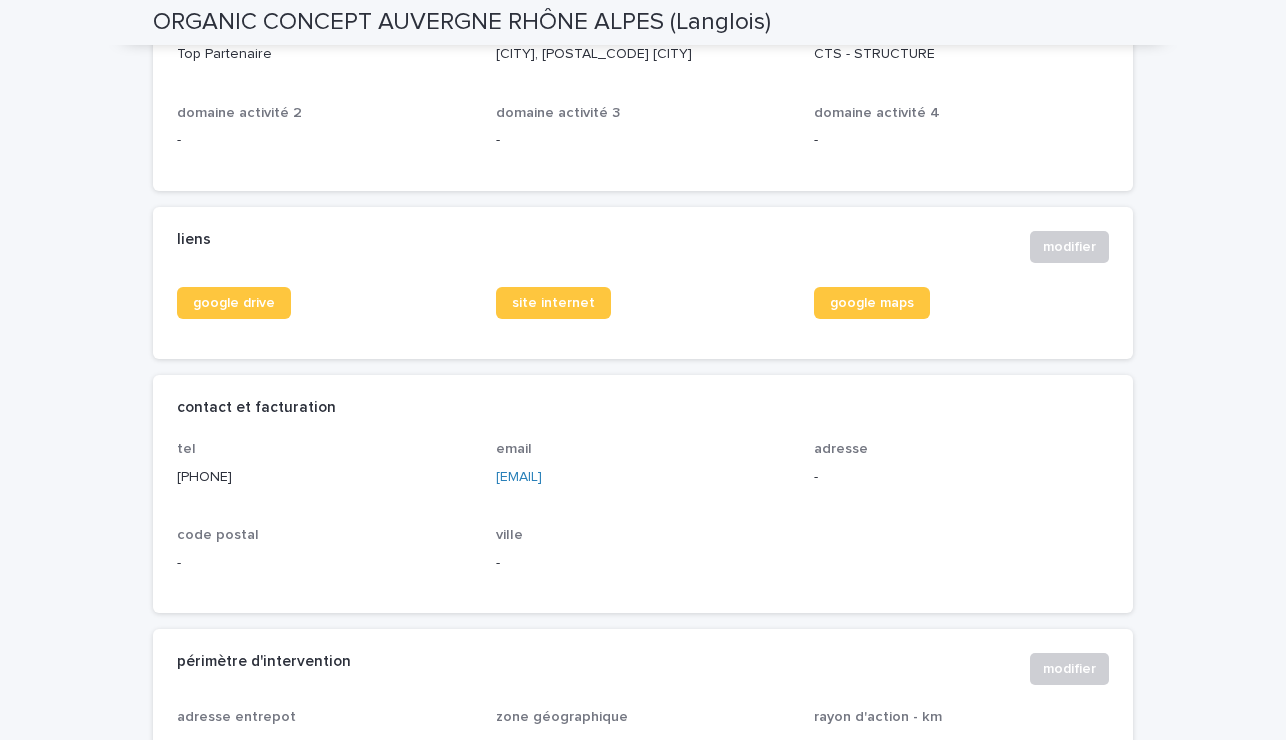 scroll, scrollTop: 0, scrollLeft: 0, axis: both 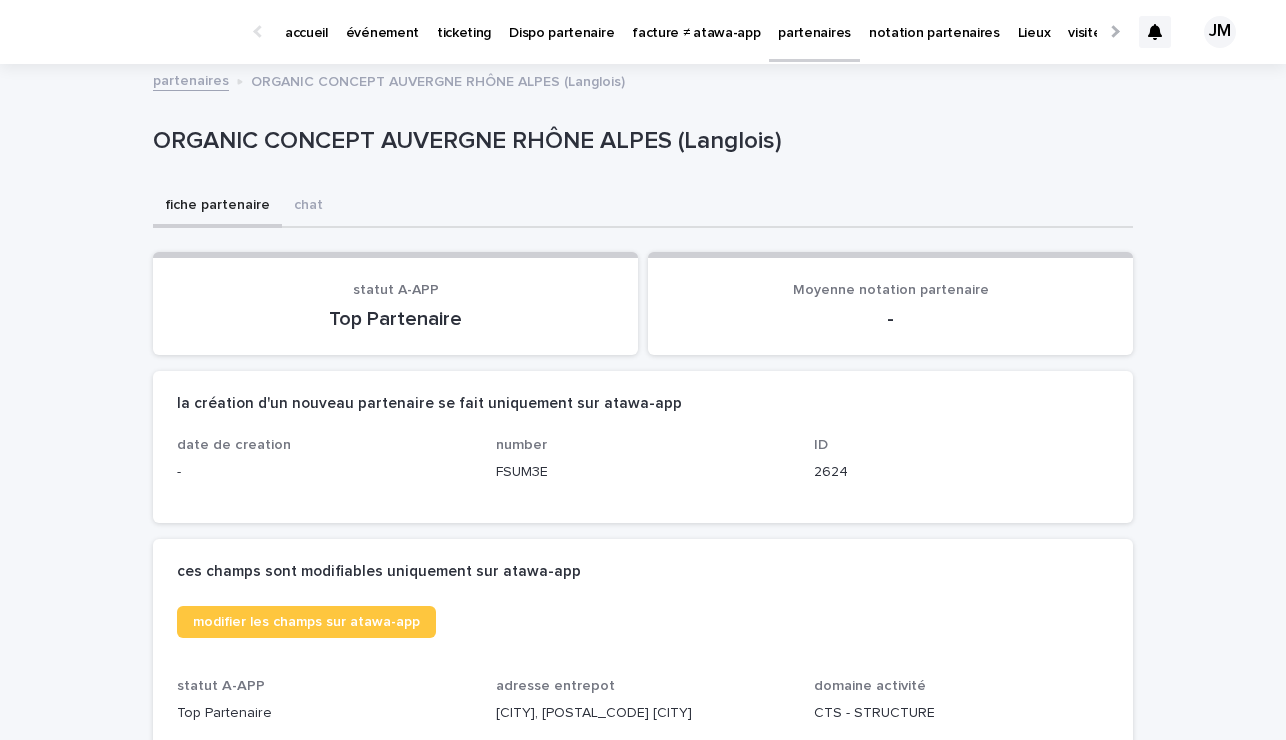 click on "accueil" at bounding box center [306, 21] 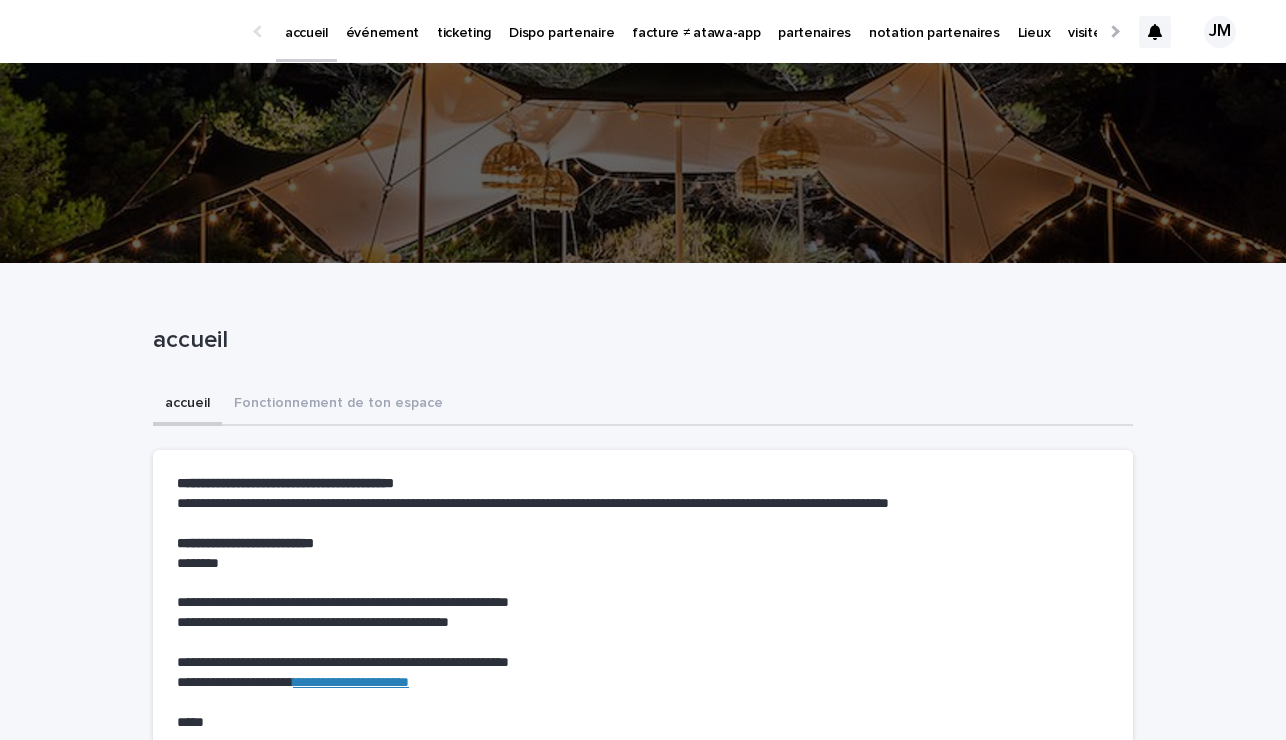 click on "événement" at bounding box center [382, 21] 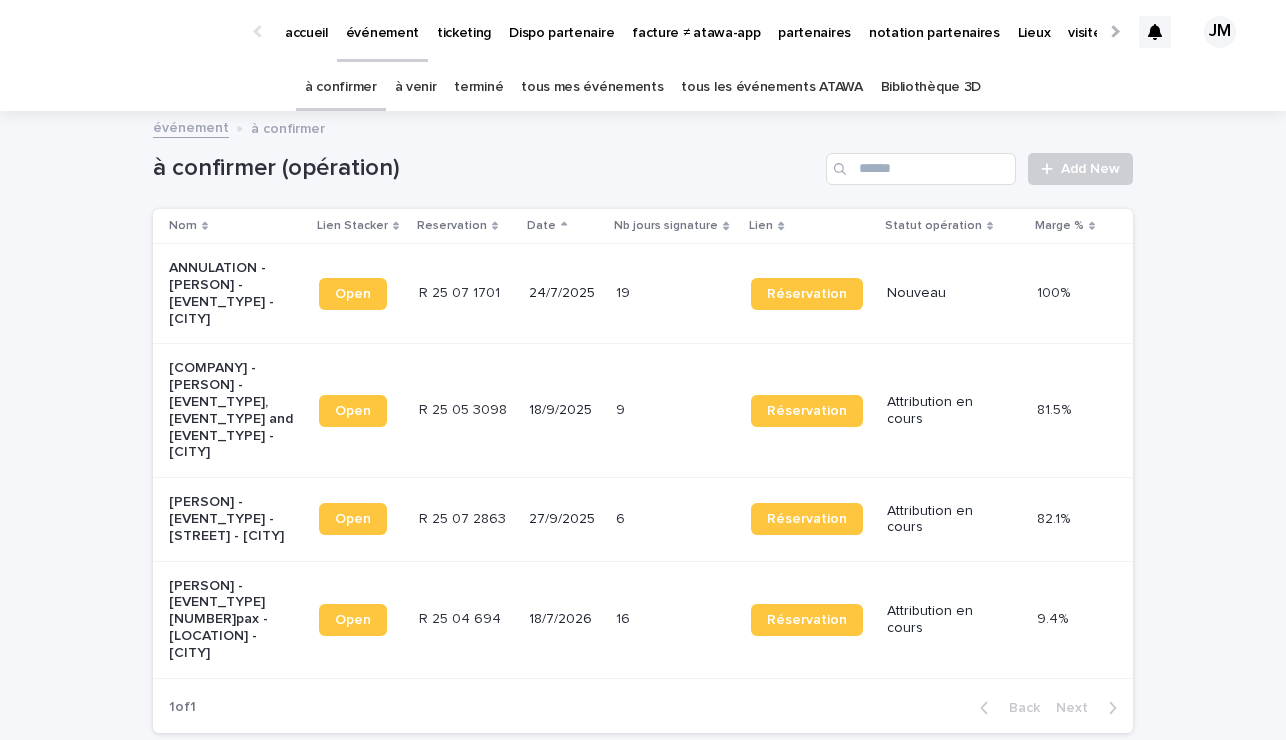 click on "tous les événements ATAWA" at bounding box center (771, 87) 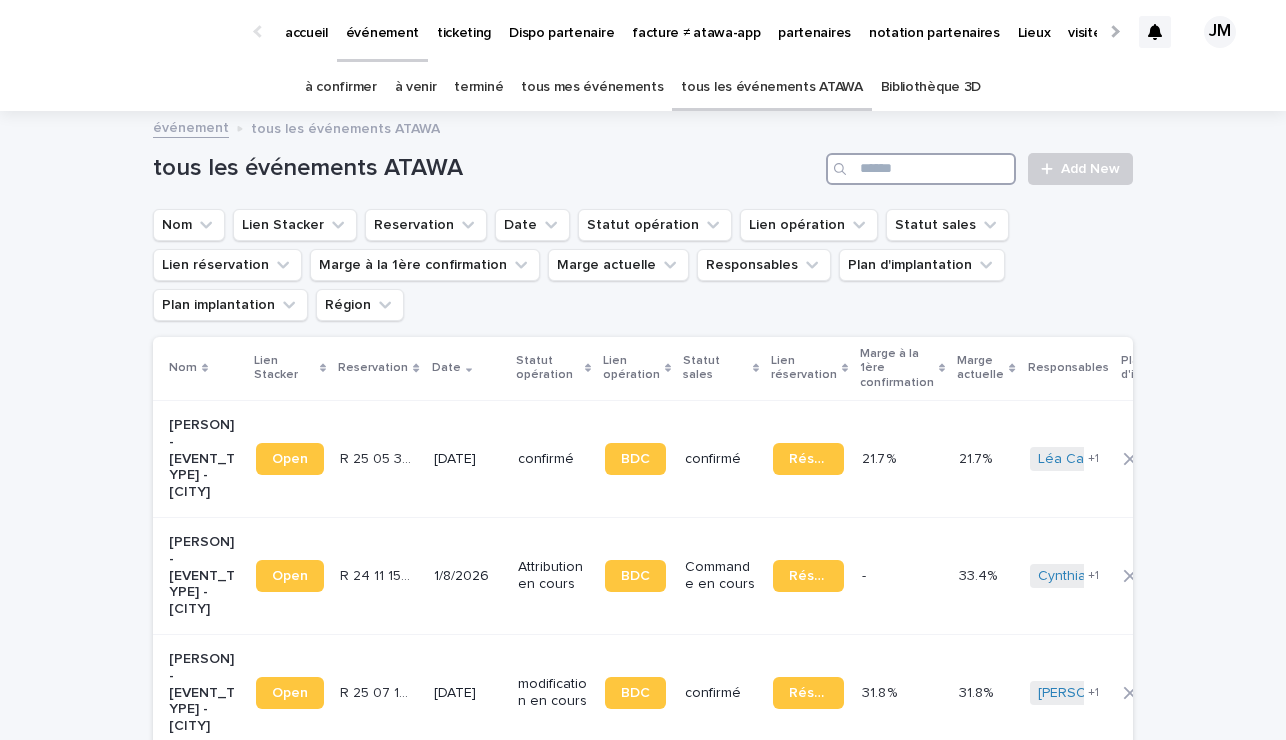 click at bounding box center (921, 169) 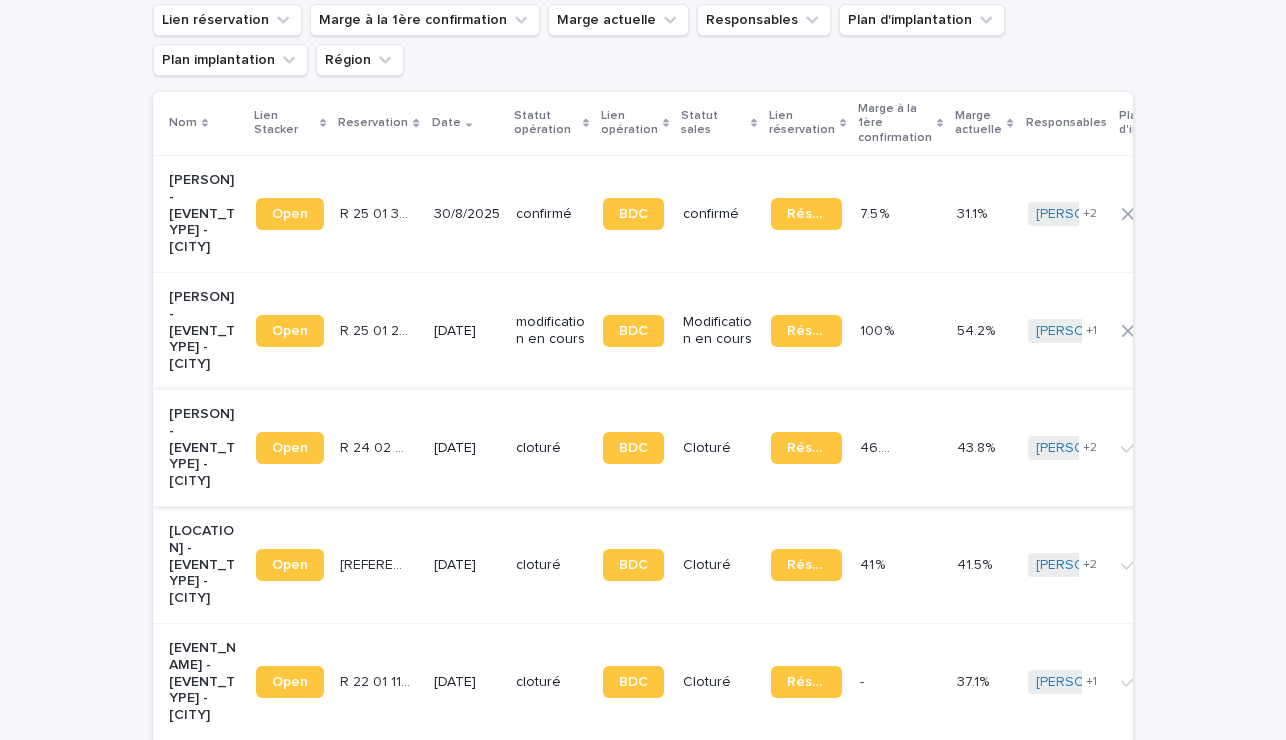 scroll, scrollTop: 241, scrollLeft: 0, axis: vertical 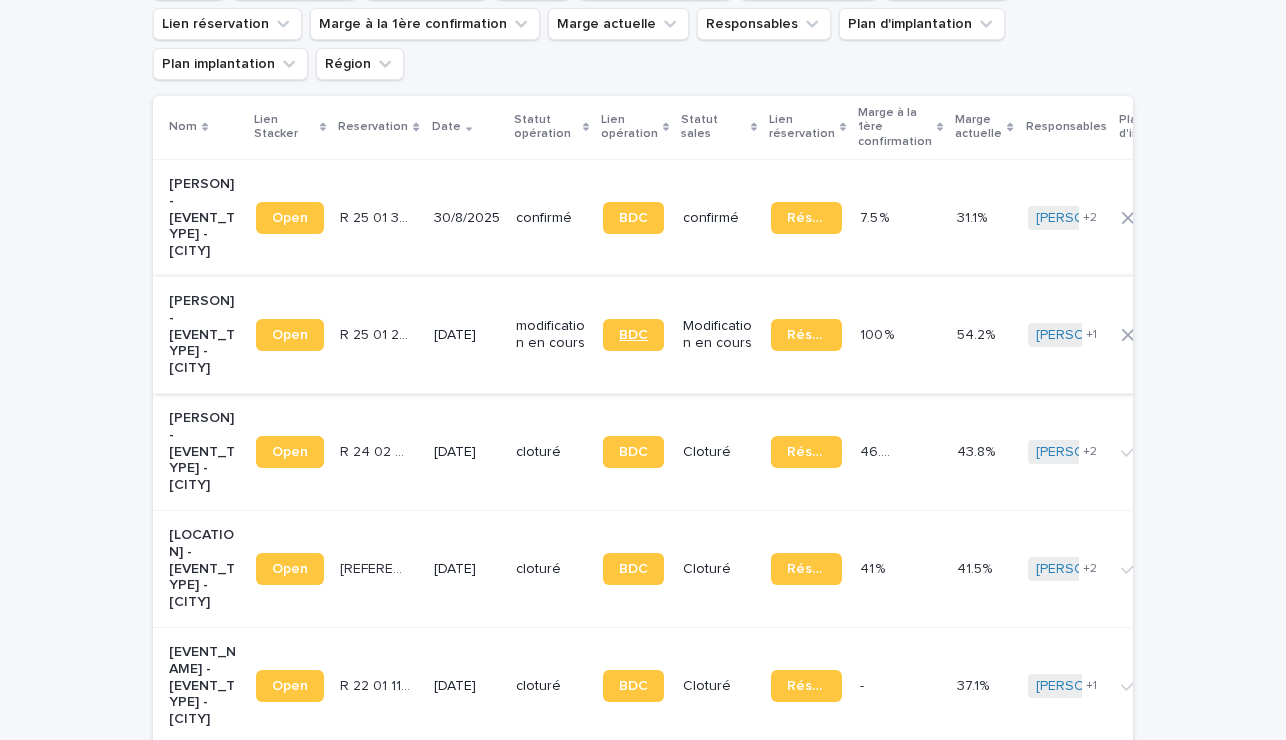 click on "BDC" at bounding box center [633, 335] 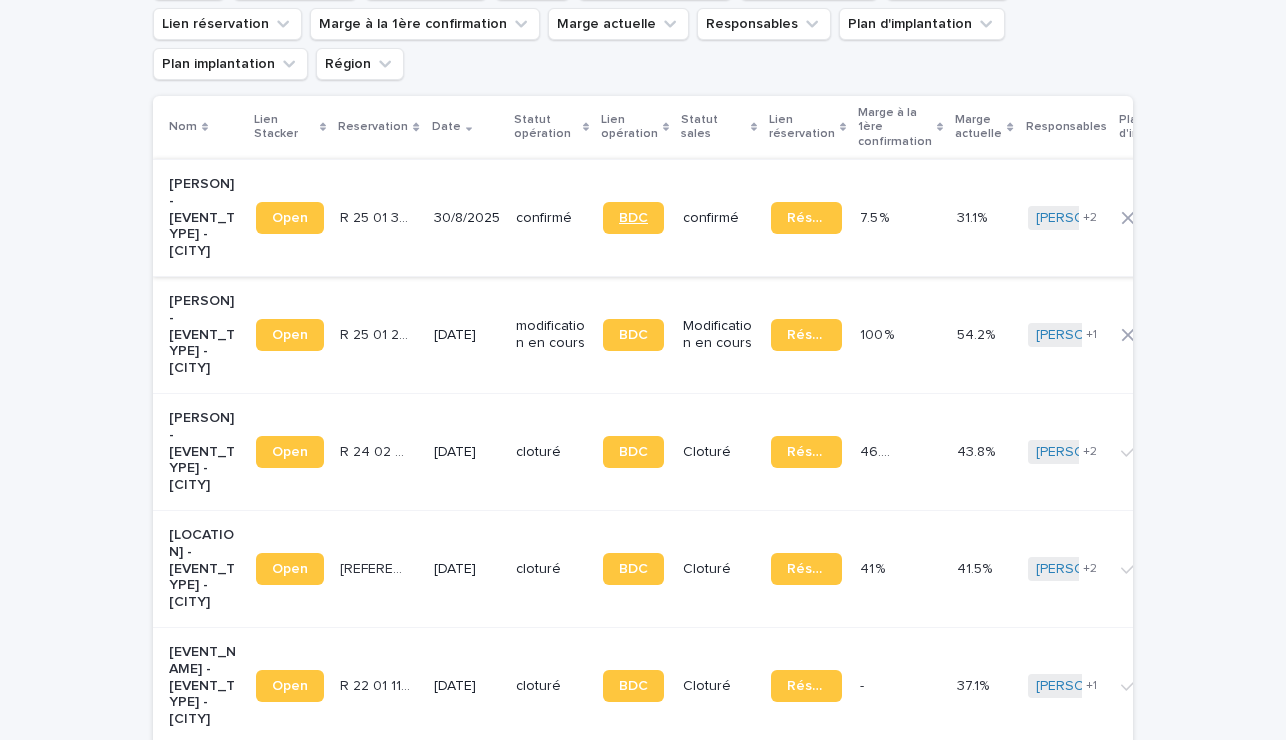click on "BDC" at bounding box center (633, 218) 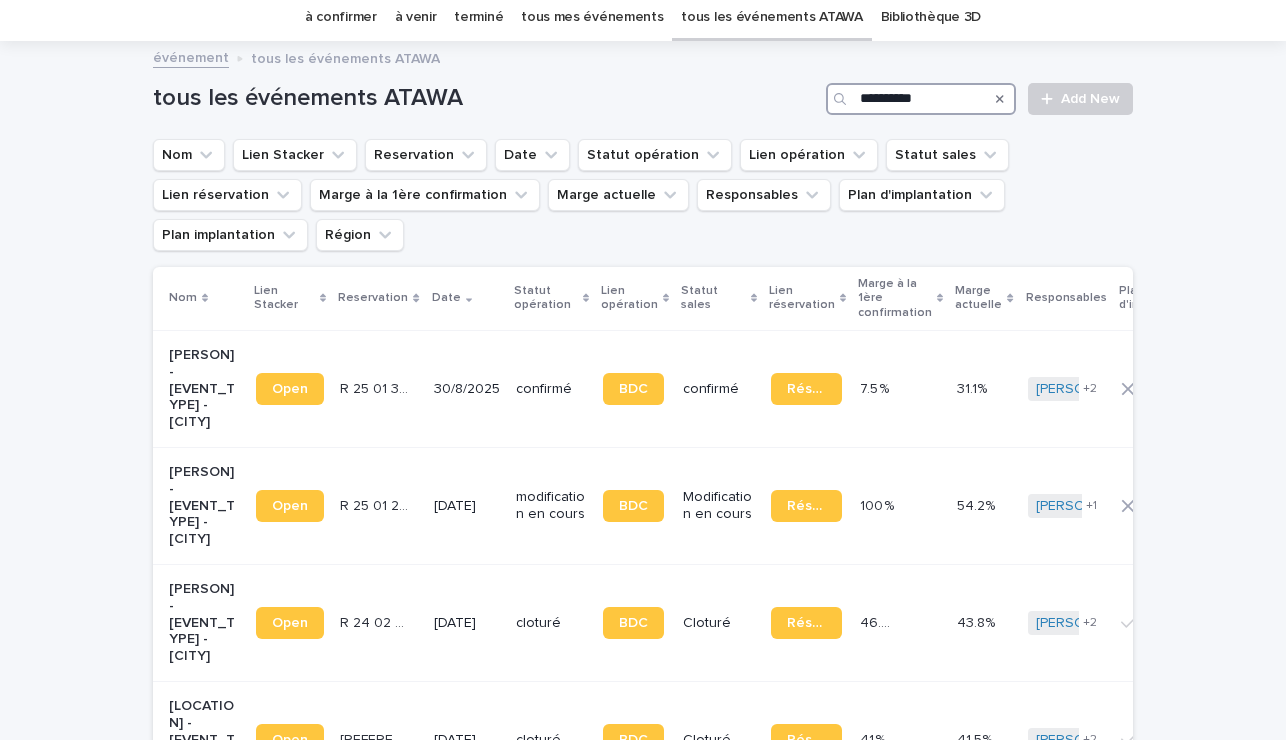 click on "**********" at bounding box center [921, 99] 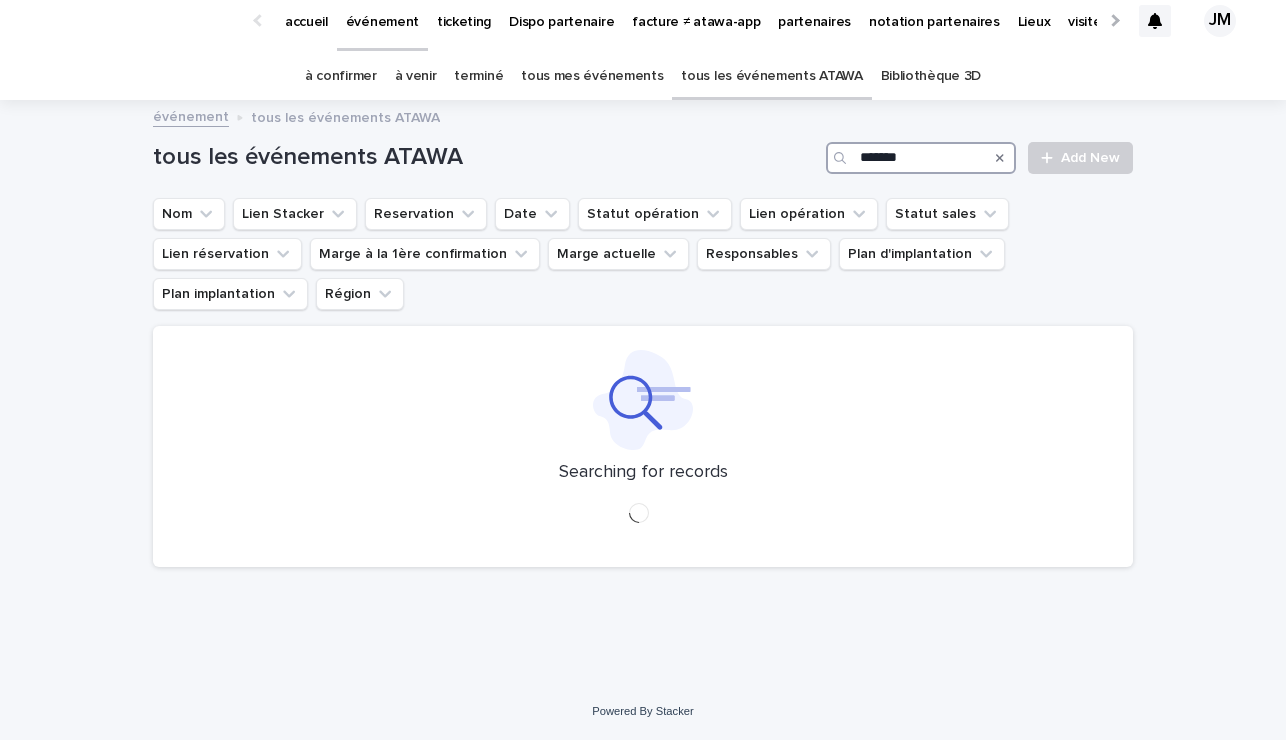 scroll, scrollTop: 0, scrollLeft: 0, axis: both 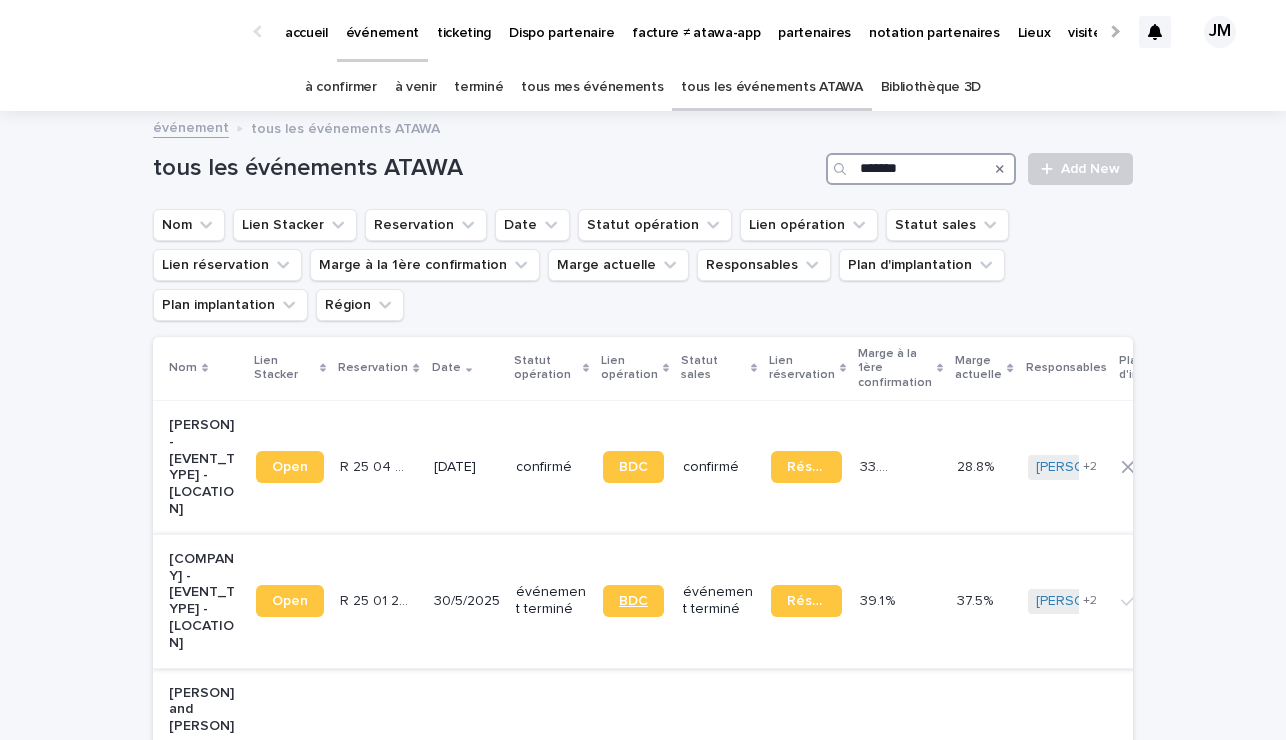 type on "*******" 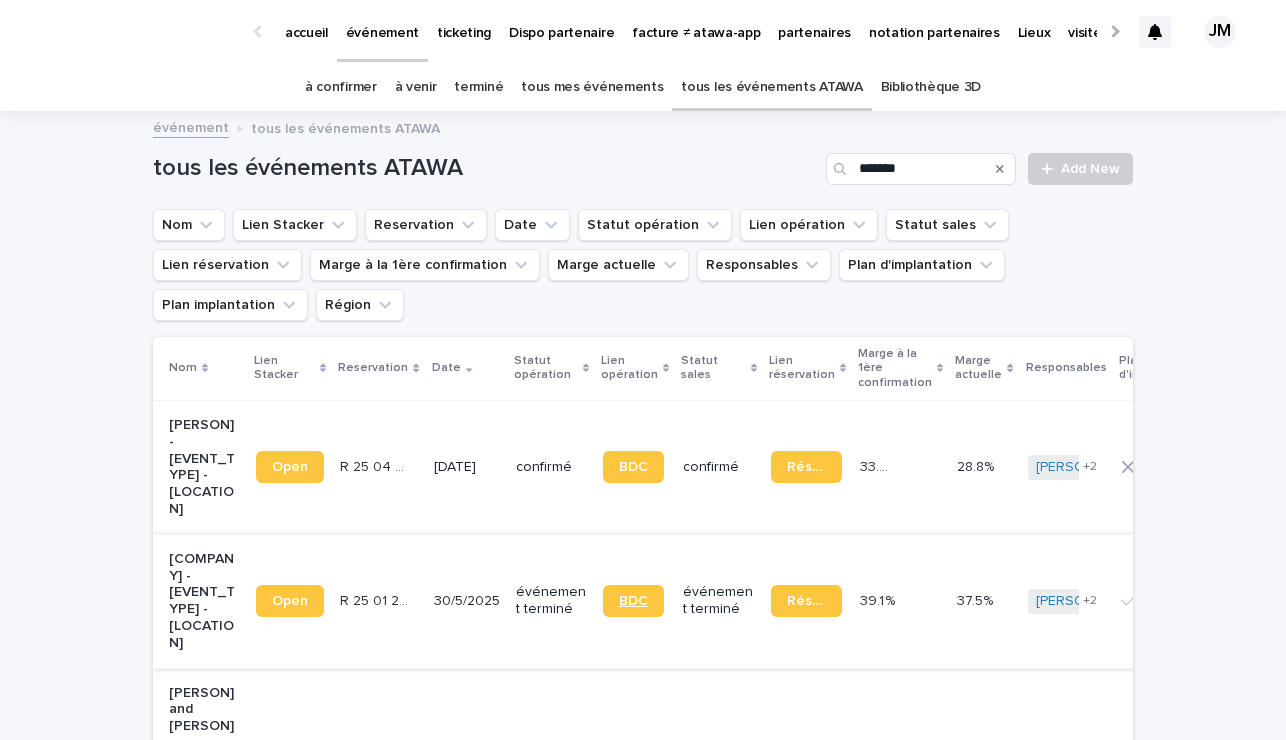 click on "BDC" at bounding box center (633, 601) 